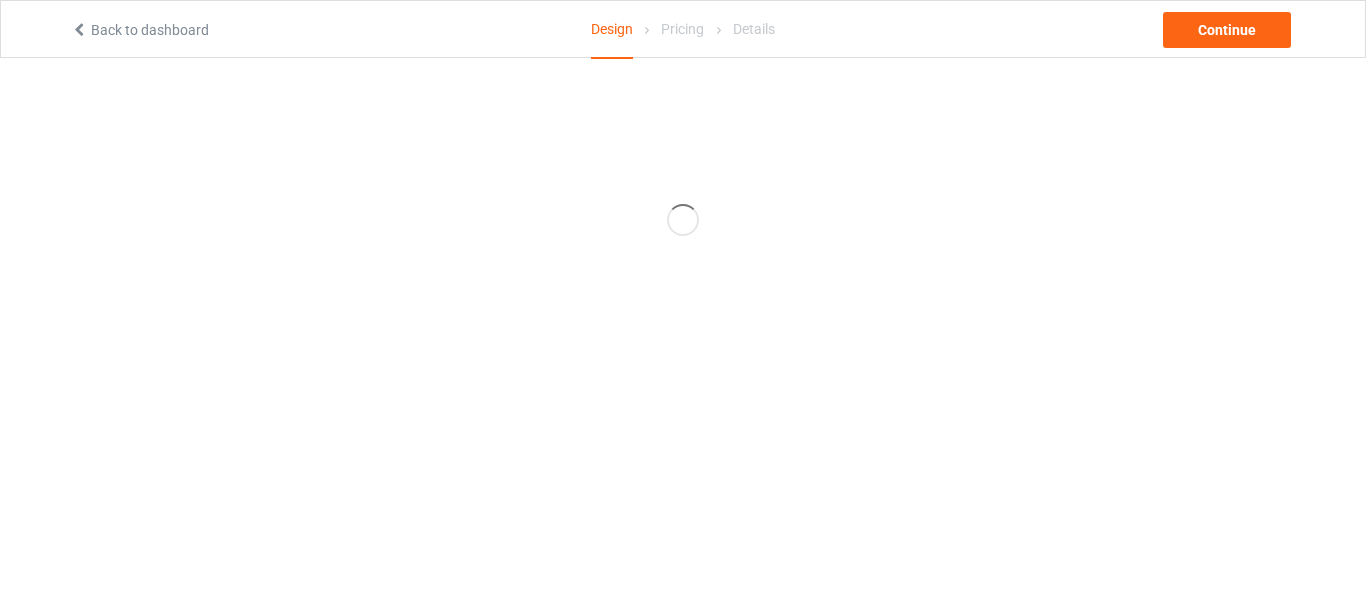 scroll, scrollTop: 0, scrollLeft: 0, axis: both 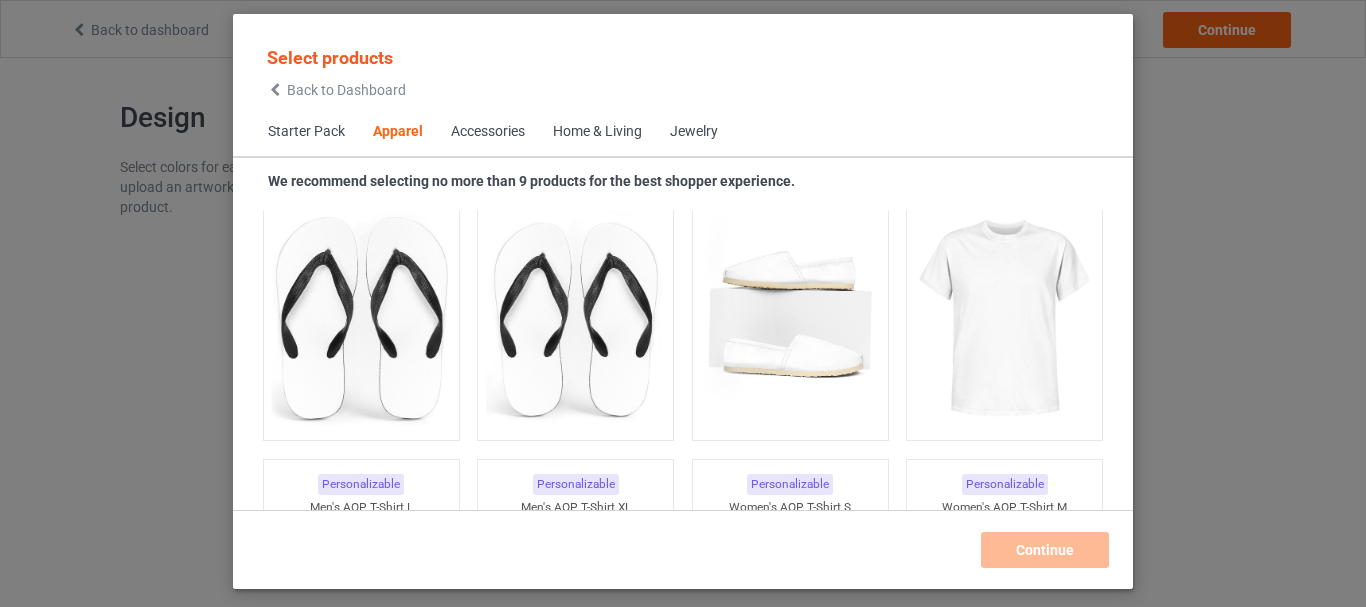 click on "Jewelry" at bounding box center [694, 132] 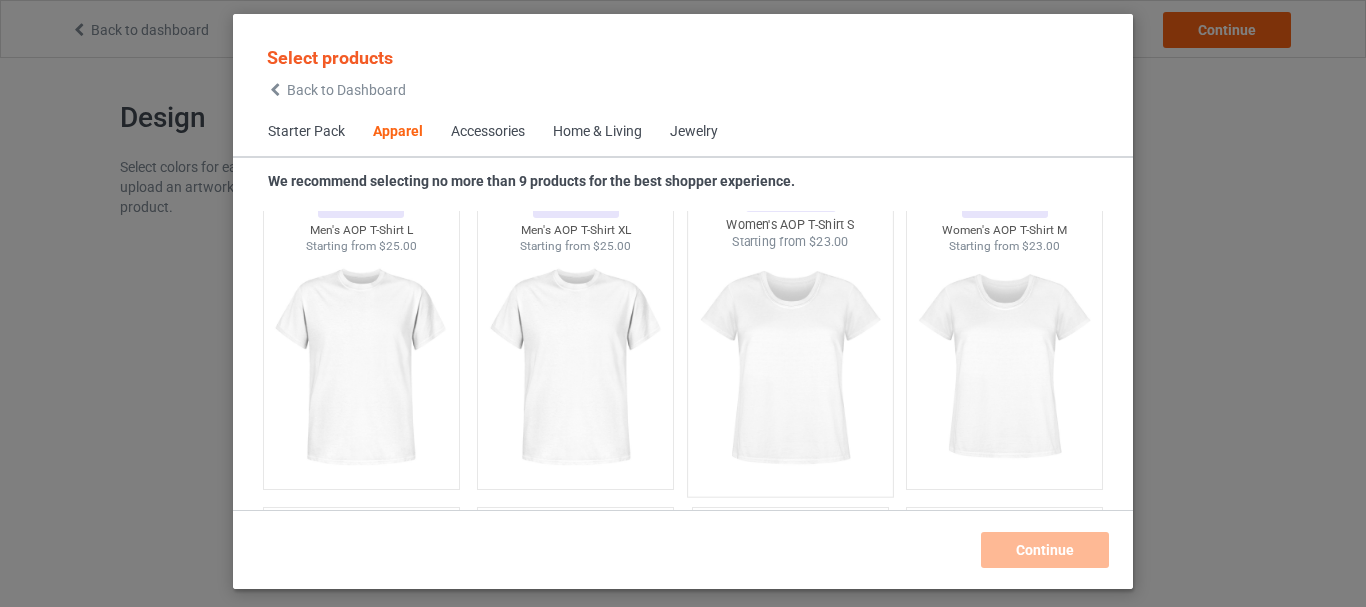 scroll, scrollTop: 3445, scrollLeft: 0, axis: vertical 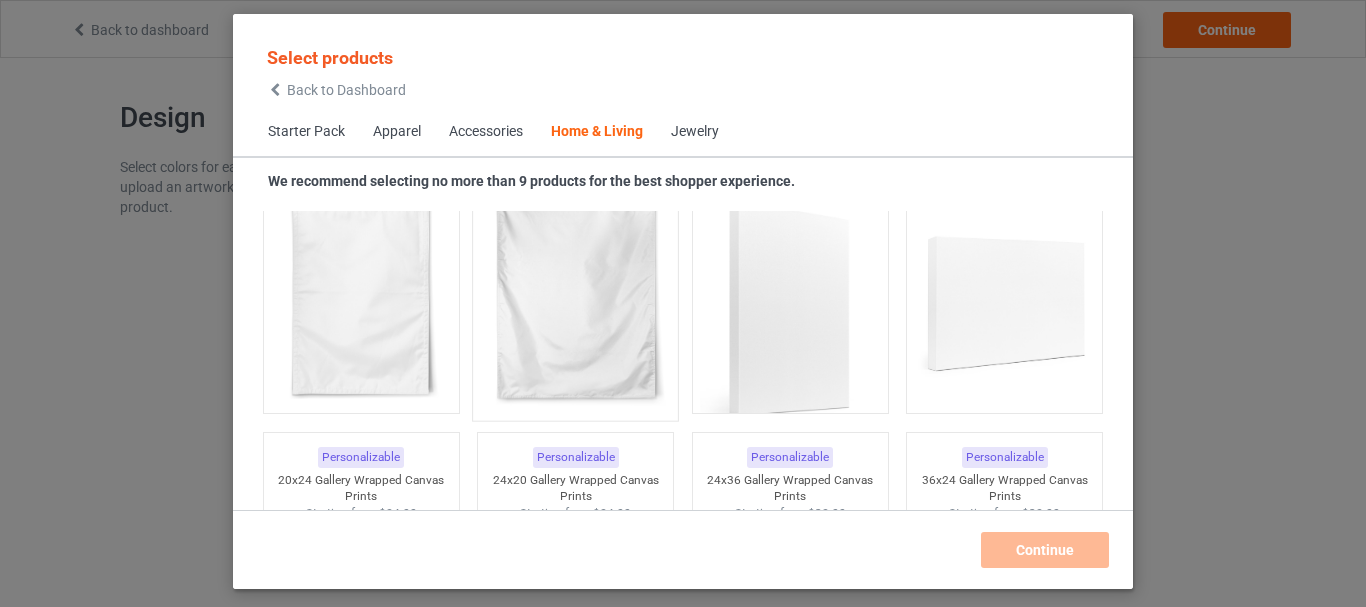 click at bounding box center [576, 292] 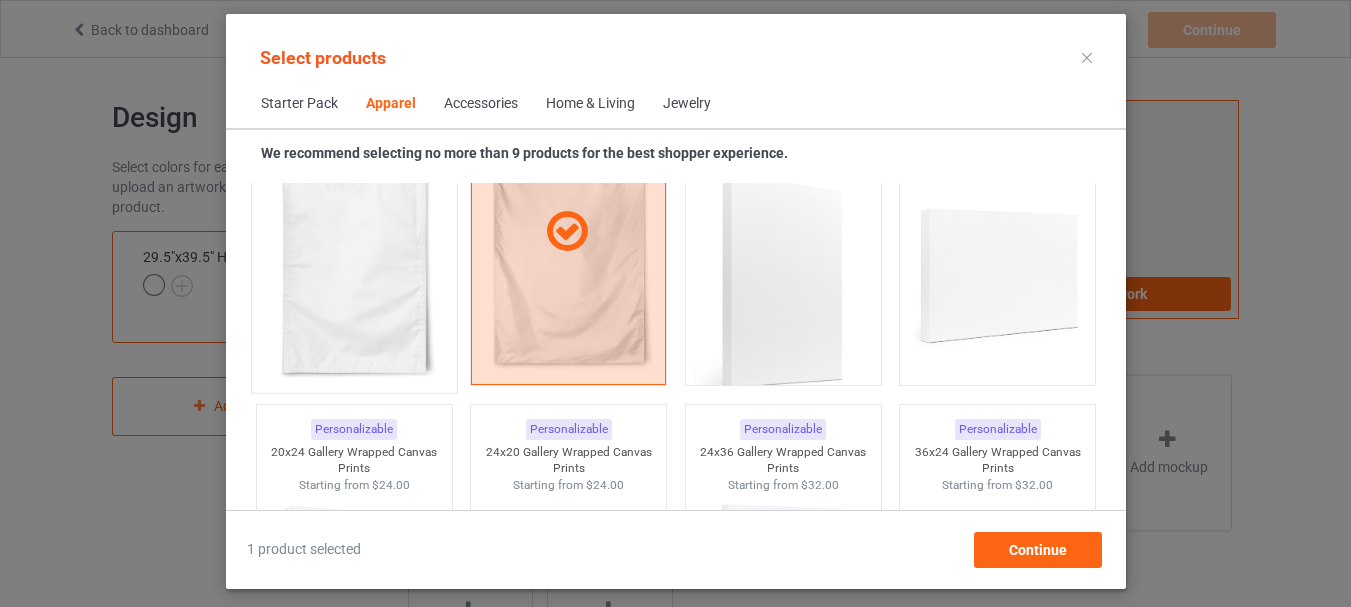 click at bounding box center [354, 264] 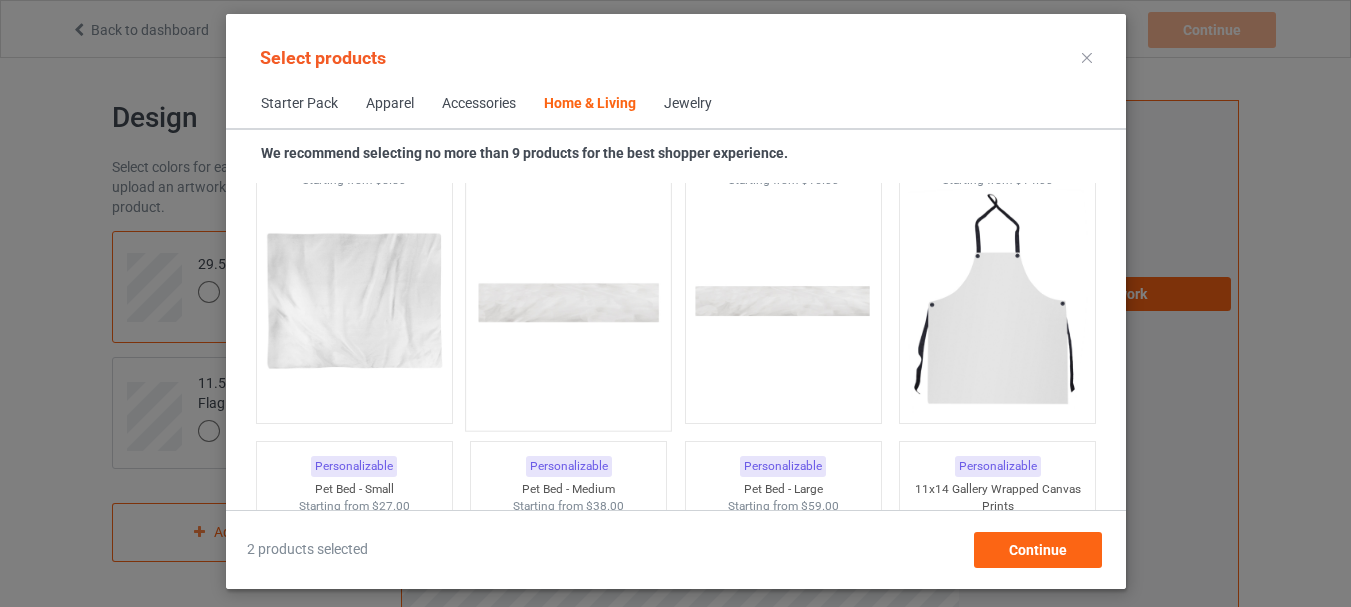 scroll, scrollTop: 12676, scrollLeft: 0, axis: vertical 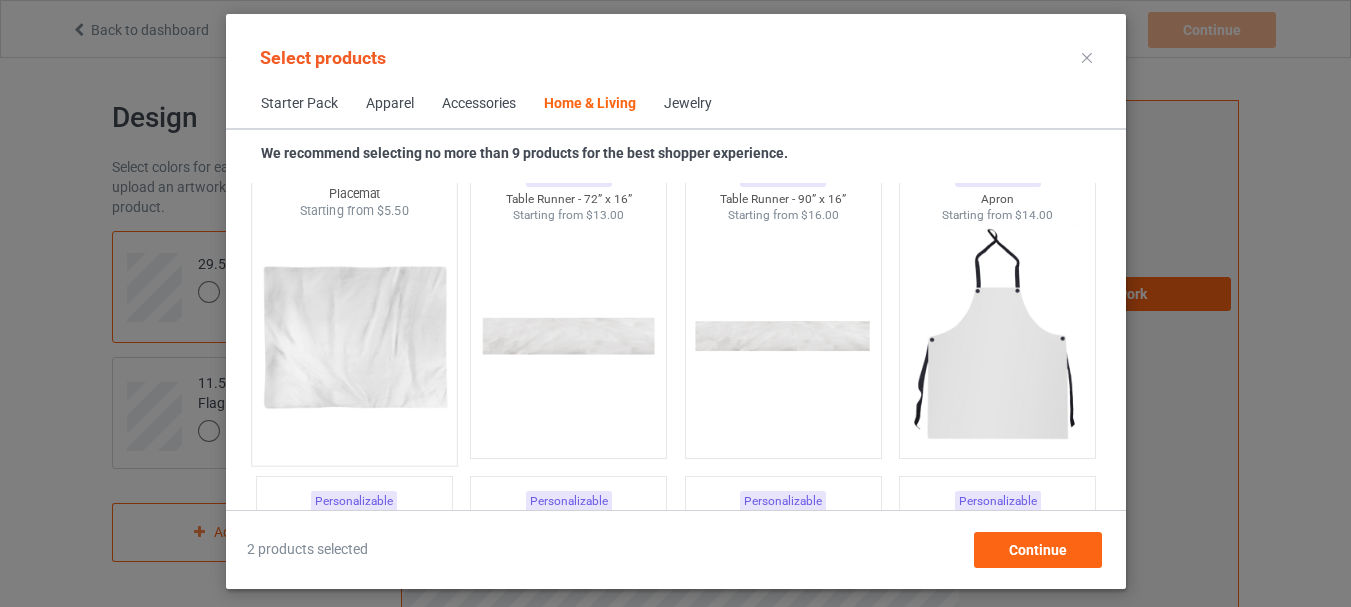 click at bounding box center [354, 337] 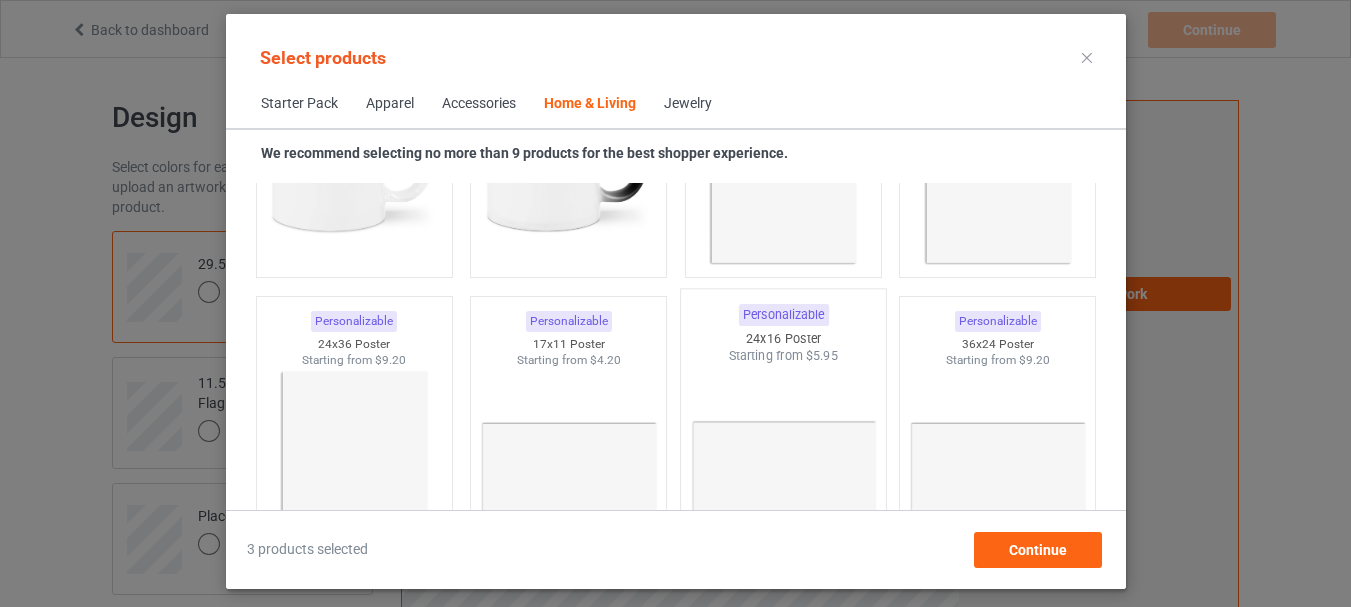 scroll, scrollTop: 9176, scrollLeft: 0, axis: vertical 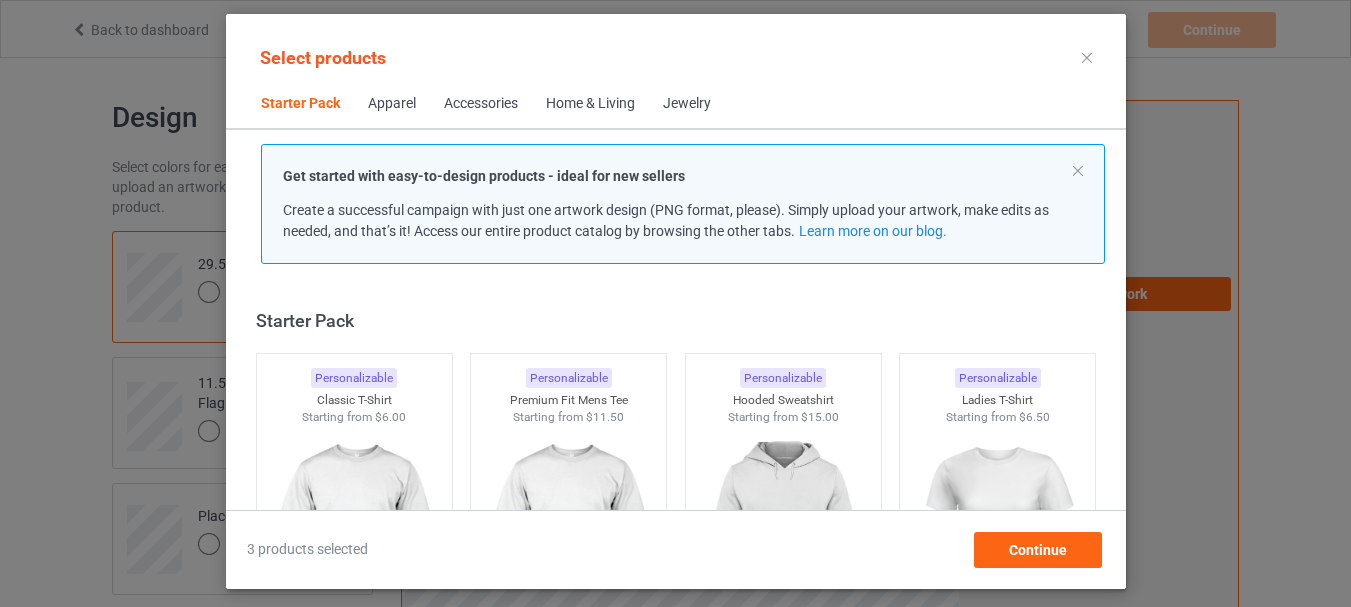 click on "Get started with easy-to-design products - ideal for new sellers Create a successful campaign with just one artwork design (PNG format, please). Simply upload your artwork, make edits as needed, and that’s it! Access our entire product catalog by browsing the other tabs. Learn more on our blog." at bounding box center (683, 204) 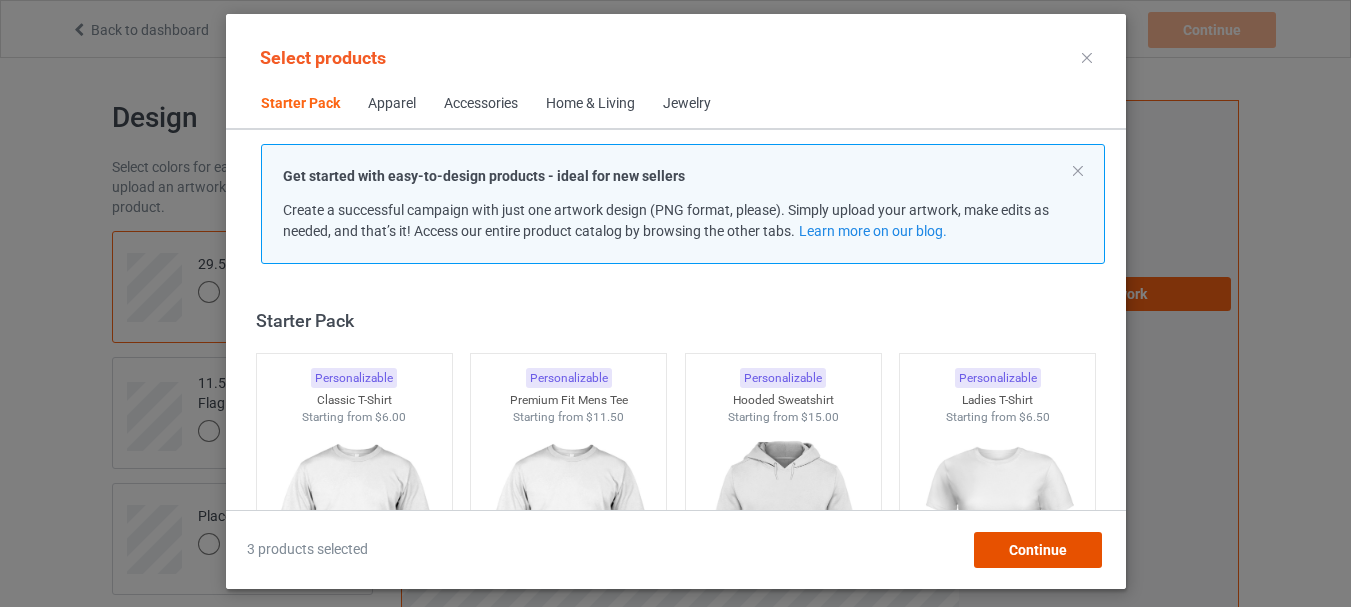 click on "Continue" at bounding box center [1037, 550] 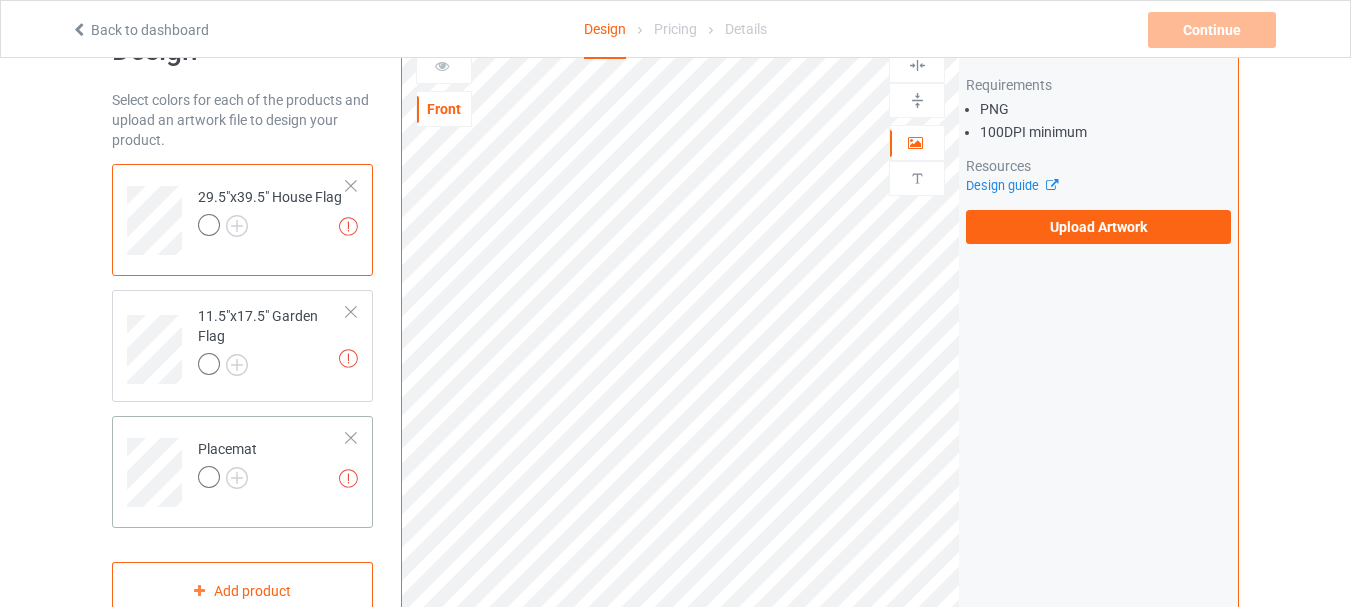 scroll, scrollTop: 100, scrollLeft: 0, axis: vertical 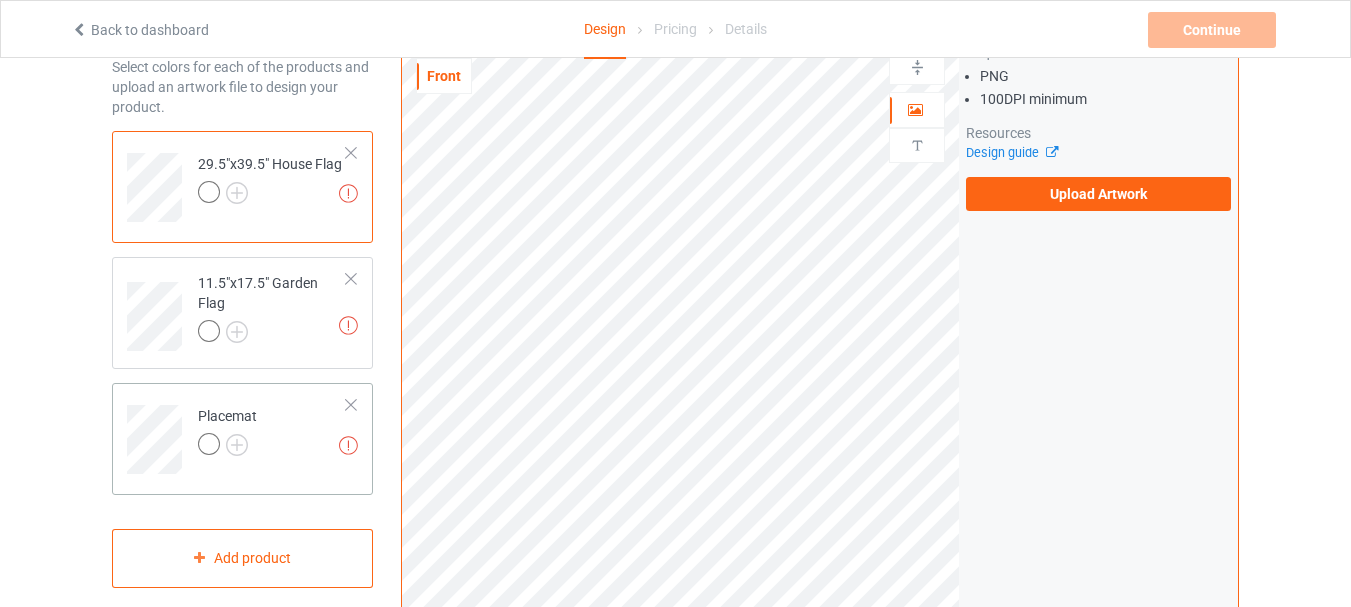 click at bounding box center (351, 405) 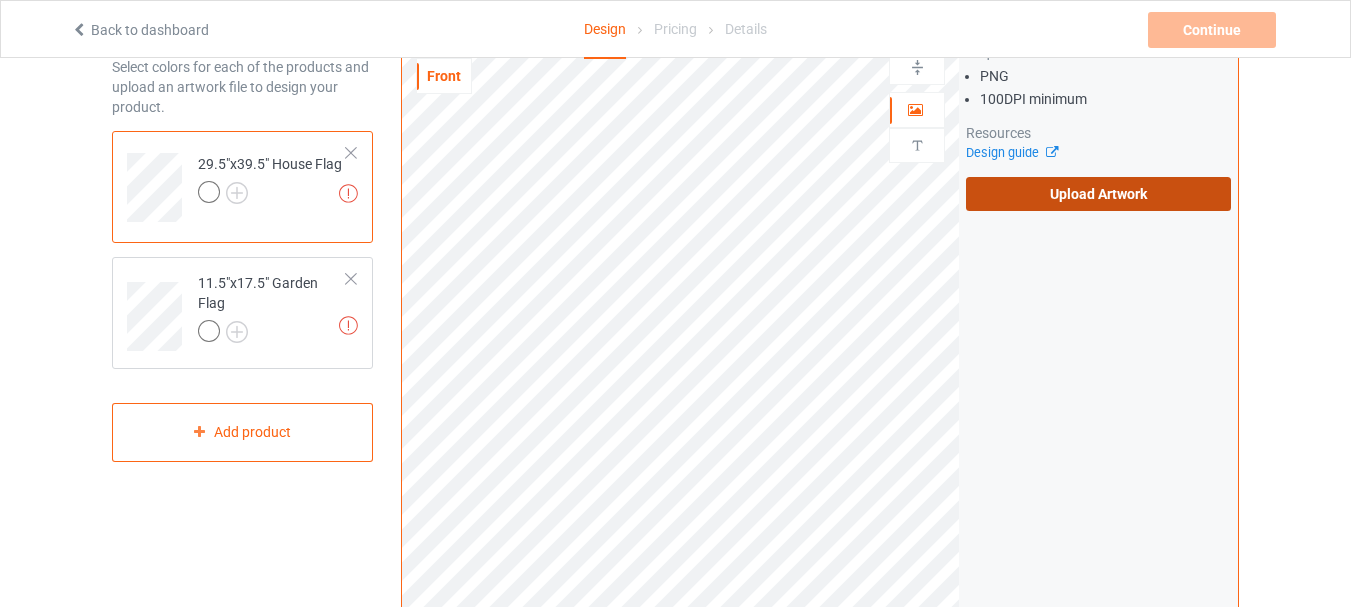 click on "Upload Artwork" at bounding box center [1098, 194] 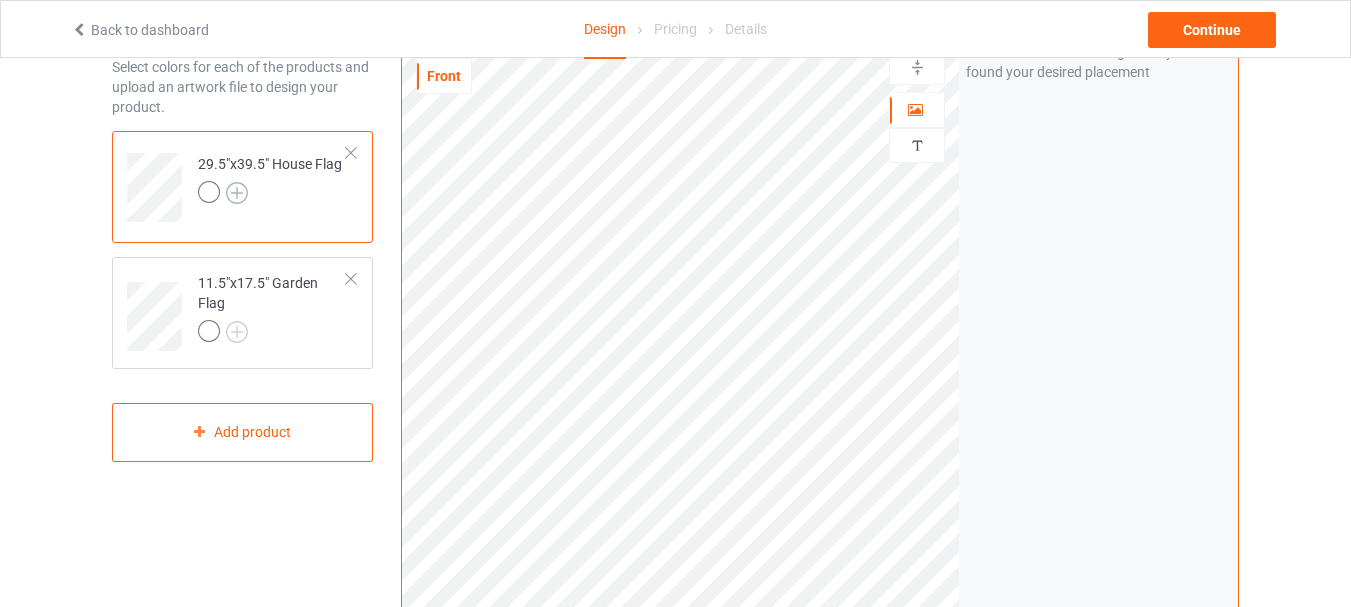 click at bounding box center [237, 193] 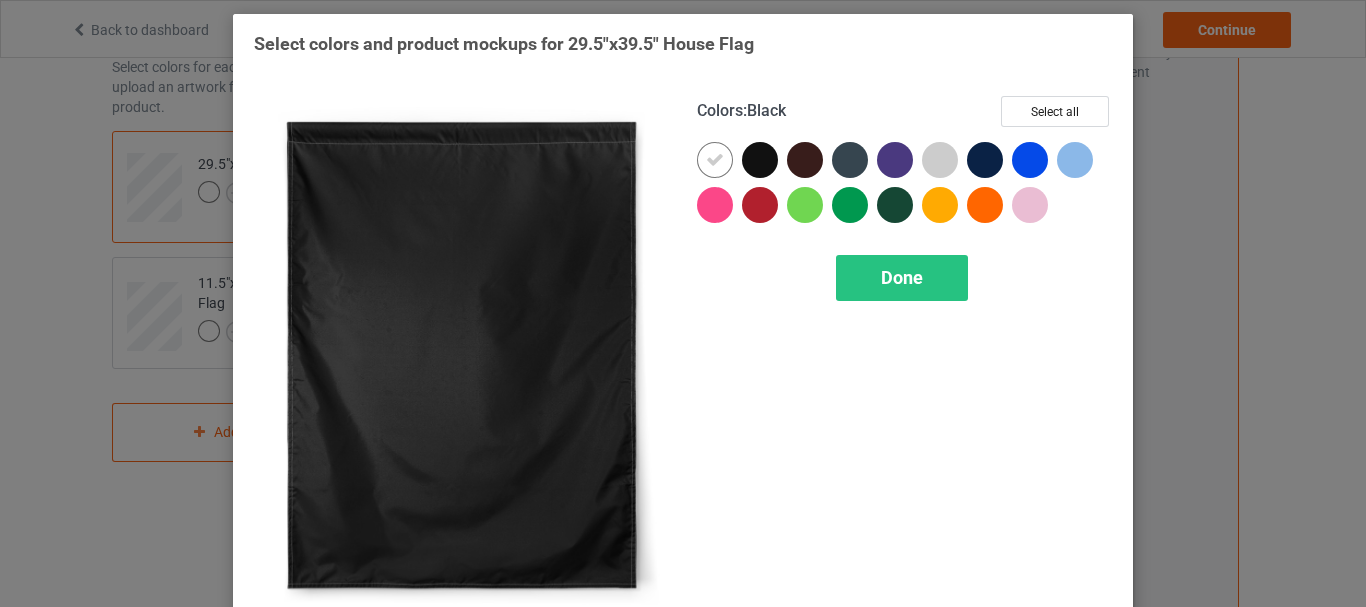 click at bounding box center (760, 160) 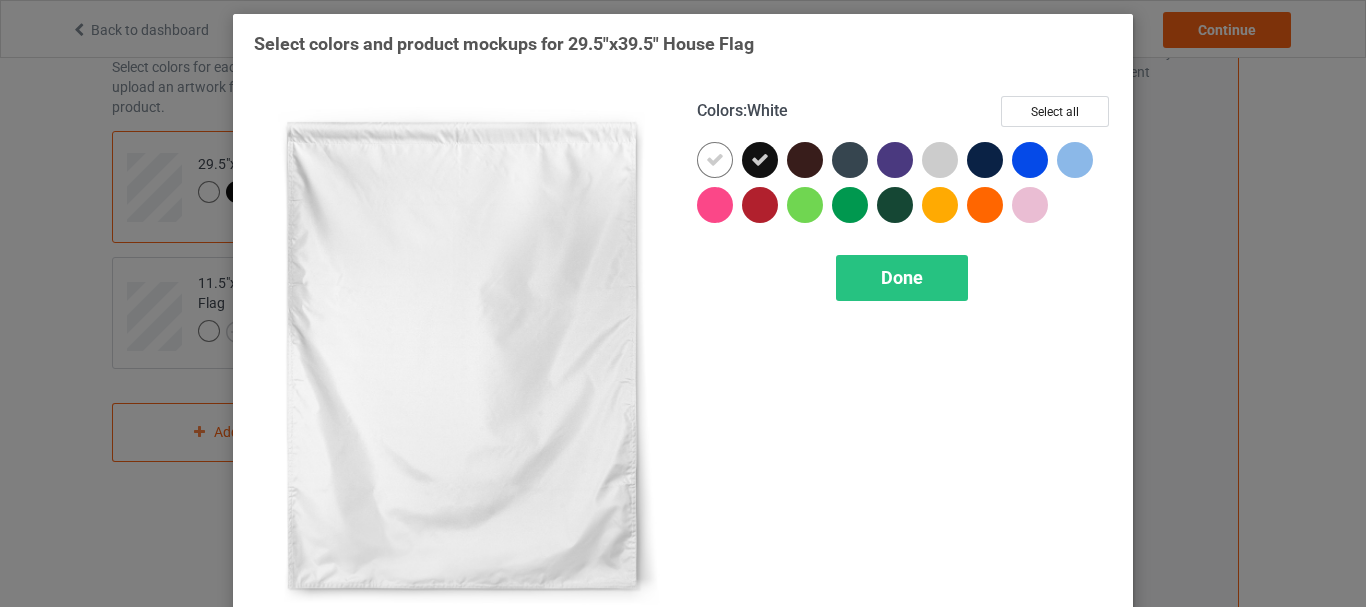 click at bounding box center [715, 160] 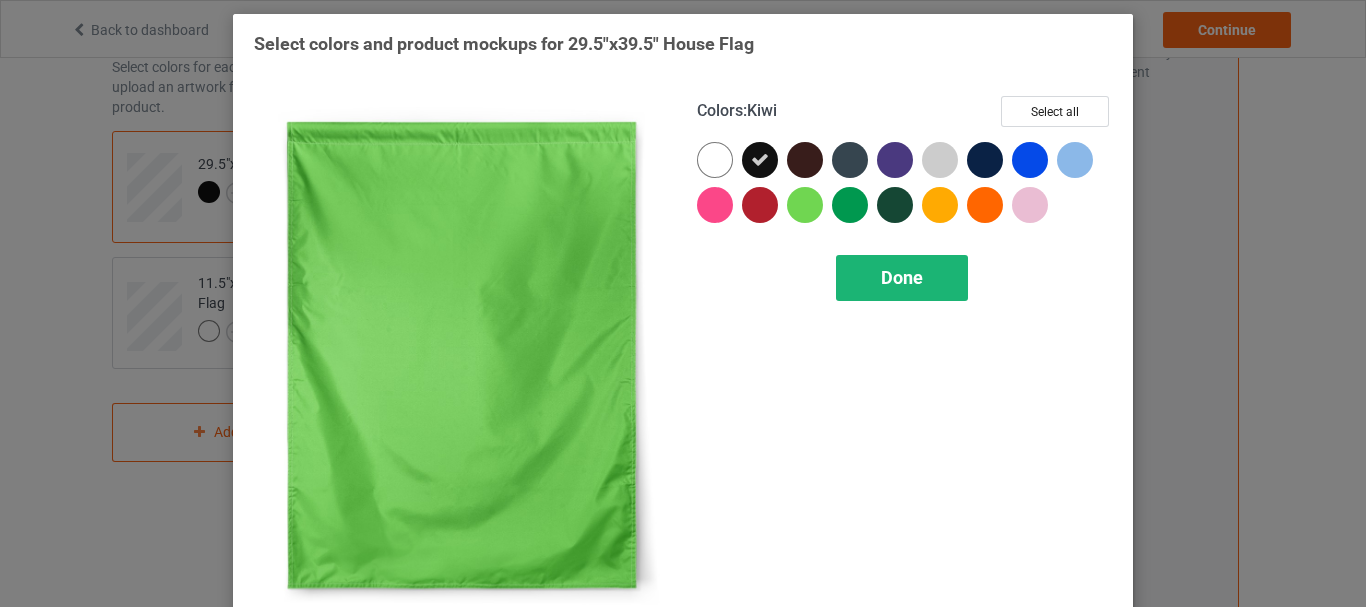 click on "Done" at bounding box center [902, 277] 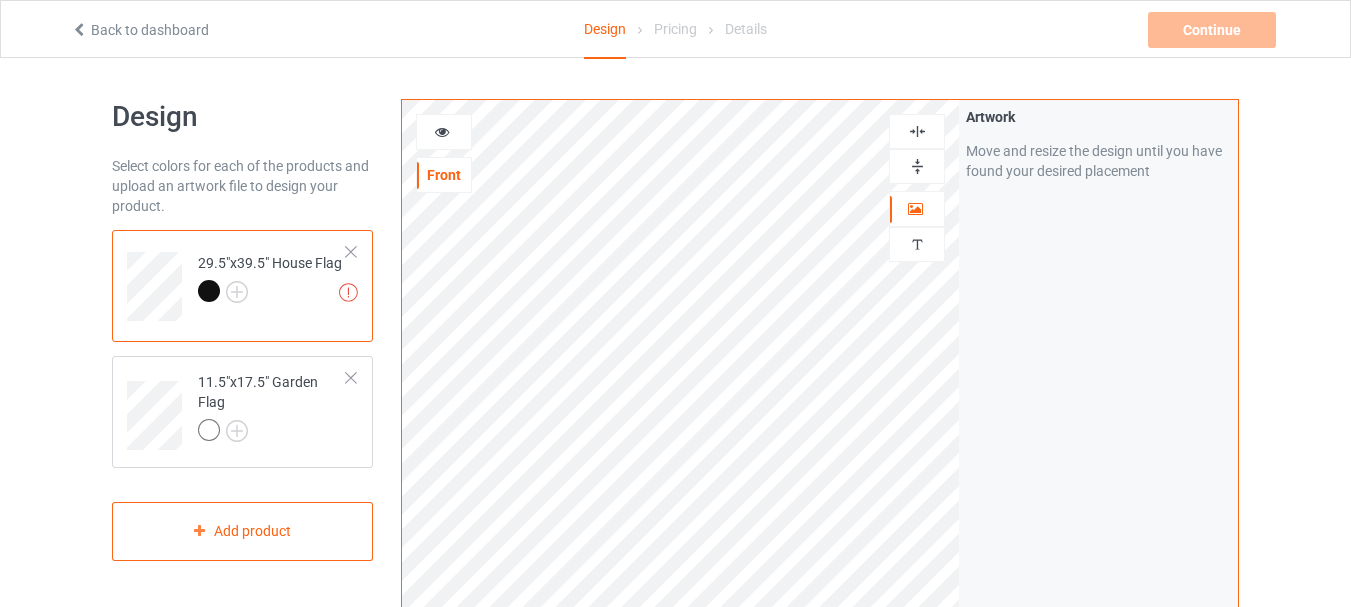 scroll, scrollTop: 0, scrollLeft: 0, axis: both 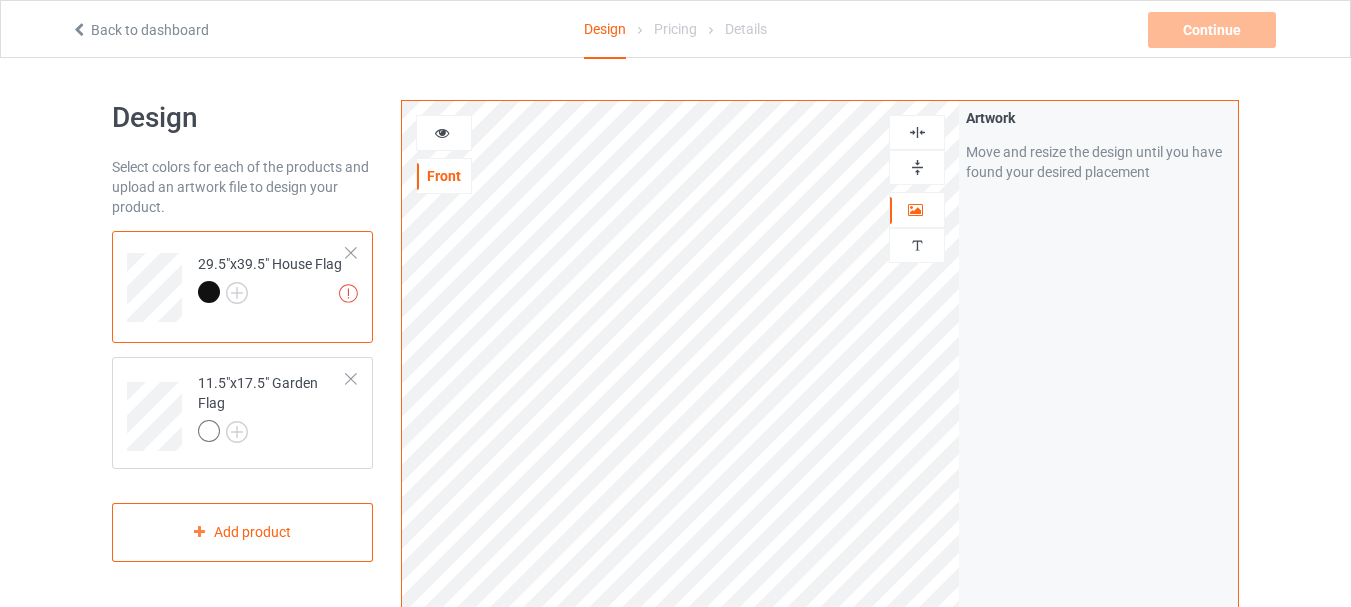 click at bounding box center (917, 132) 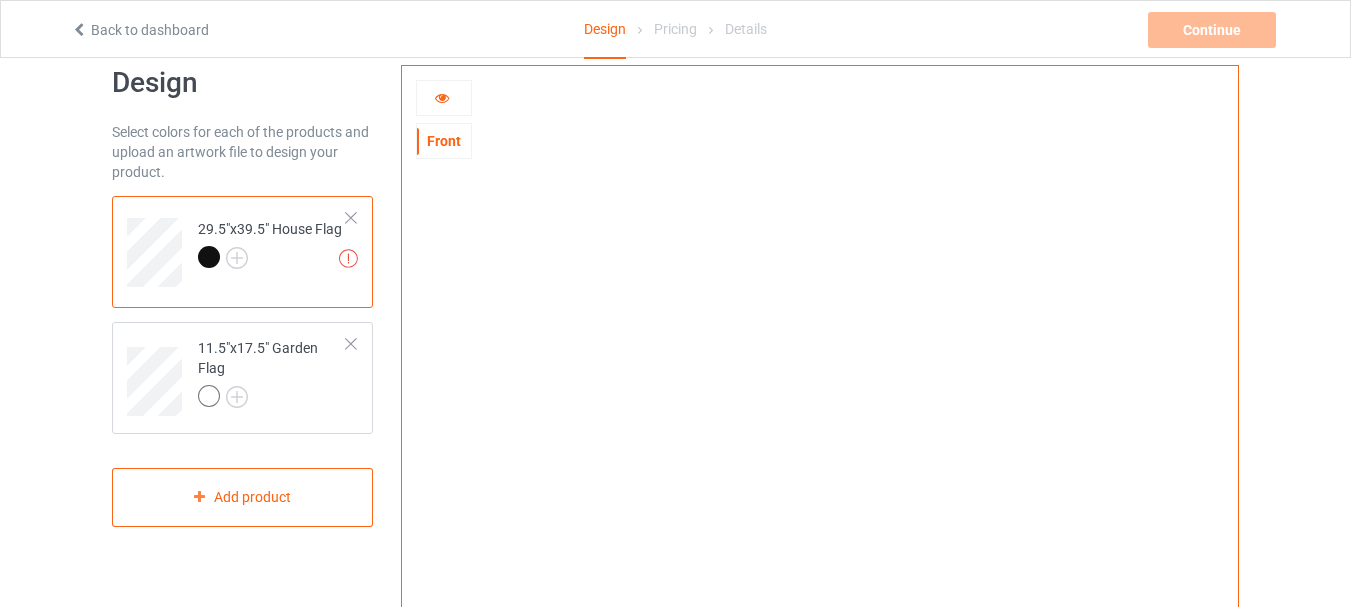 scroll, scrollTop: 0, scrollLeft: 0, axis: both 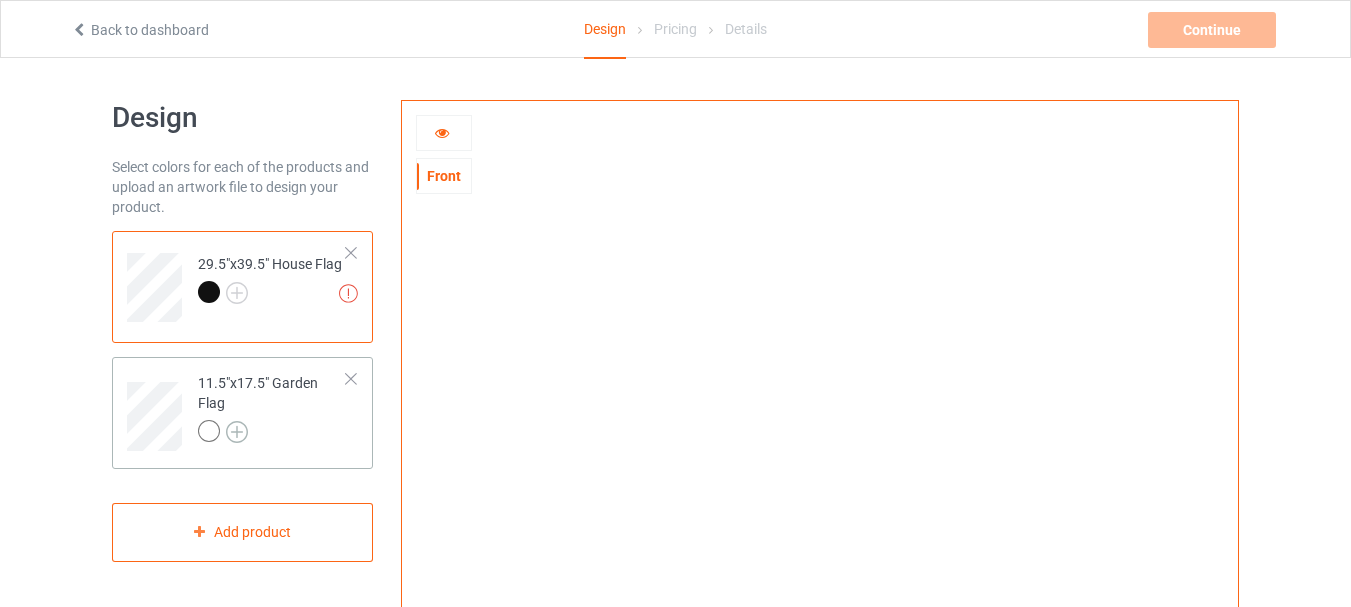 click at bounding box center [237, 432] 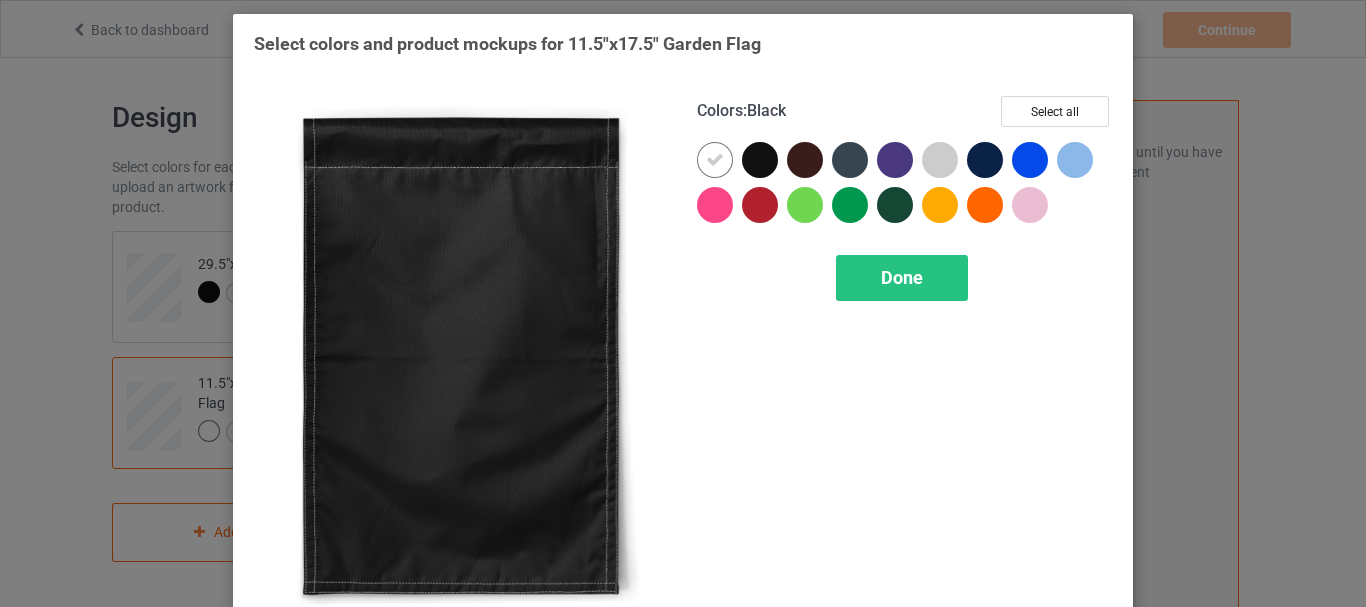 click at bounding box center [760, 160] 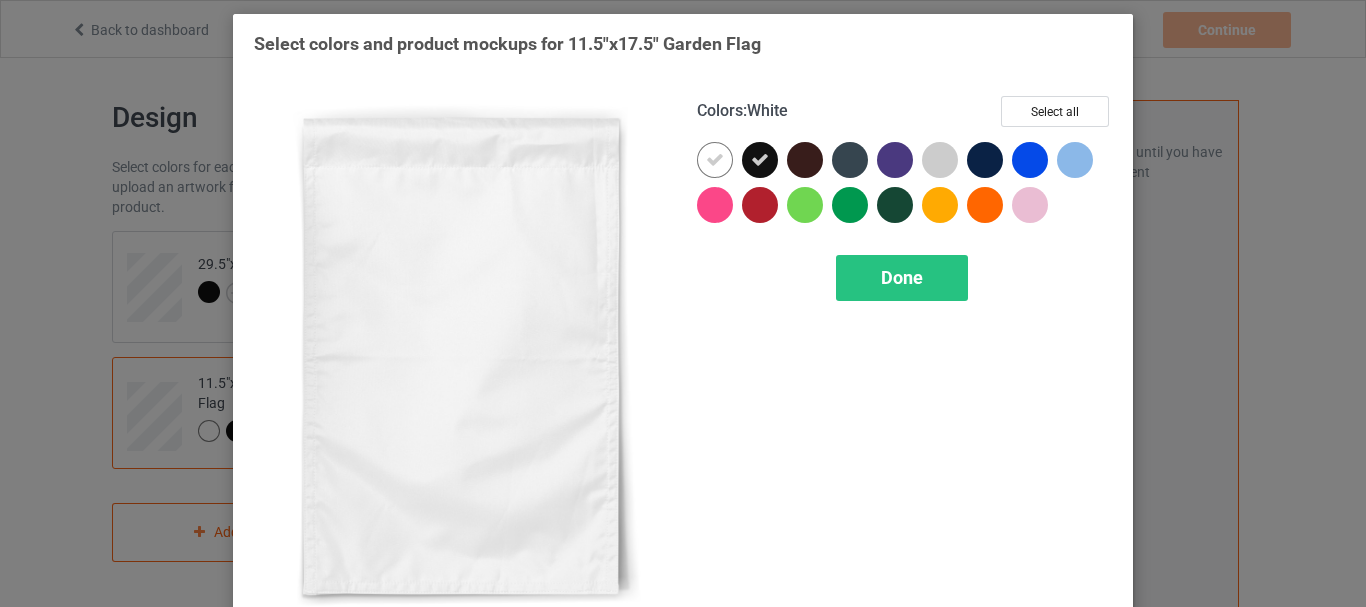 click at bounding box center [715, 160] 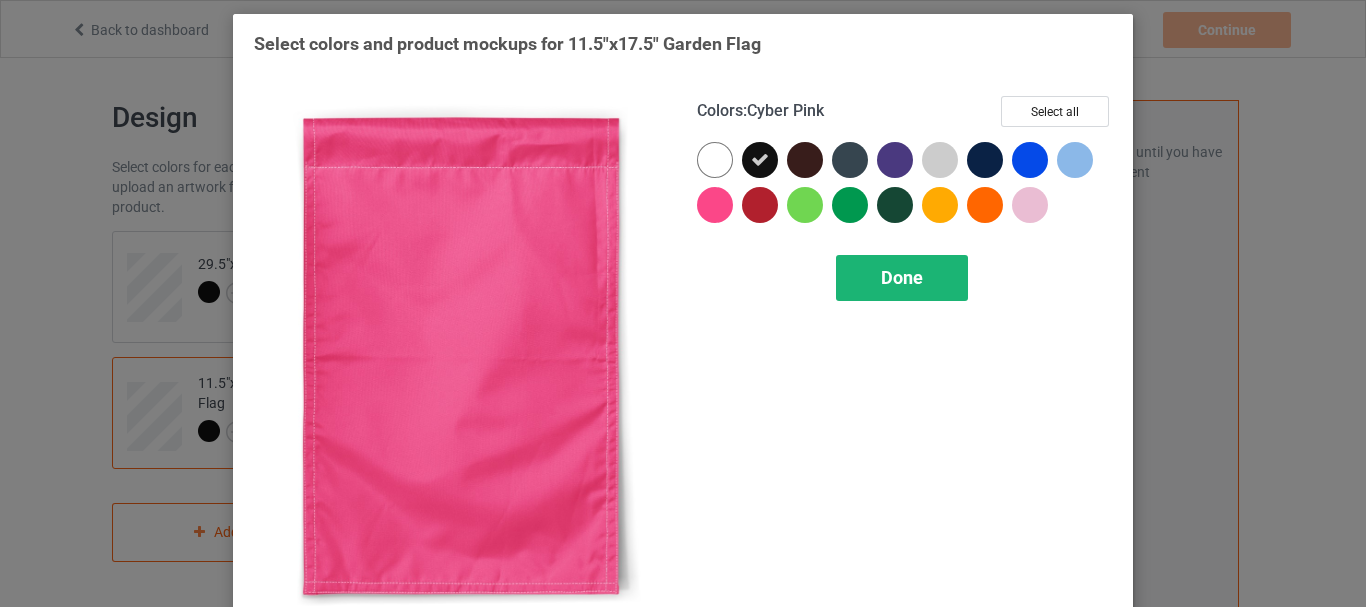 click on "Done" at bounding box center [902, 277] 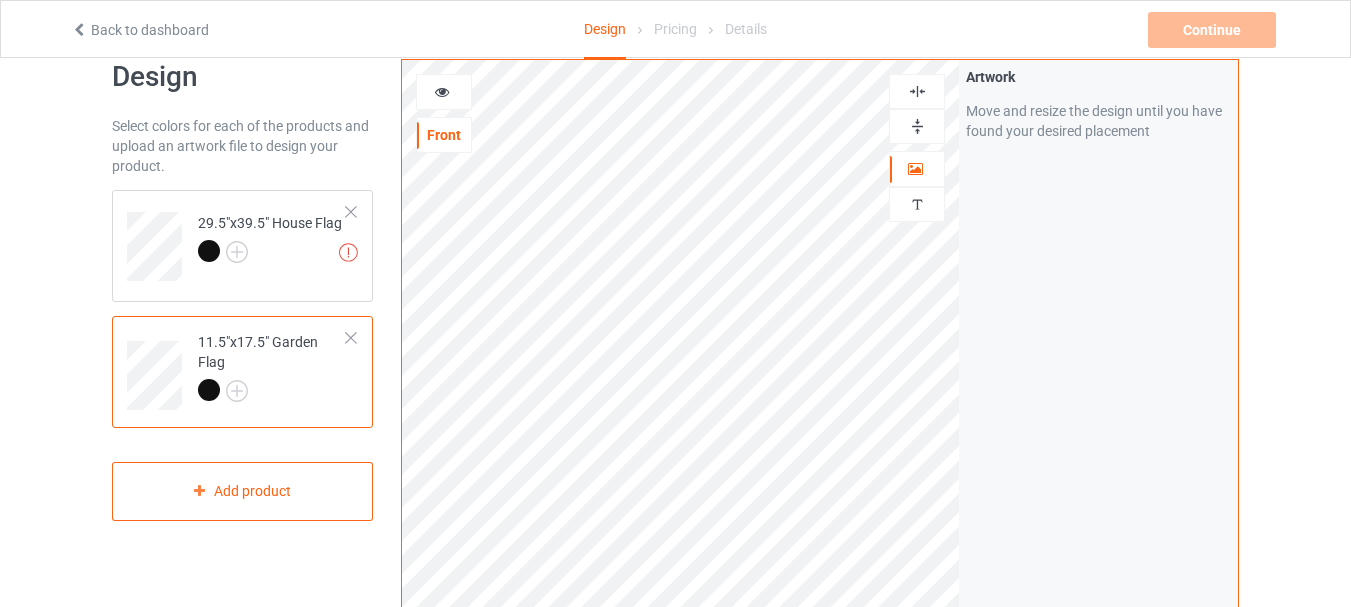 scroll, scrollTop: 0, scrollLeft: 0, axis: both 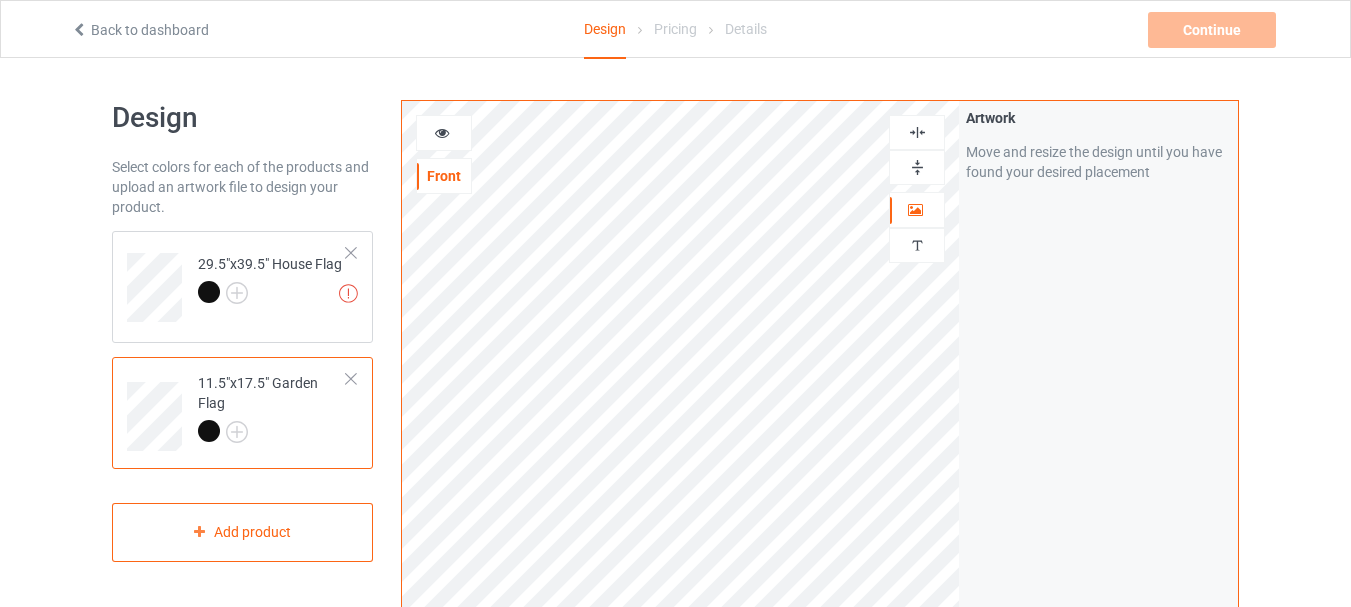 click at bounding box center (442, 130) 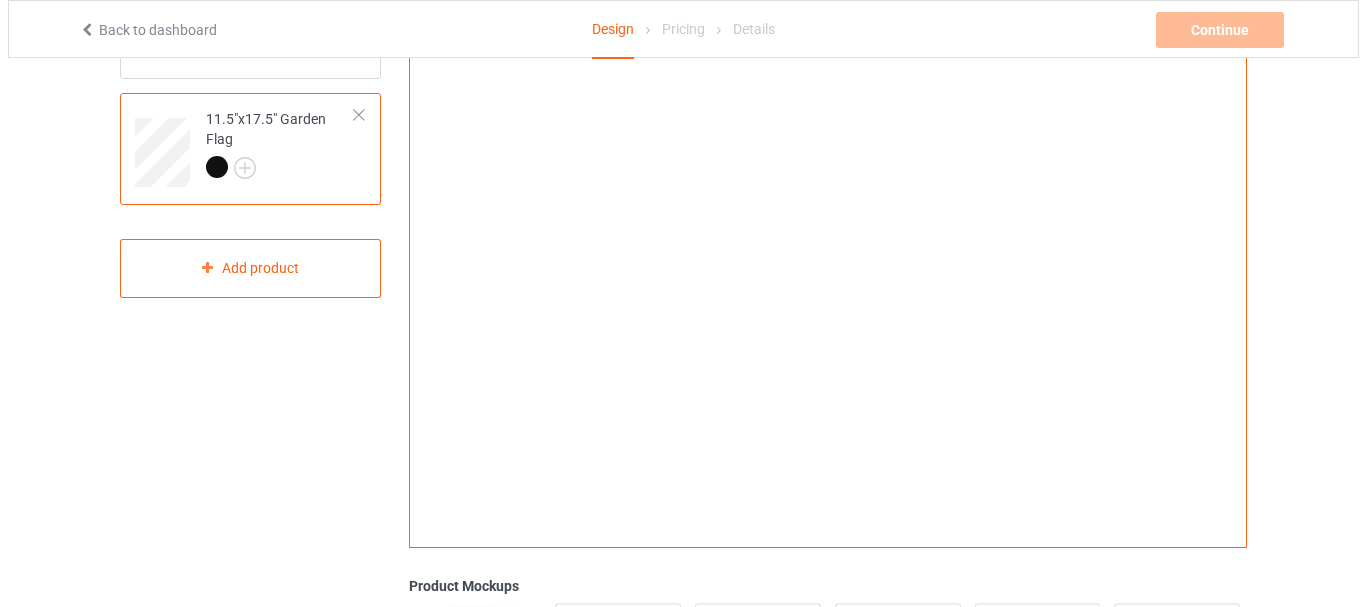 scroll, scrollTop: 300, scrollLeft: 0, axis: vertical 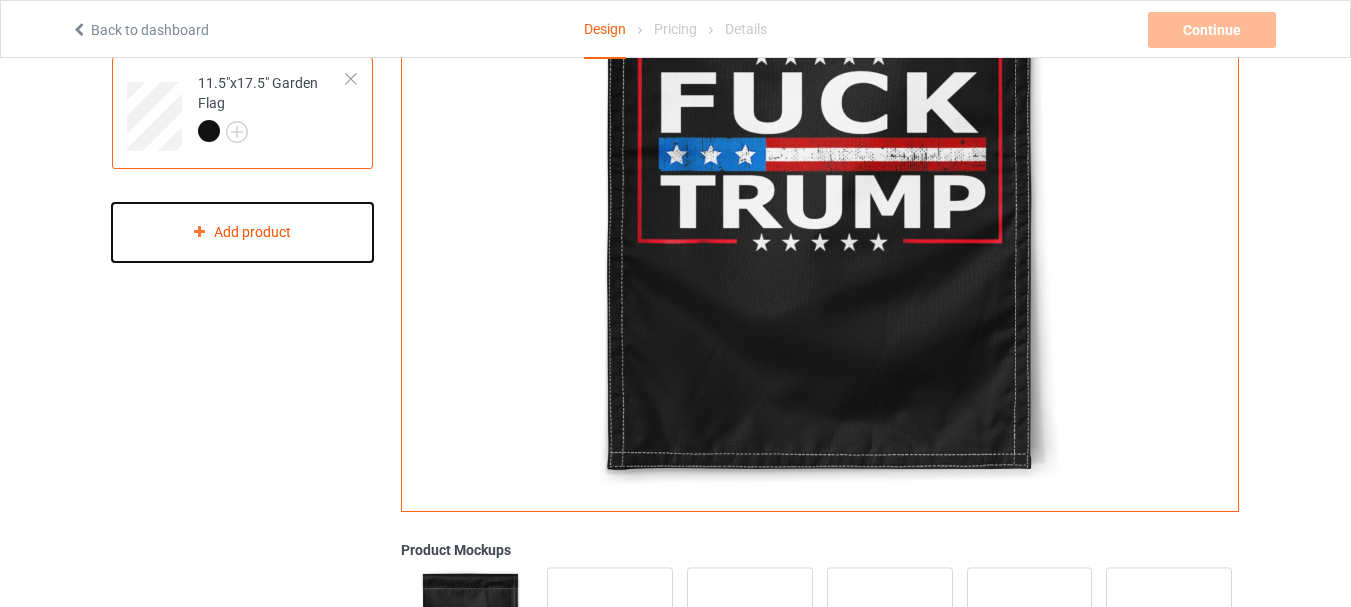 click on "Add product" at bounding box center (242, 232) 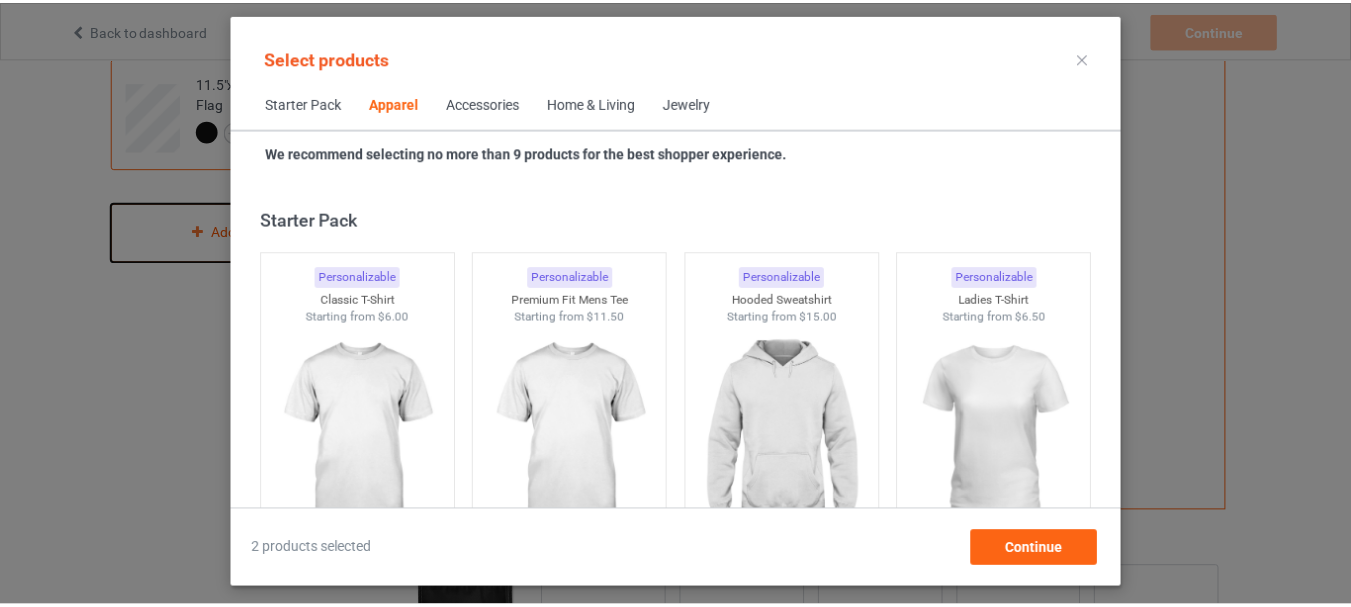 scroll, scrollTop: 745, scrollLeft: 0, axis: vertical 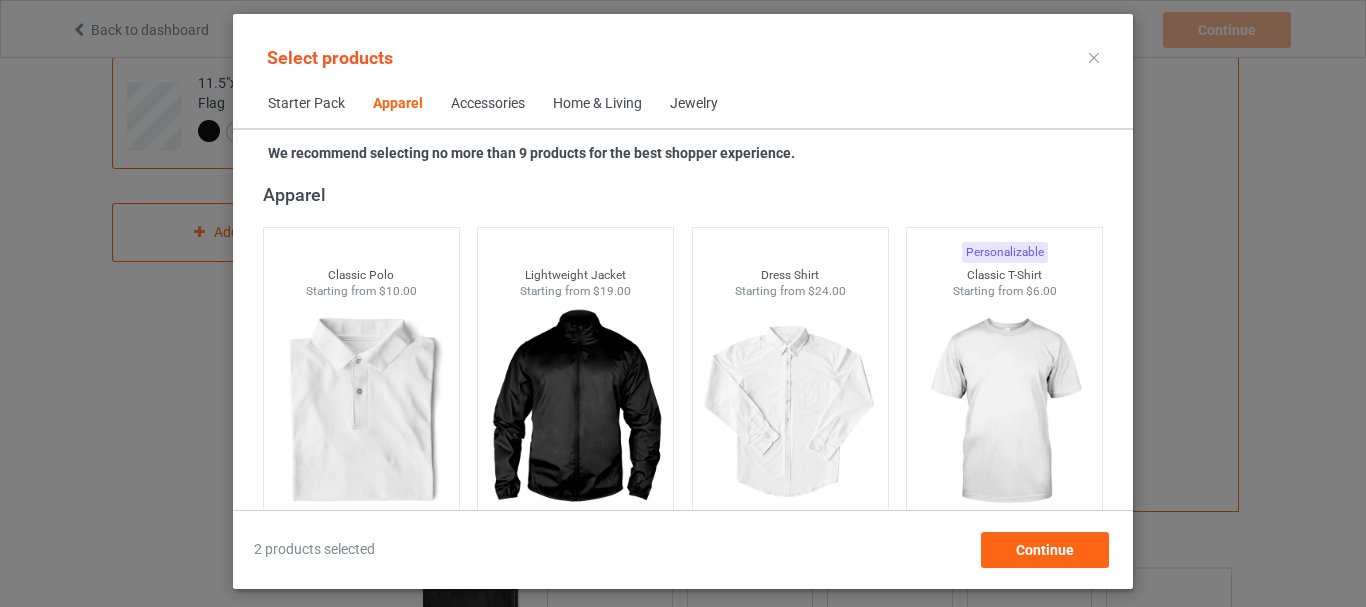 click at bounding box center (1094, 58) 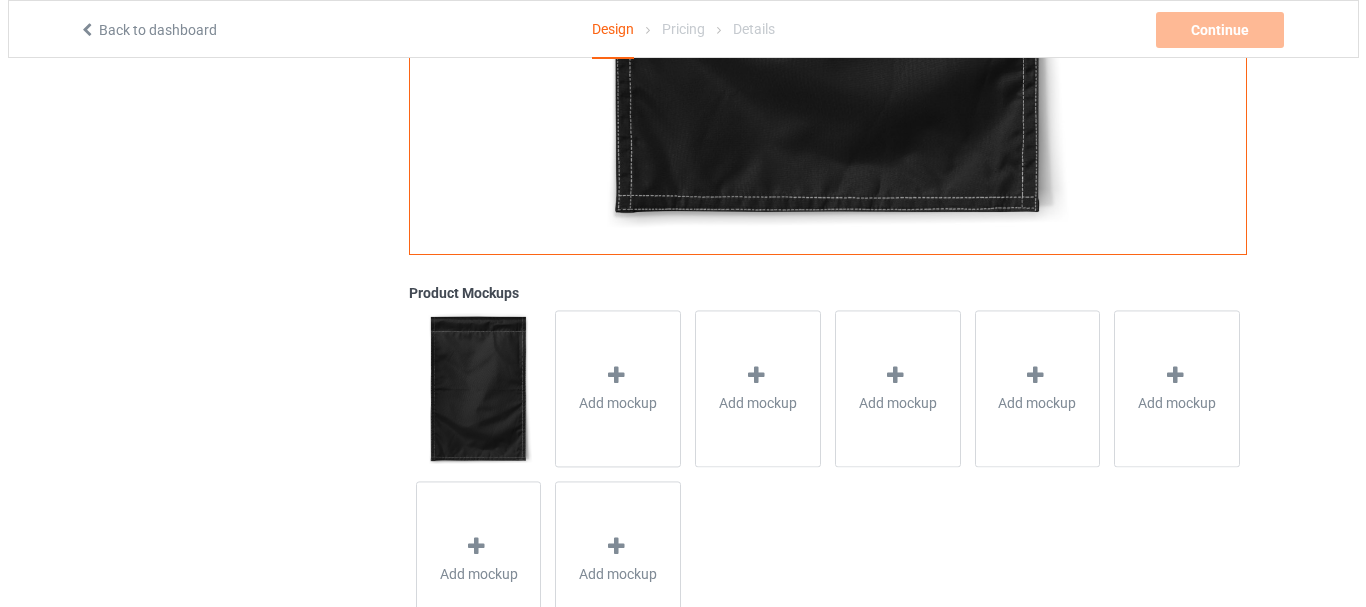 scroll, scrollTop: 600, scrollLeft: 0, axis: vertical 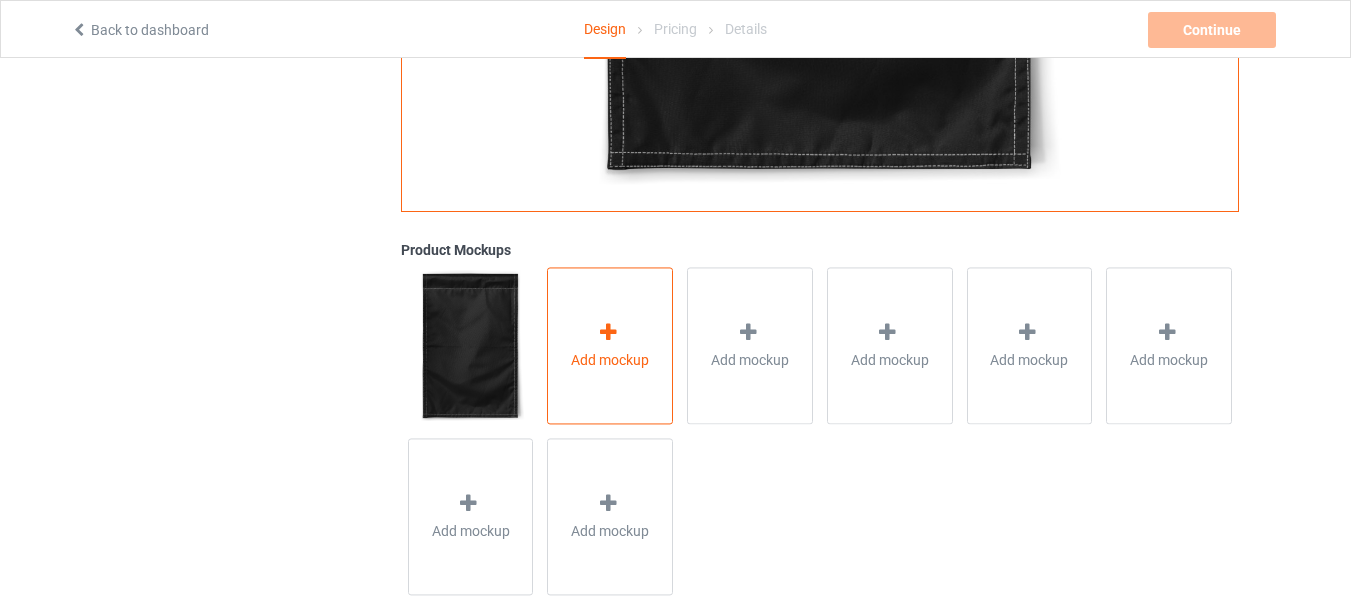click on "Add mockup" at bounding box center [610, 360] 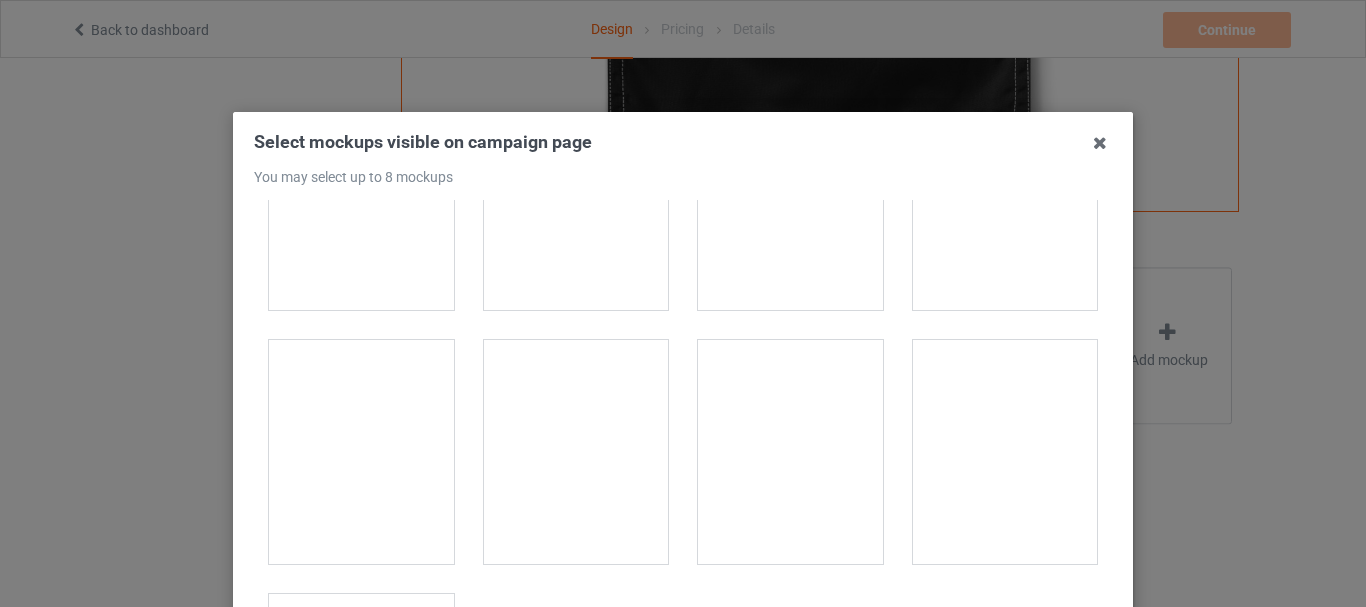 scroll, scrollTop: 400, scrollLeft: 0, axis: vertical 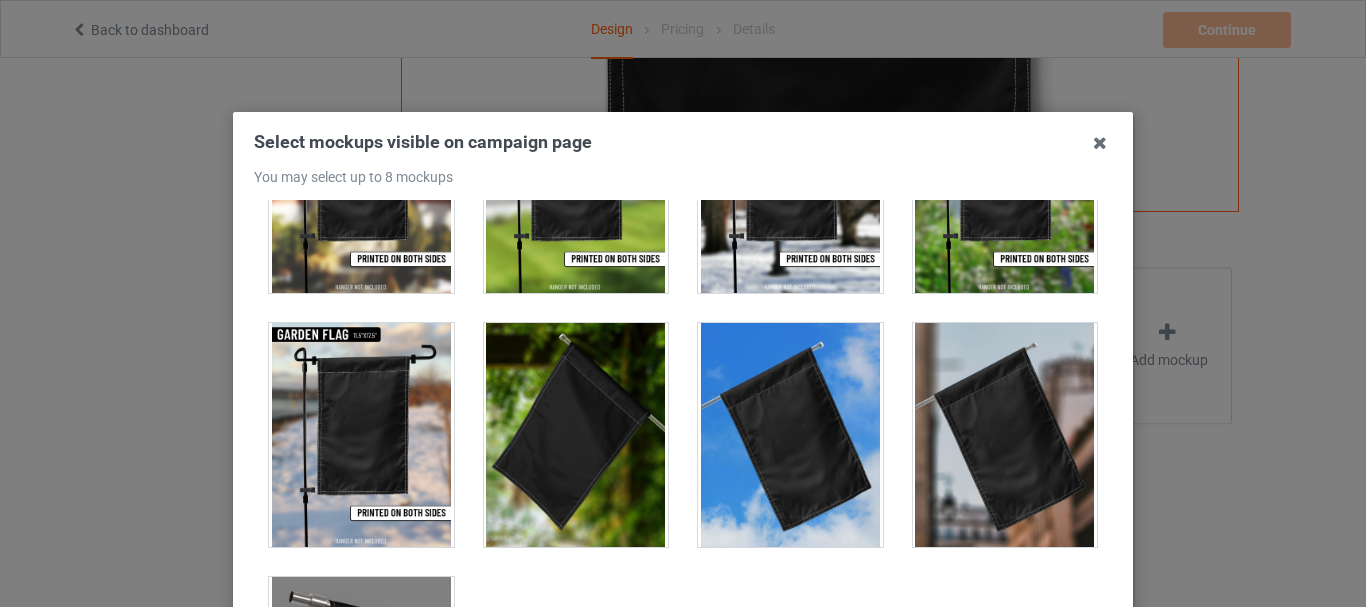 click at bounding box center [576, 435] 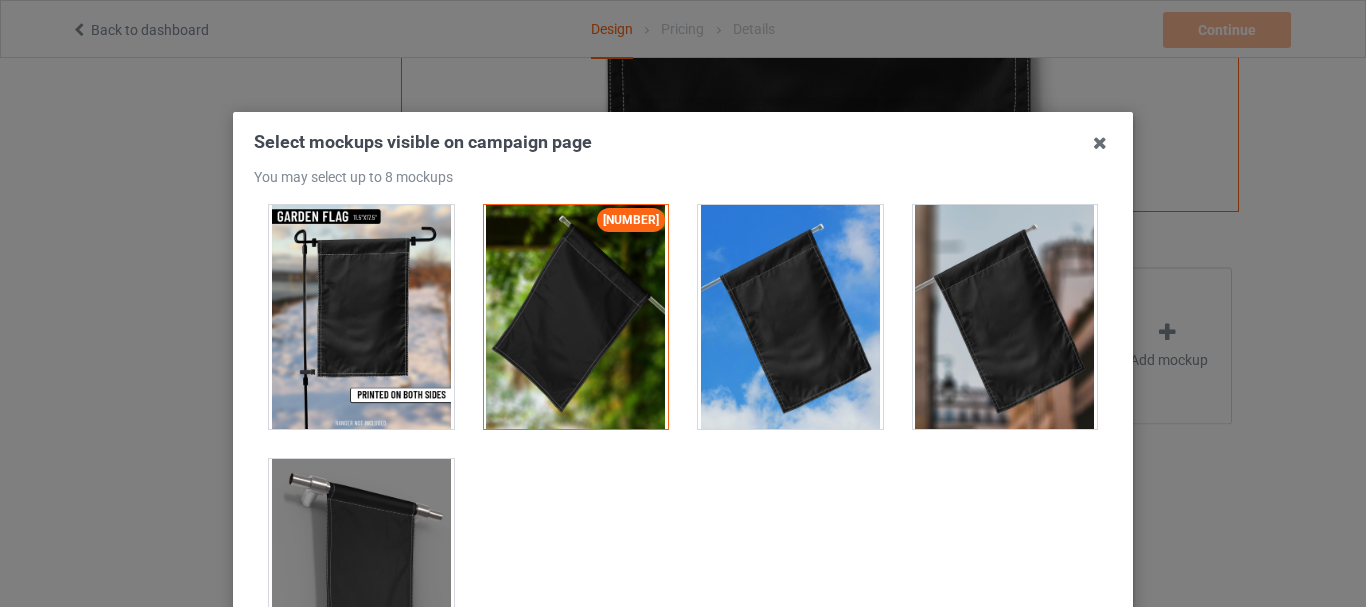 scroll, scrollTop: 530, scrollLeft: 0, axis: vertical 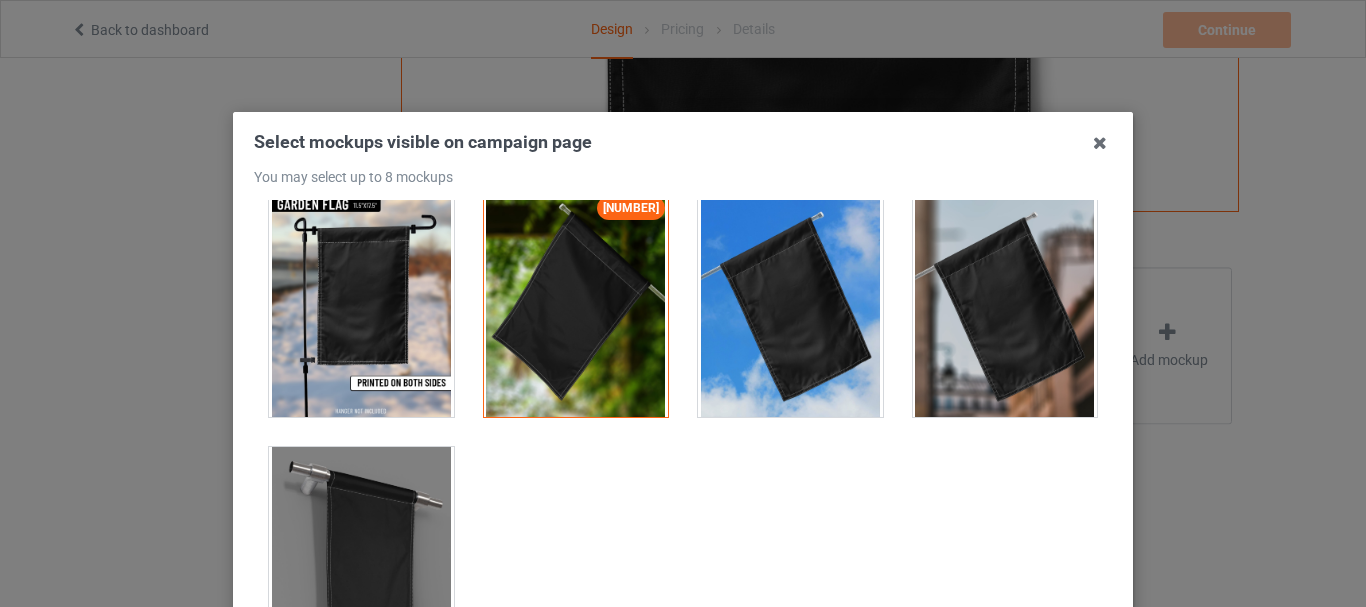 click at bounding box center [790, 305] 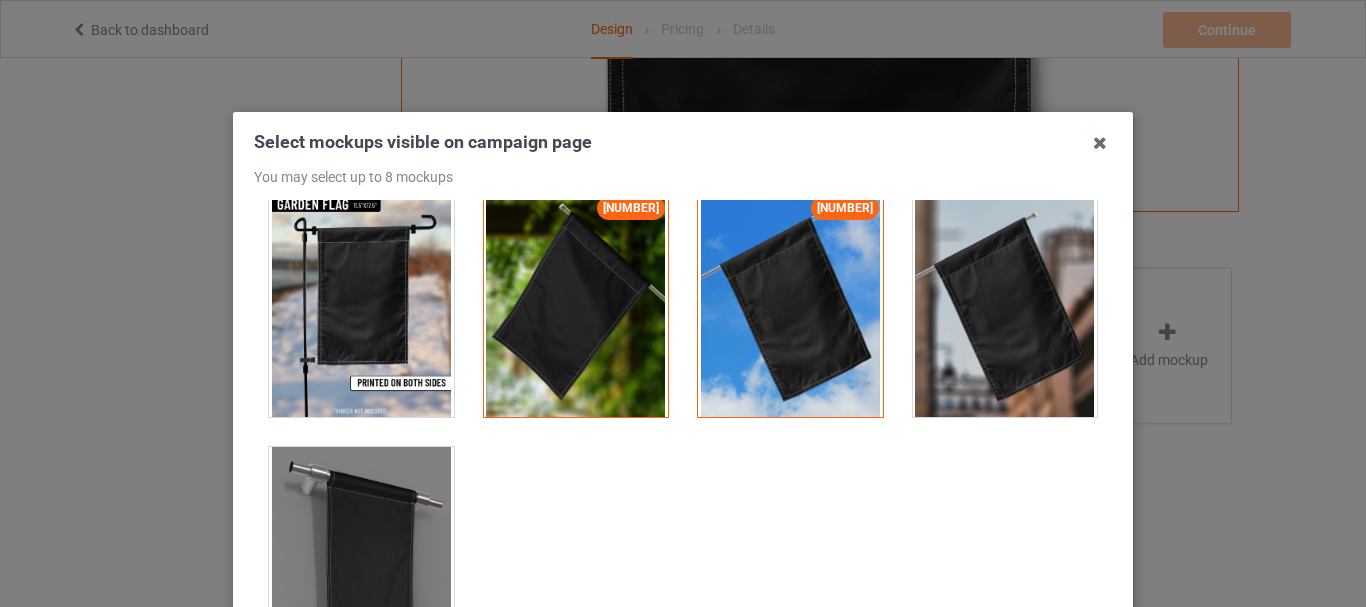 click at bounding box center [1005, 305] 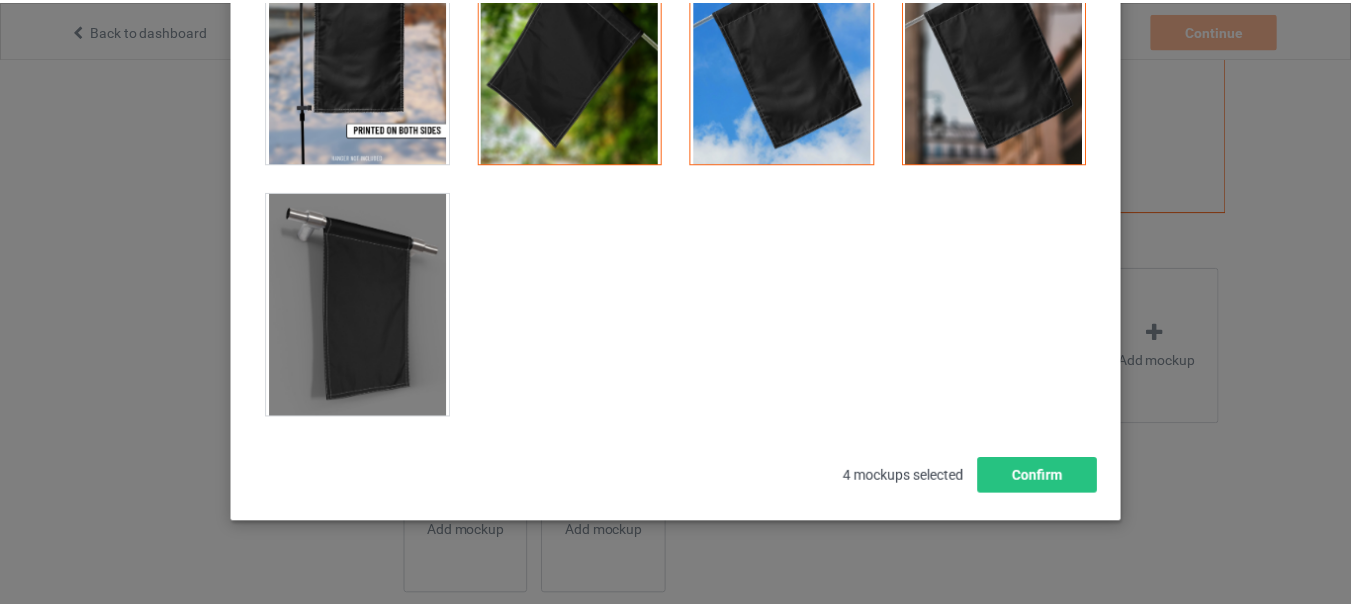 scroll, scrollTop: 282, scrollLeft: 0, axis: vertical 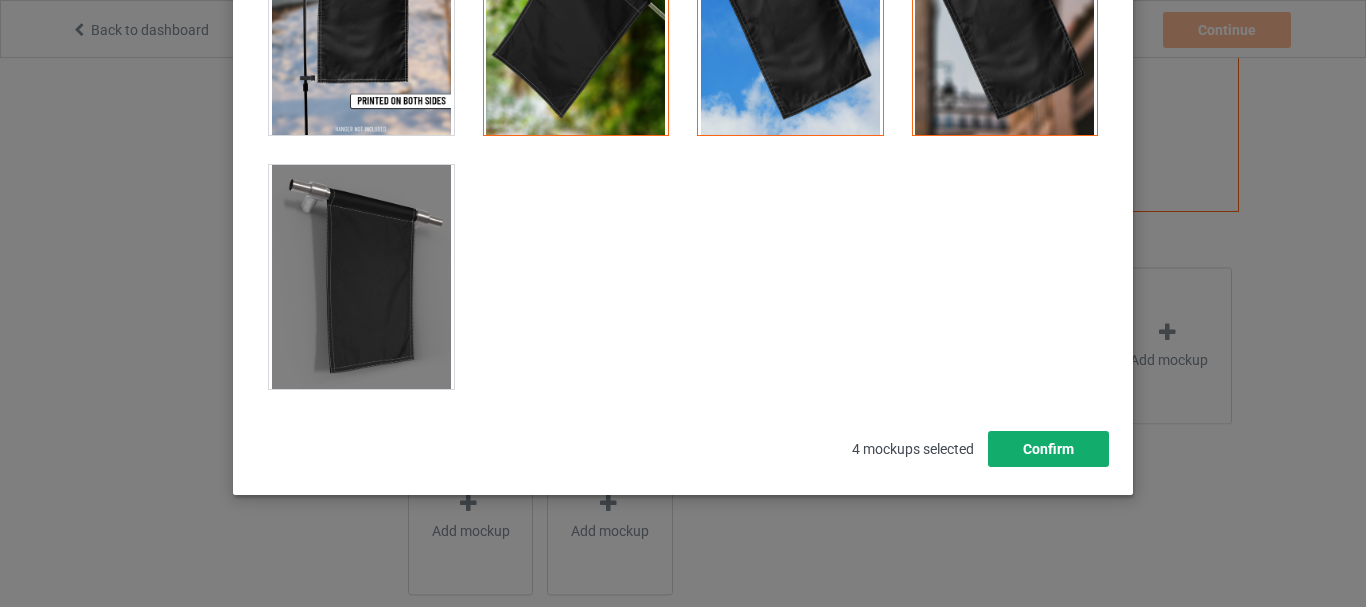 click on "Confirm" at bounding box center [1048, 449] 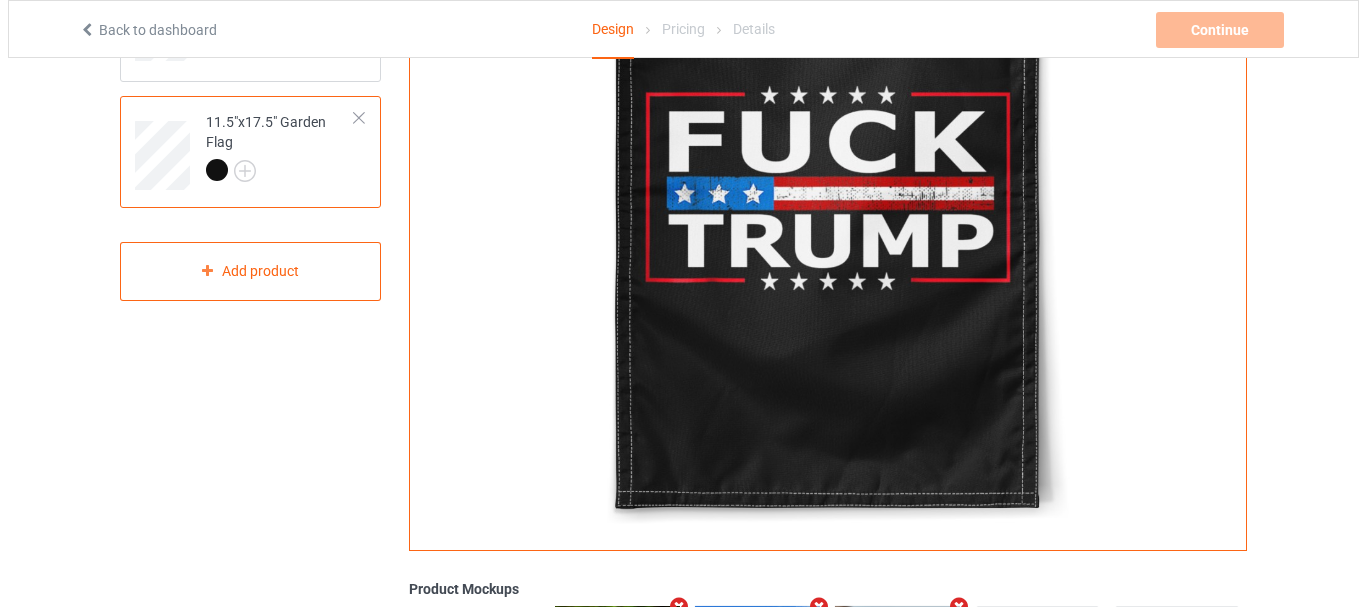 scroll, scrollTop: 100, scrollLeft: 0, axis: vertical 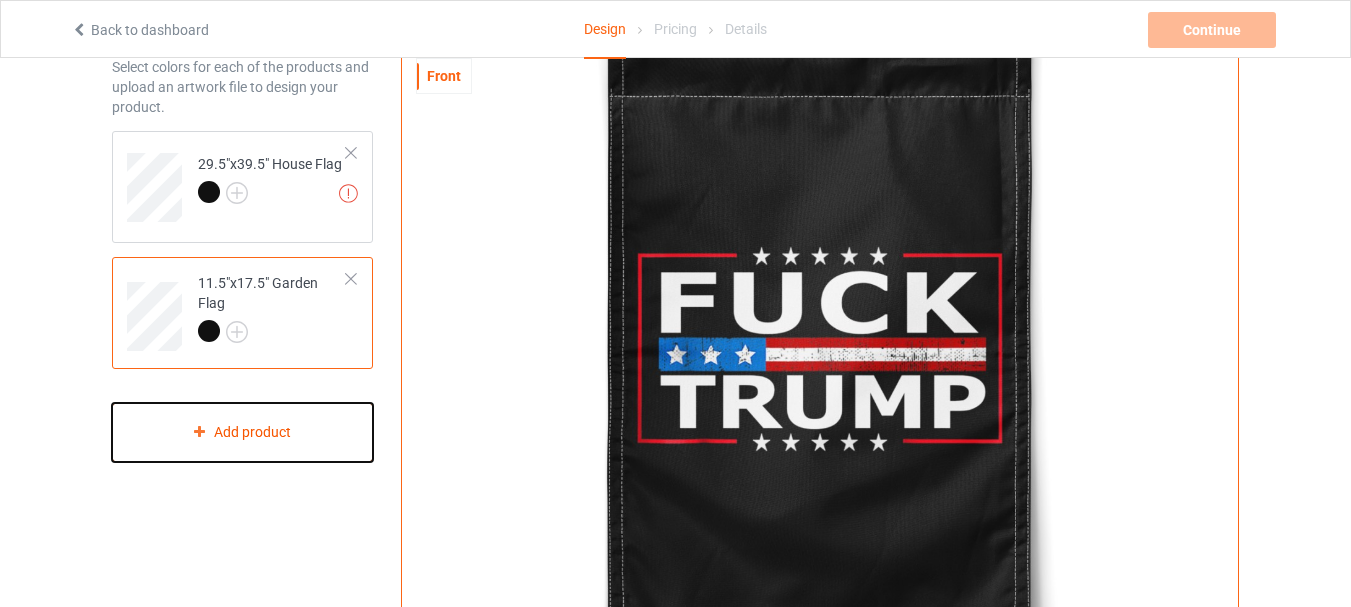 click on "Add product" at bounding box center (242, 432) 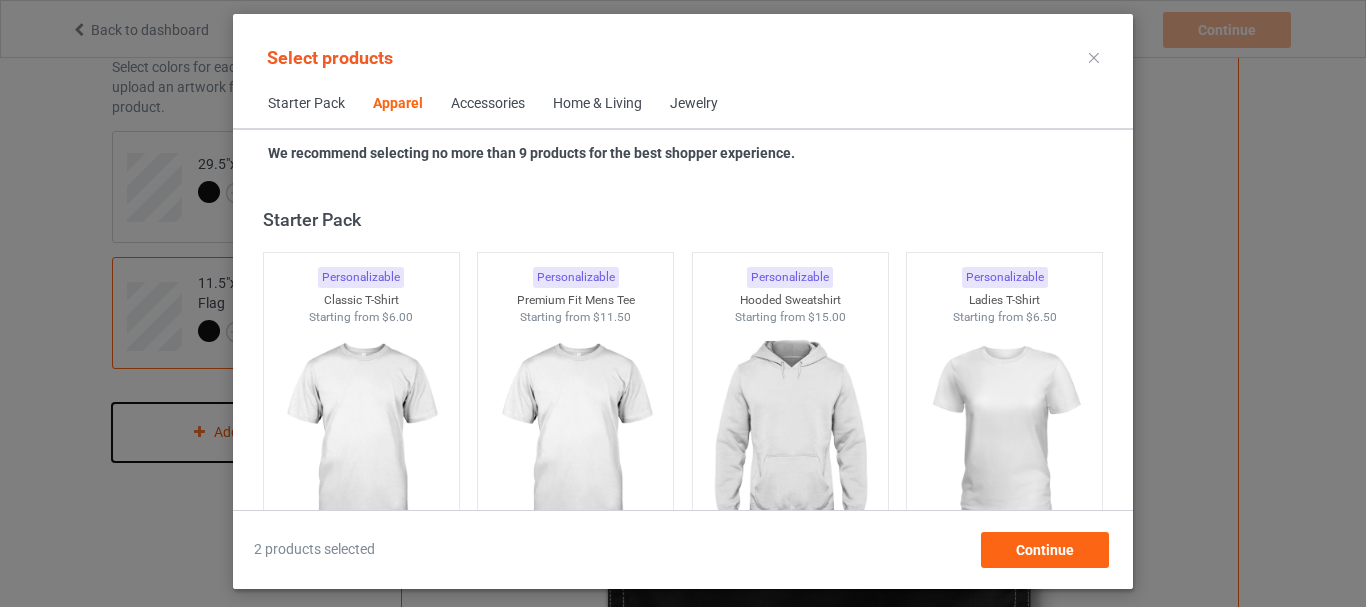 scroll, scrollTop: 745, scrollLeft: 0, axis: vertical 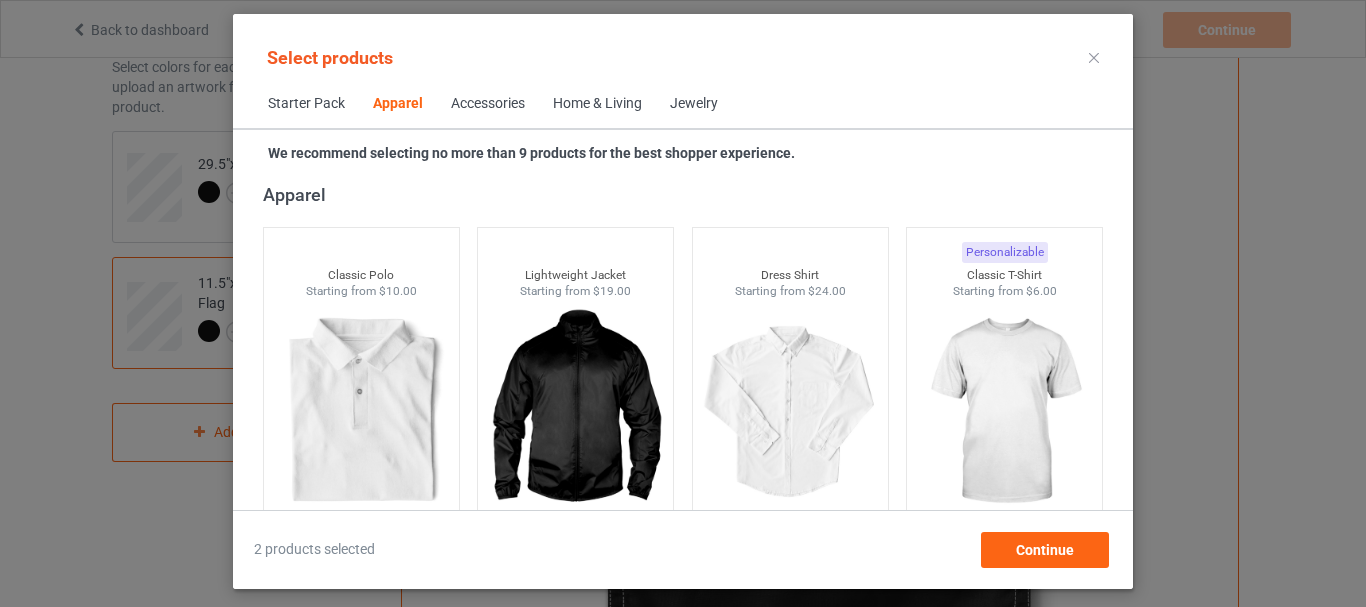click on "Accessories" at bounding box center (488, 104) 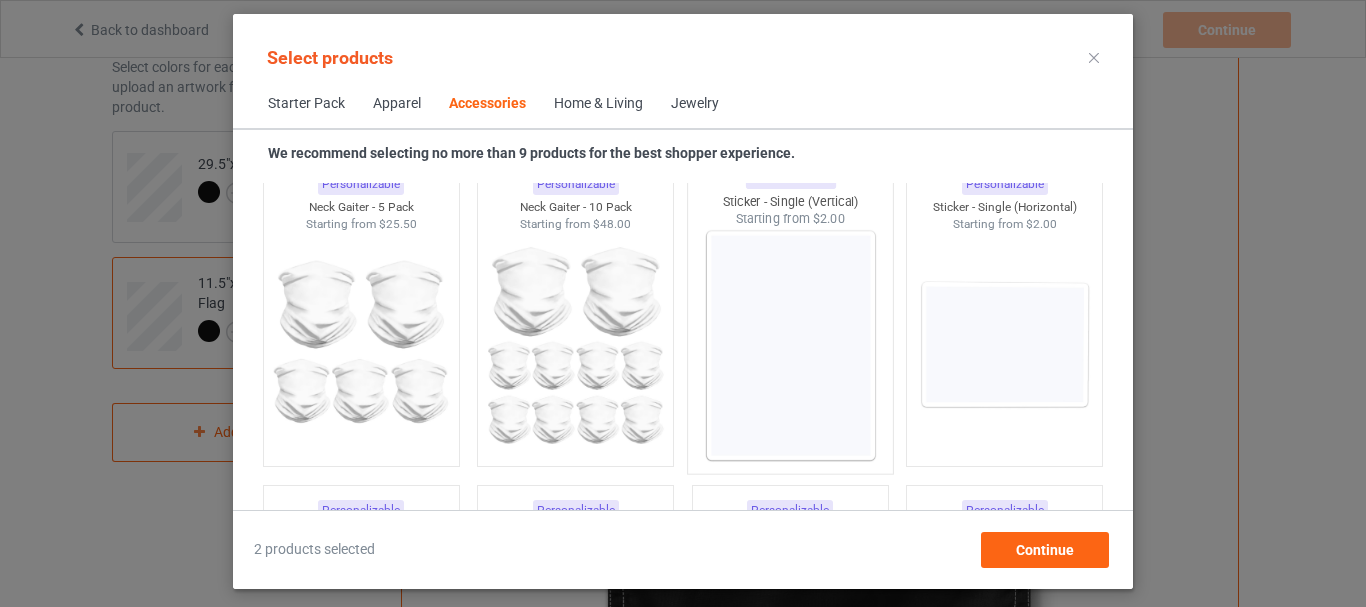 scroll, scrollTop: 6694, scrollLeft: 0, axis: vertical 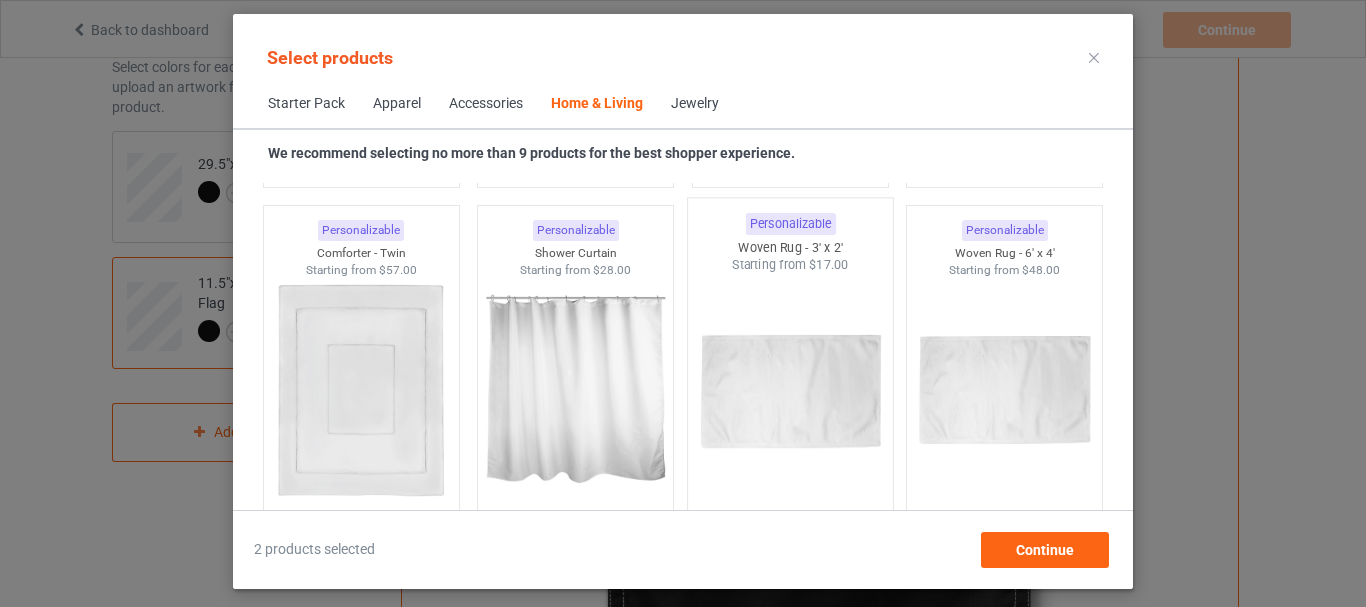 click at bounding box center [790, 391] 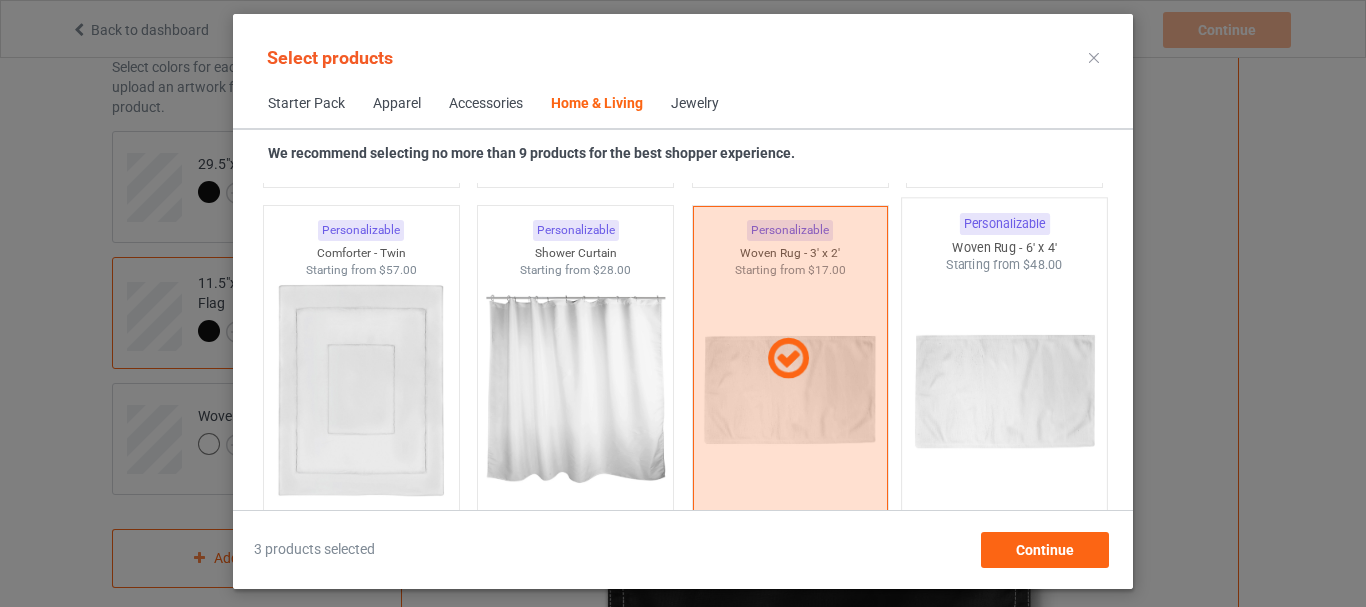 click at bounding box center (1005, 391) 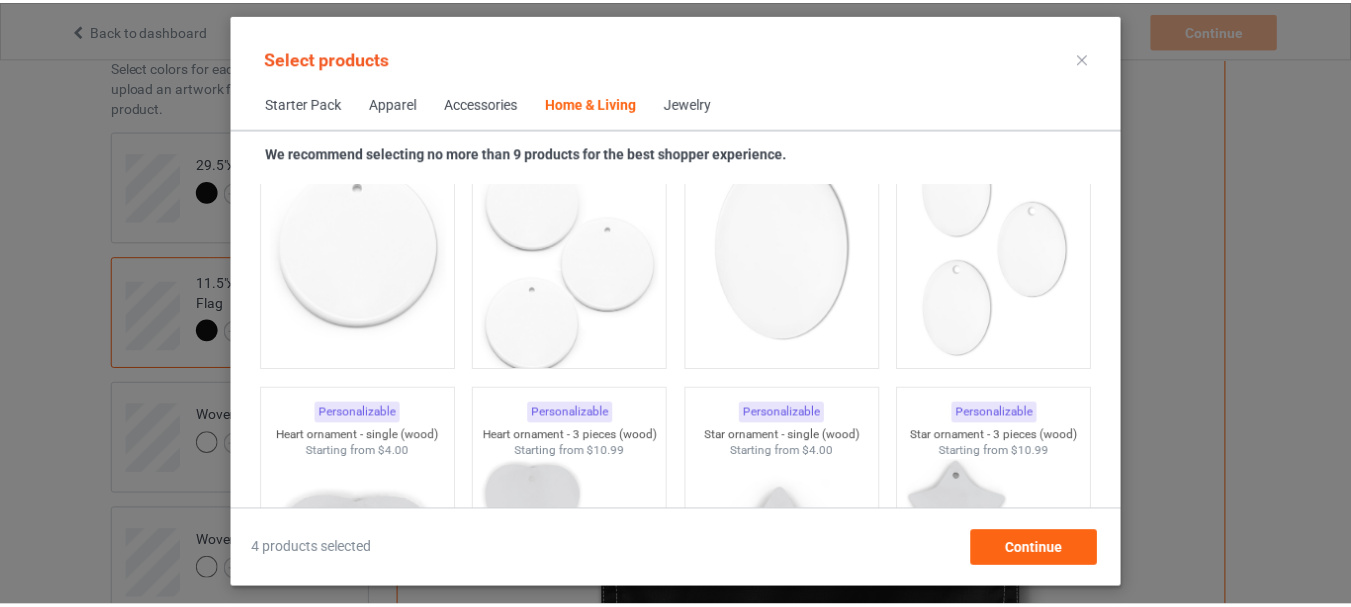 scroll, scrollTop: 16094, scrollLeft: 0, axis: vertical 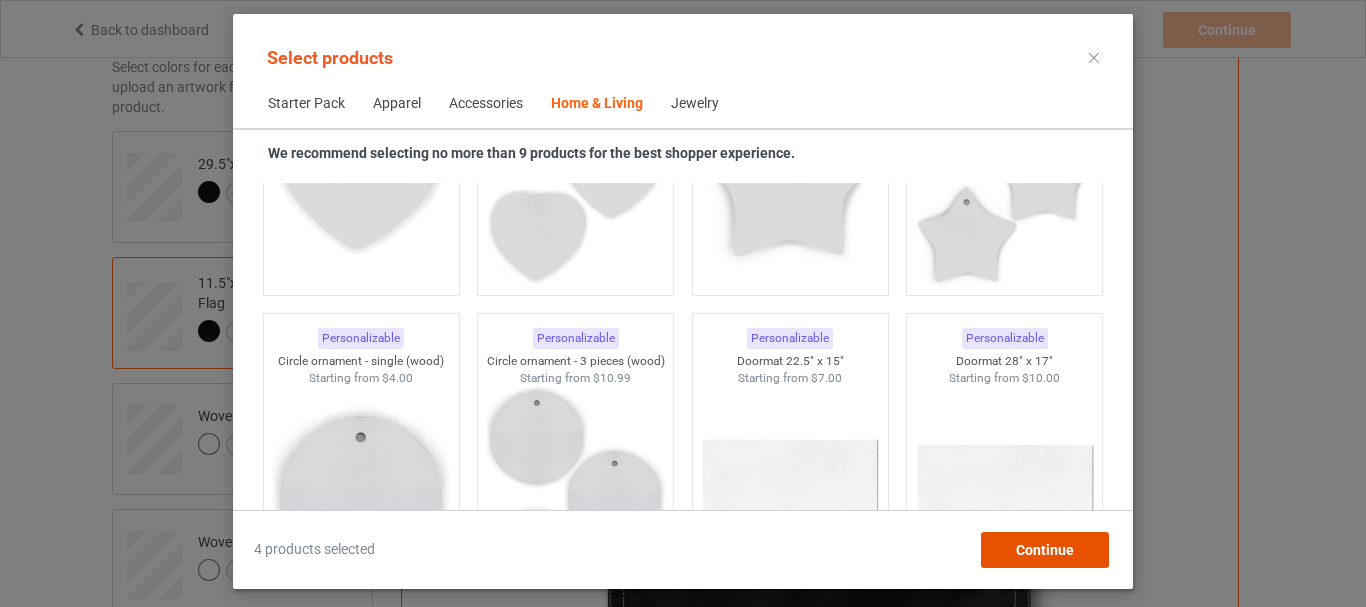 click on "Continue" at bounding box center [1045, 550] 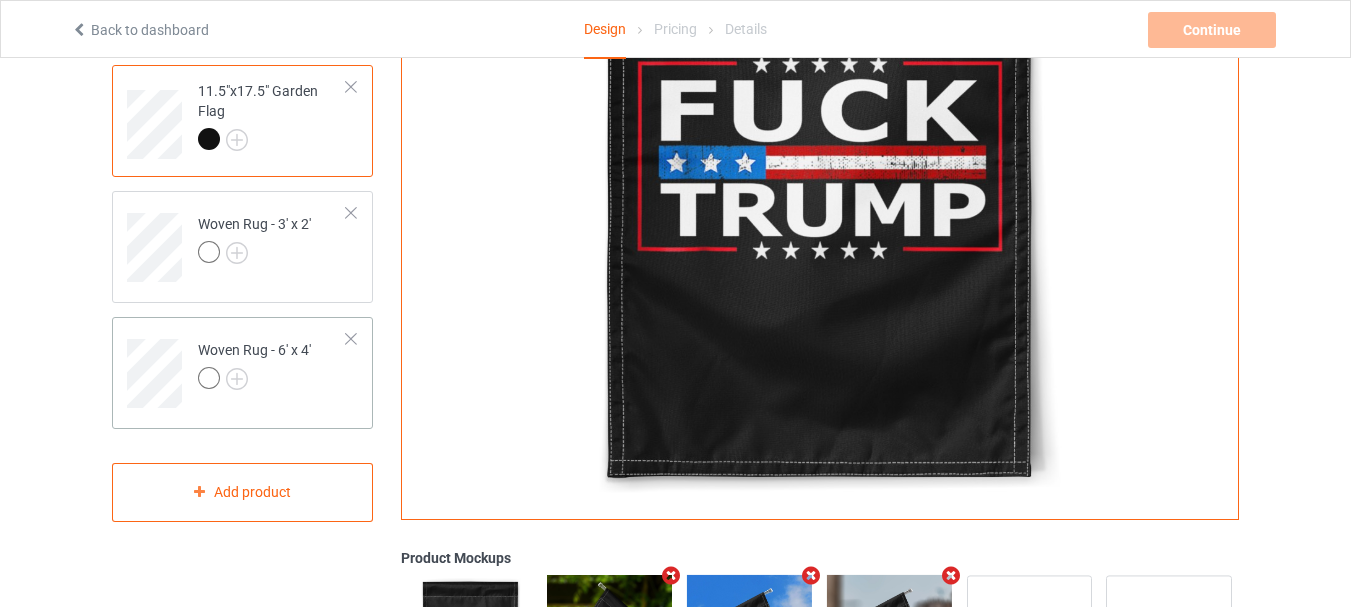 scroll, scrollTop: 300, scrollLeft: 0, axis: vertical 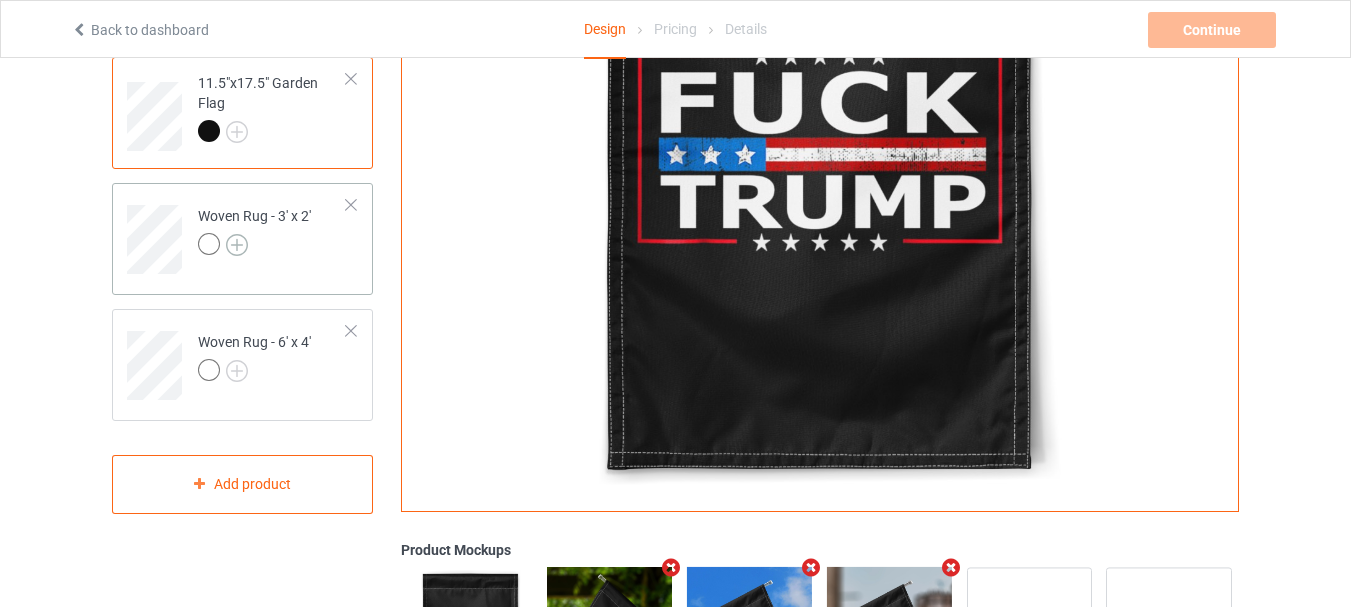 click at bounding box center (237, 245) 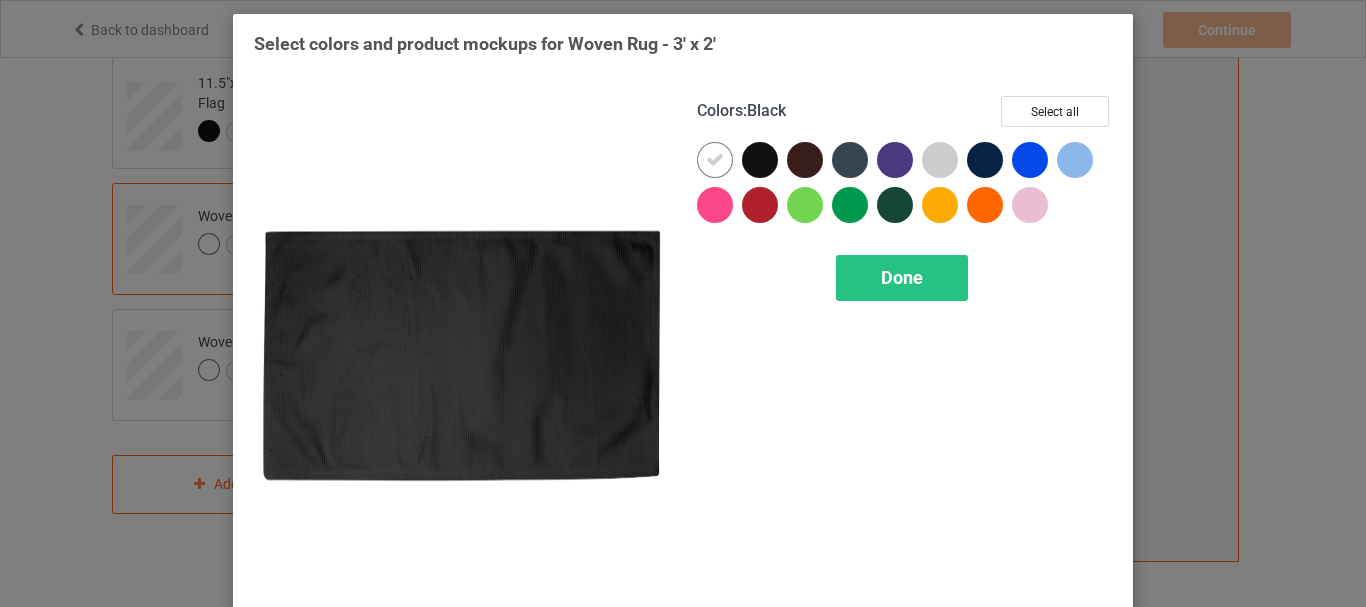 click at bounding box center [760, 160] 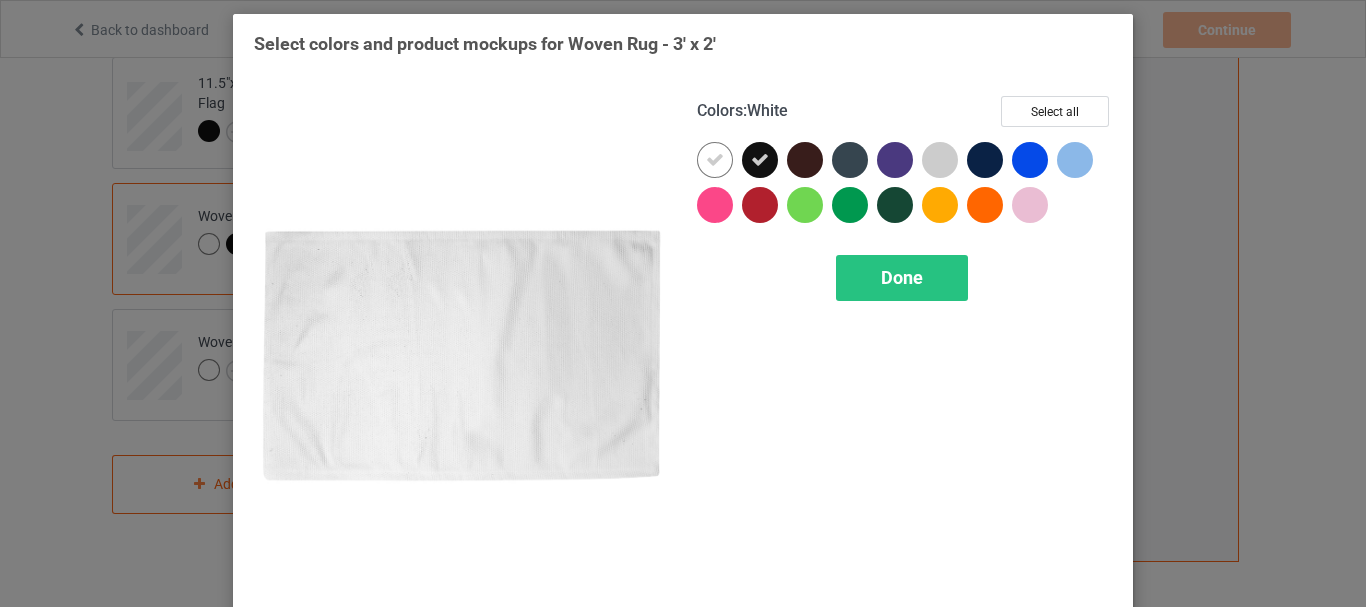 click at bounding box center [715, 160] 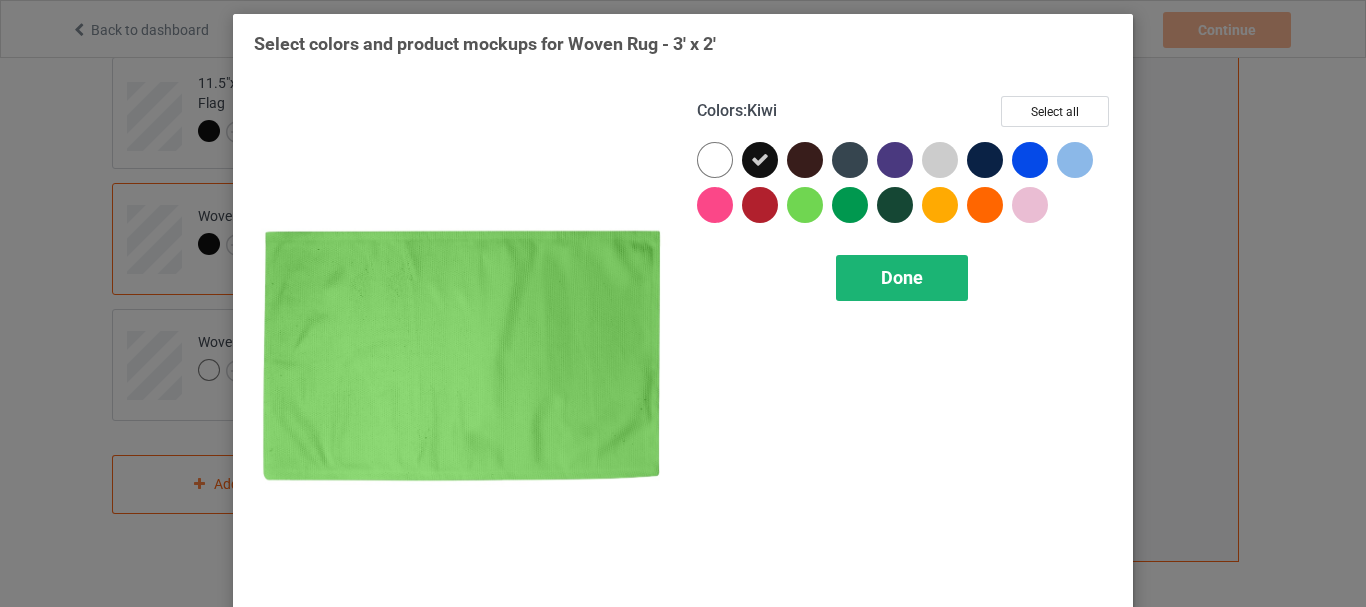 click on "Done" at bounding box center (902, 278) 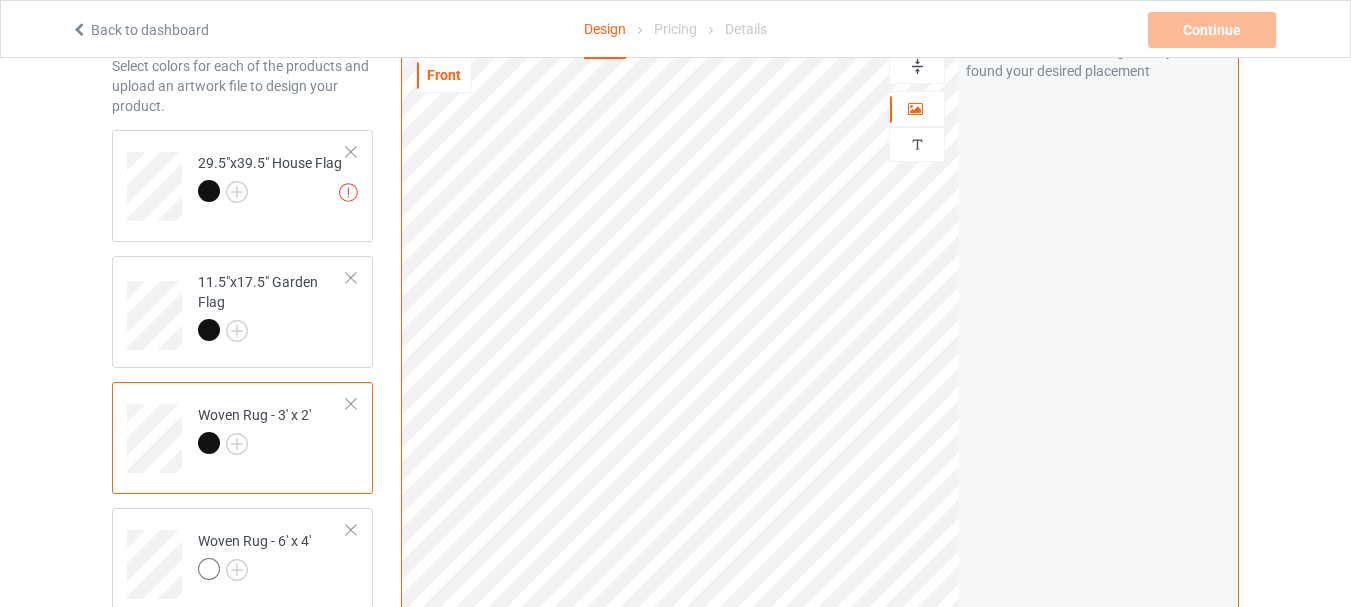 scroll, scrollTop: 100, scrollLeft: 0, axis: vertical 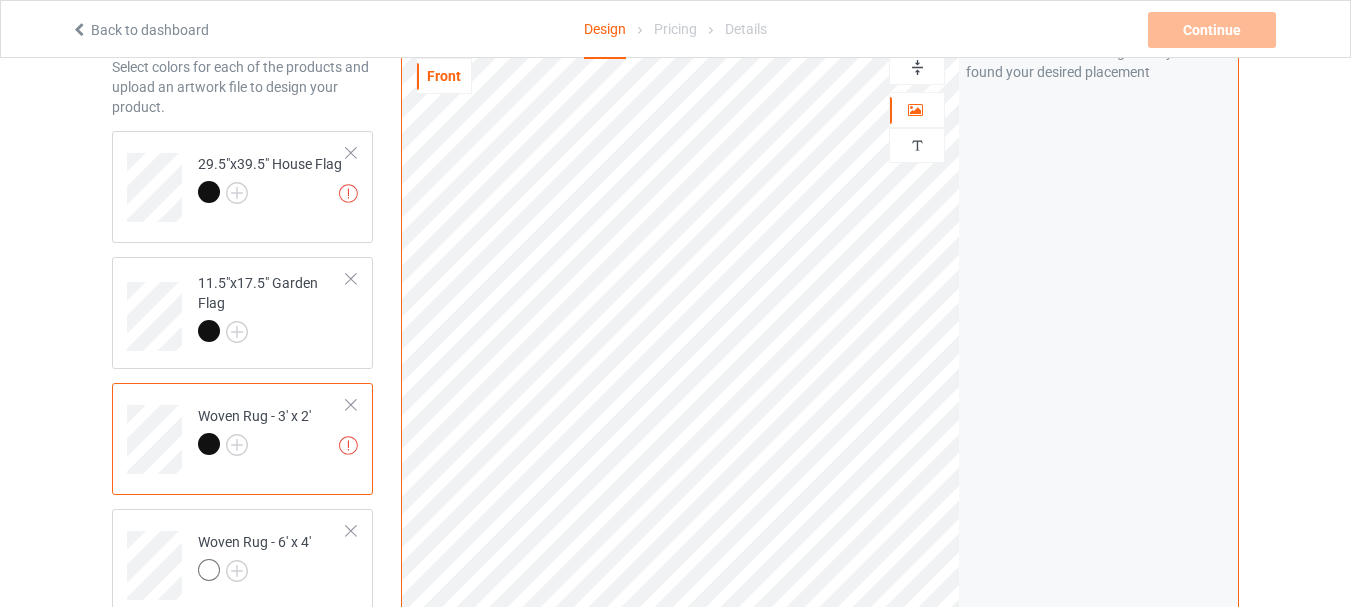 click at bounding box center (917, 67) 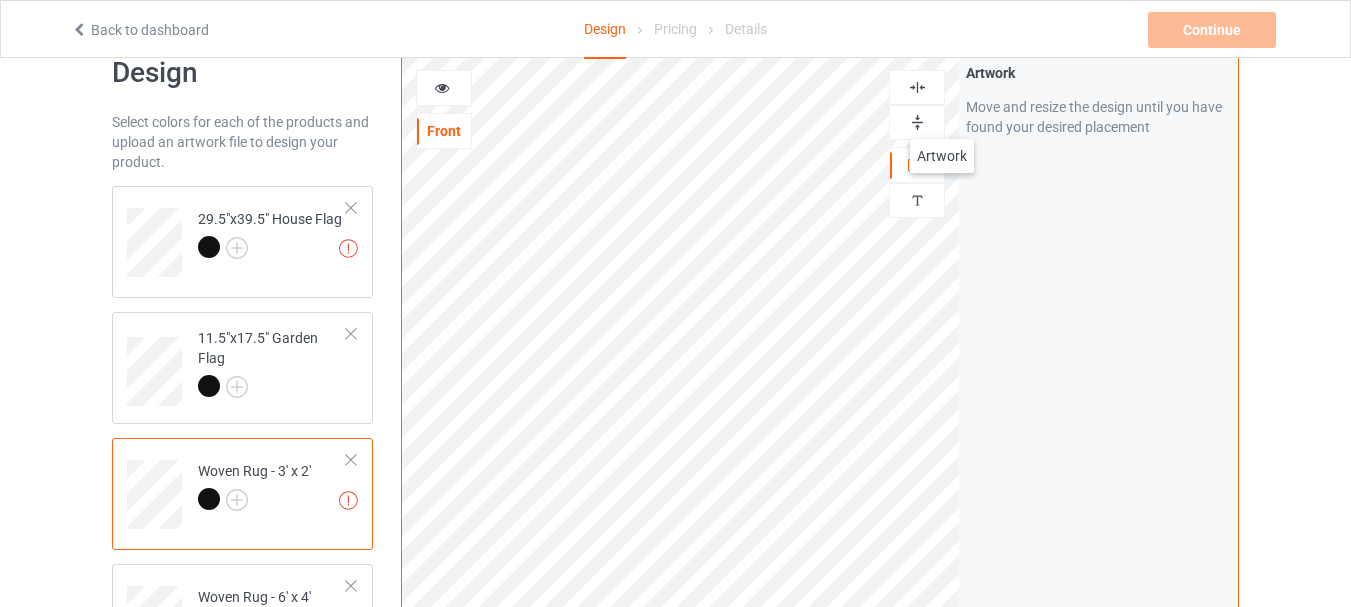 scroll, scrollTop: 0, scrollLeft: 0, axis: both 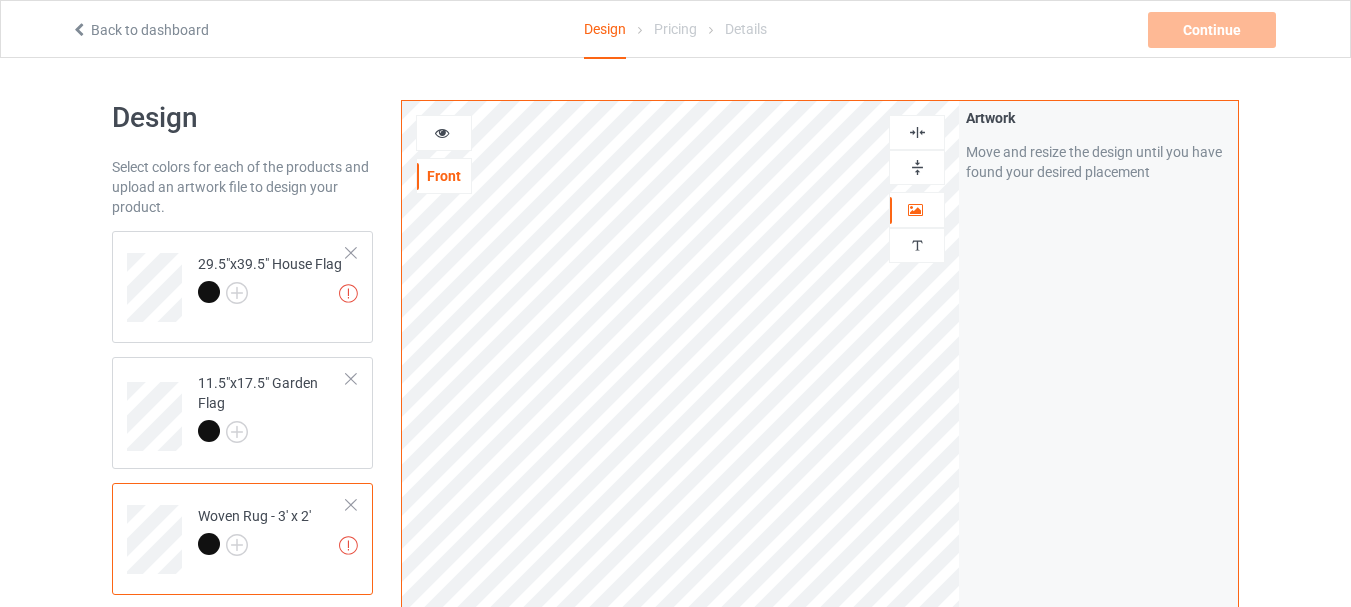 click at bounding box center (444, 133) 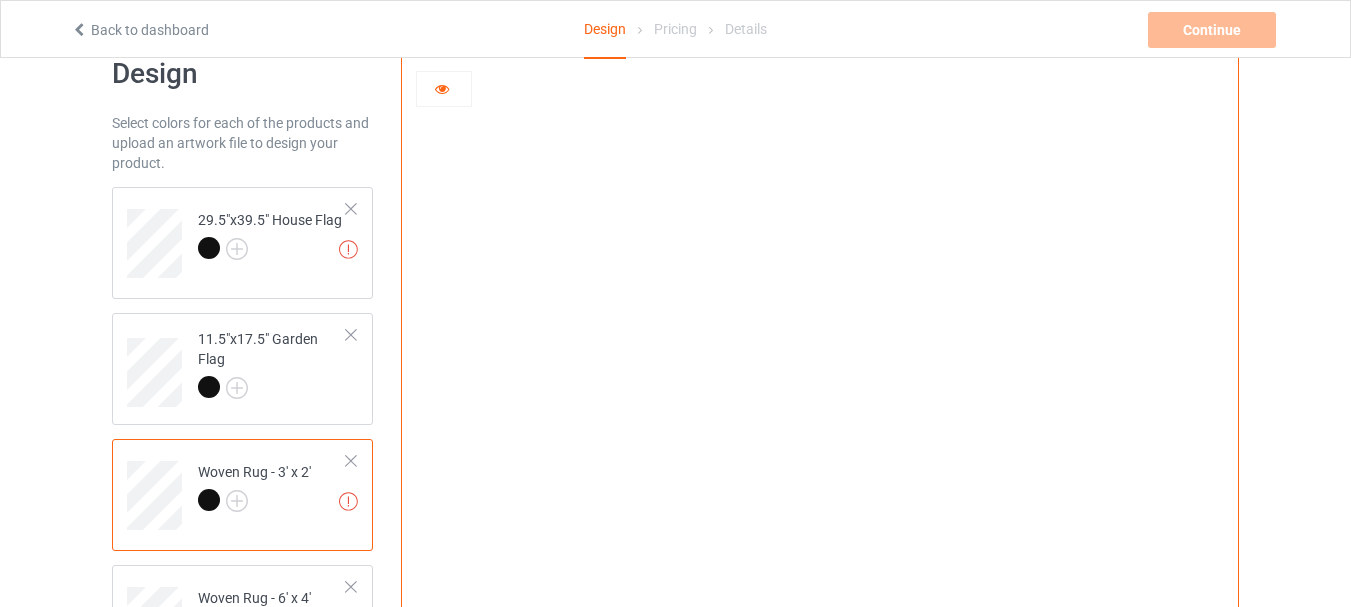 scroll, scrollTop: 0, scrollLeft: 0, axis: both 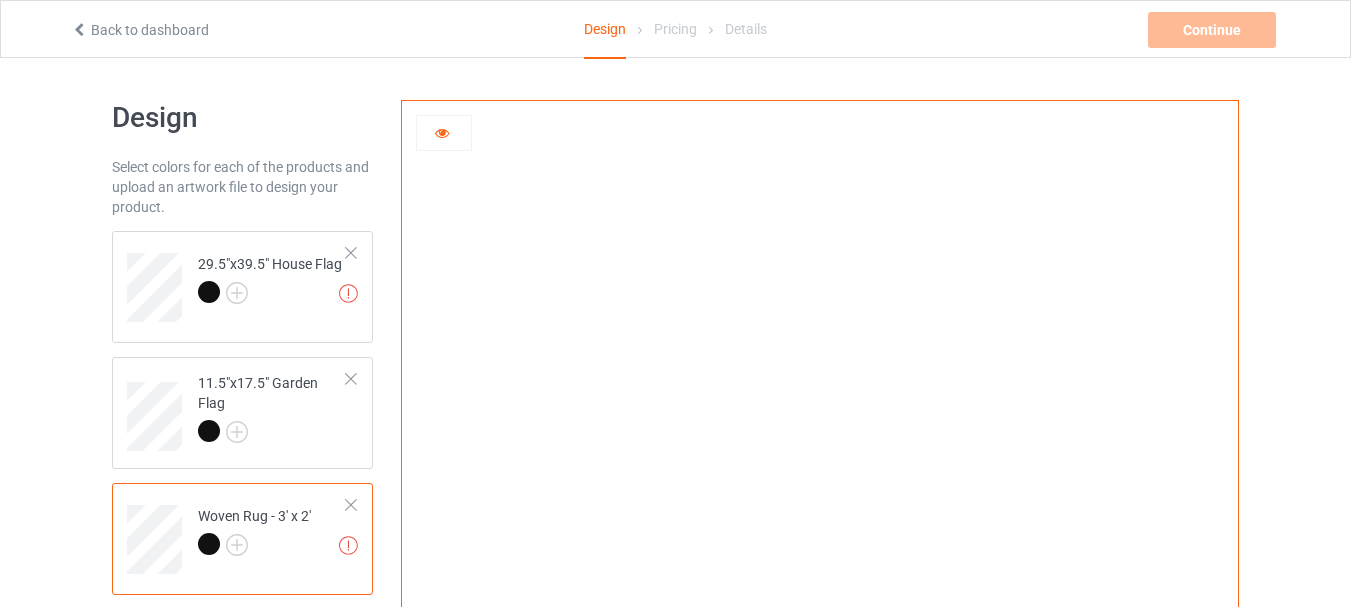 click at bounding box center (442, 130) 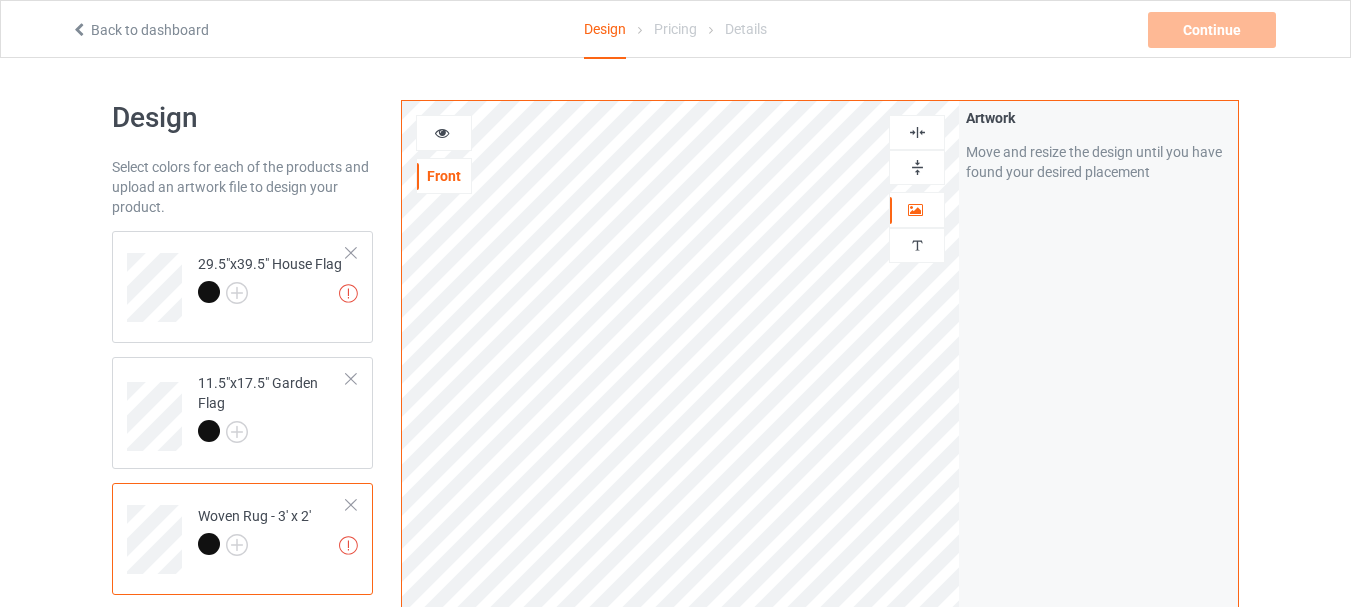 click at bounding box center (917, 132) 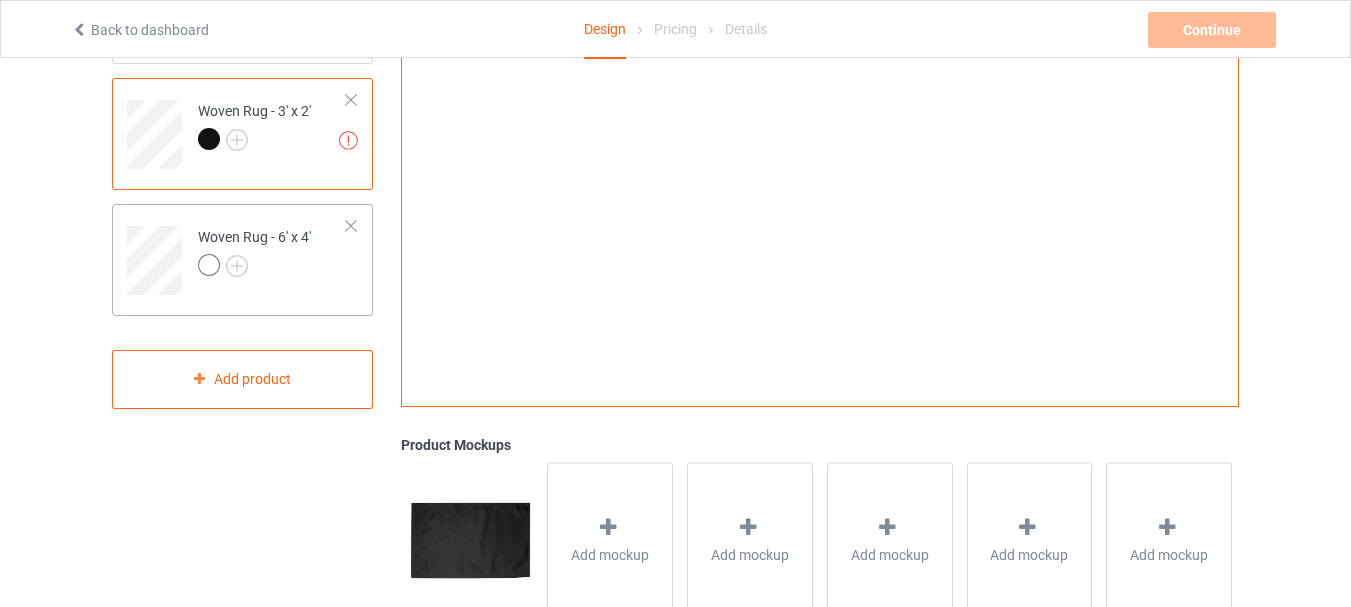 scroll, scrollTop: 400, scrollLeft: 0, axis: vertical 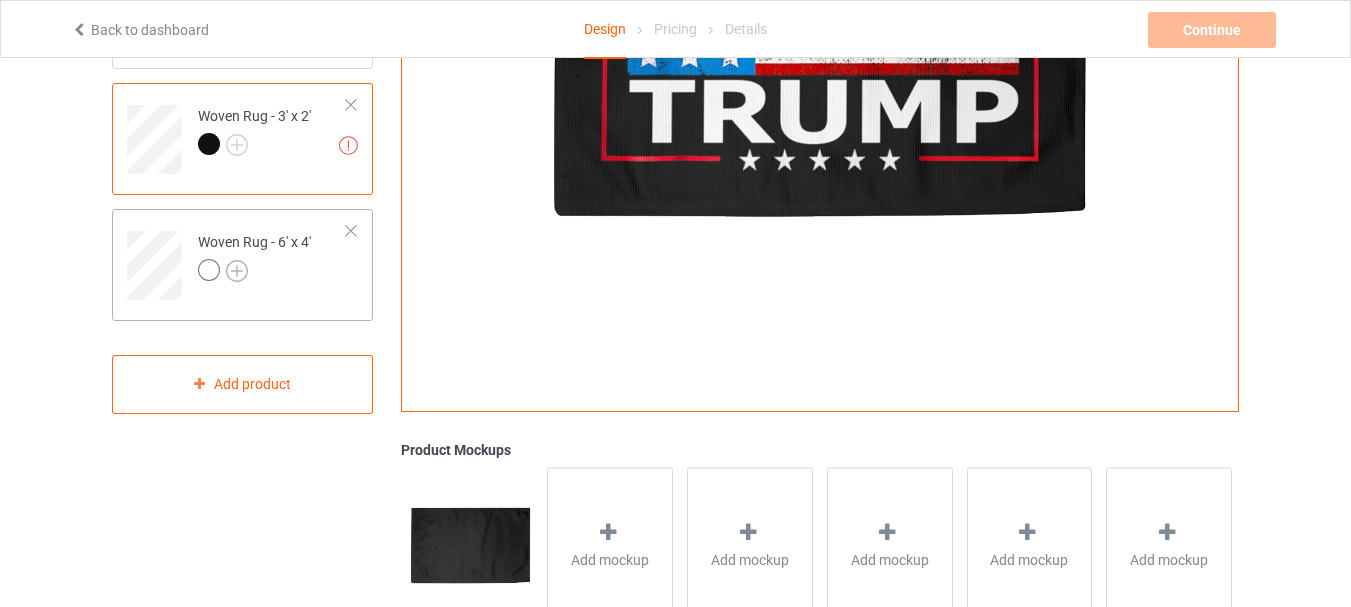 click at bounding box center (237, 271) 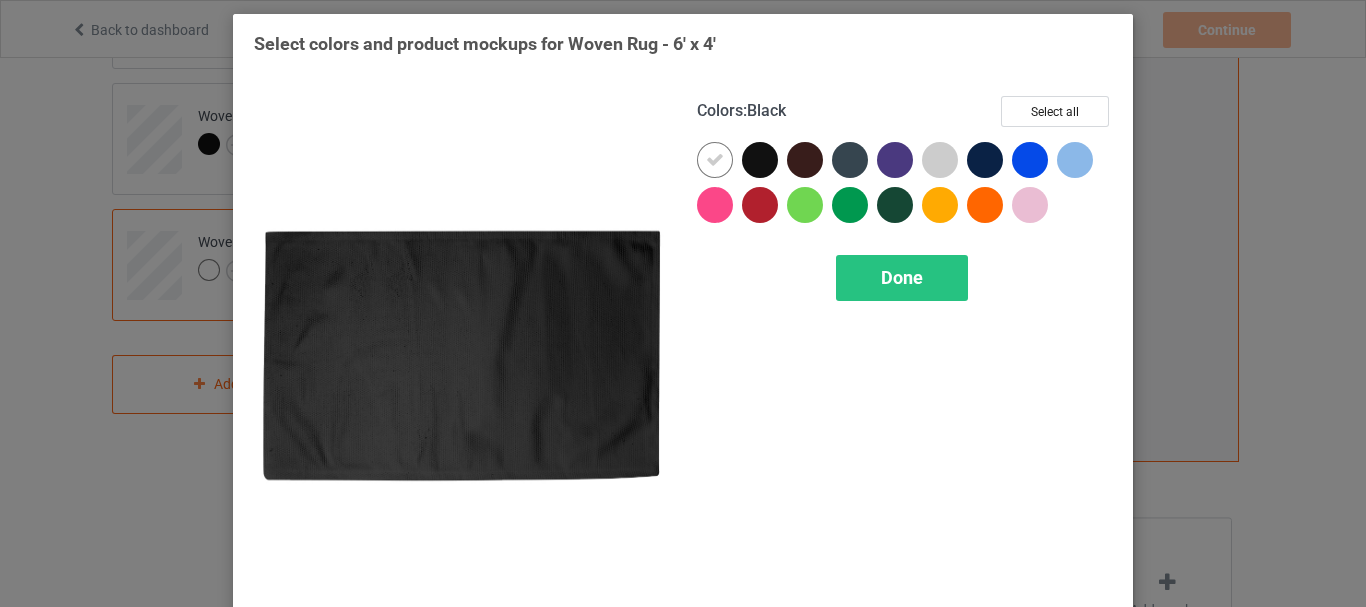 click at bounding box center [760, 160] 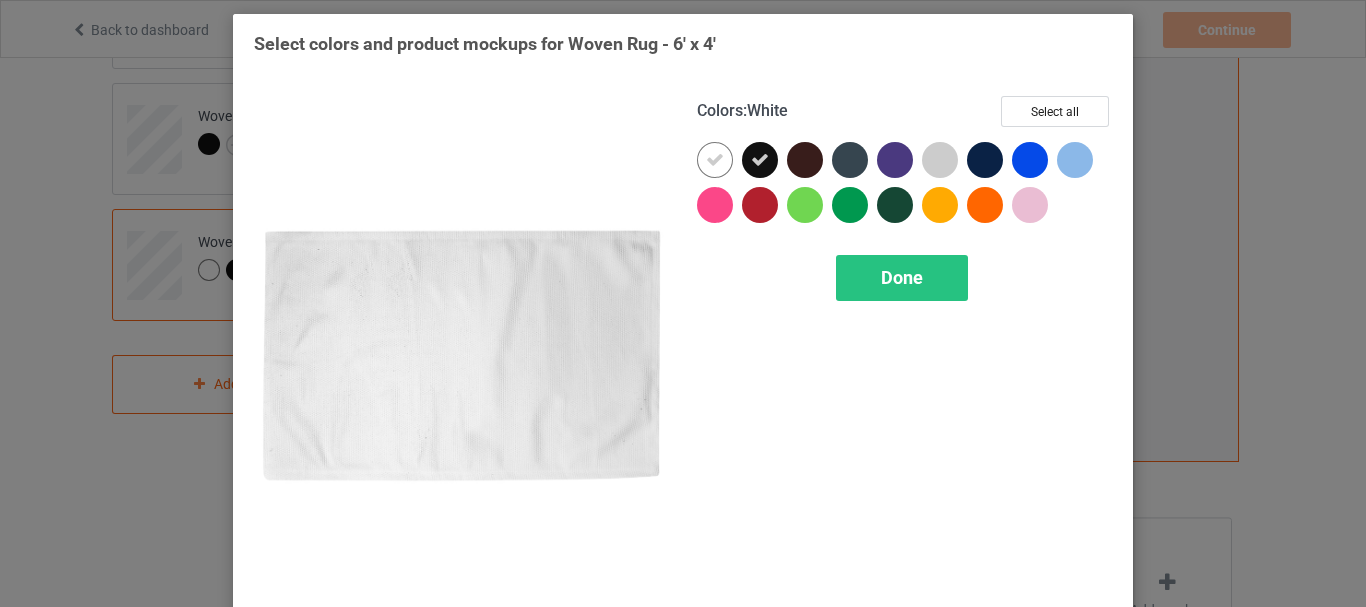 click at bounding box center (715, 160) 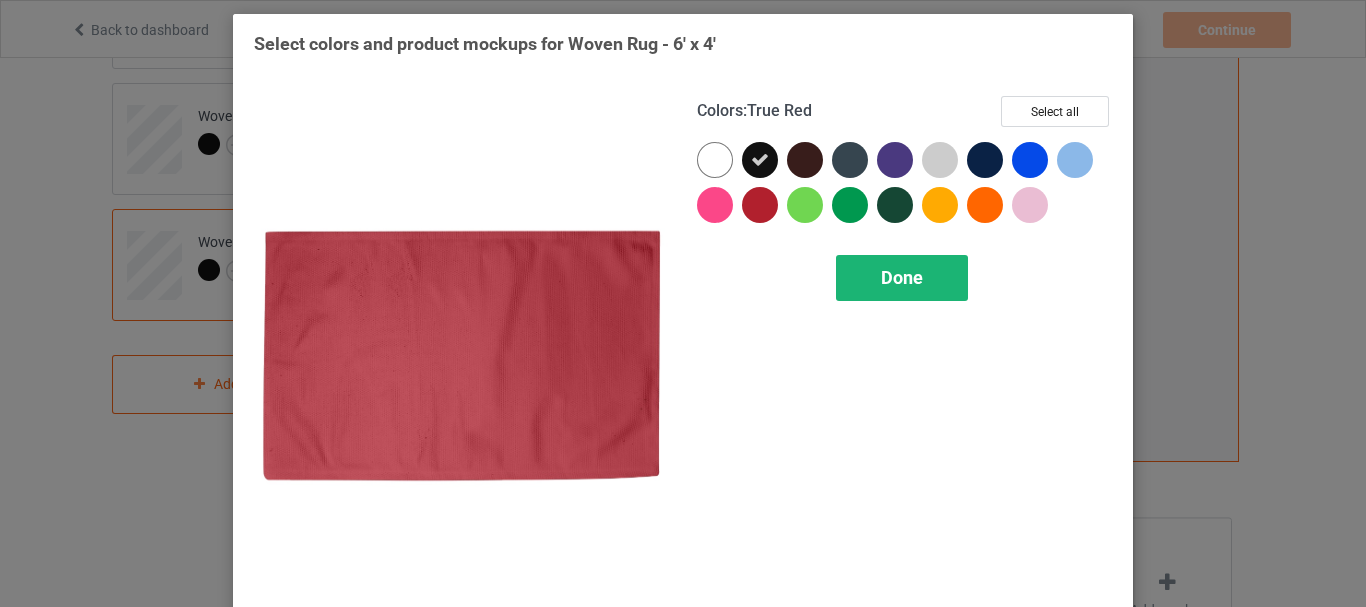 click on "Done" at bounding box center (902, 277) 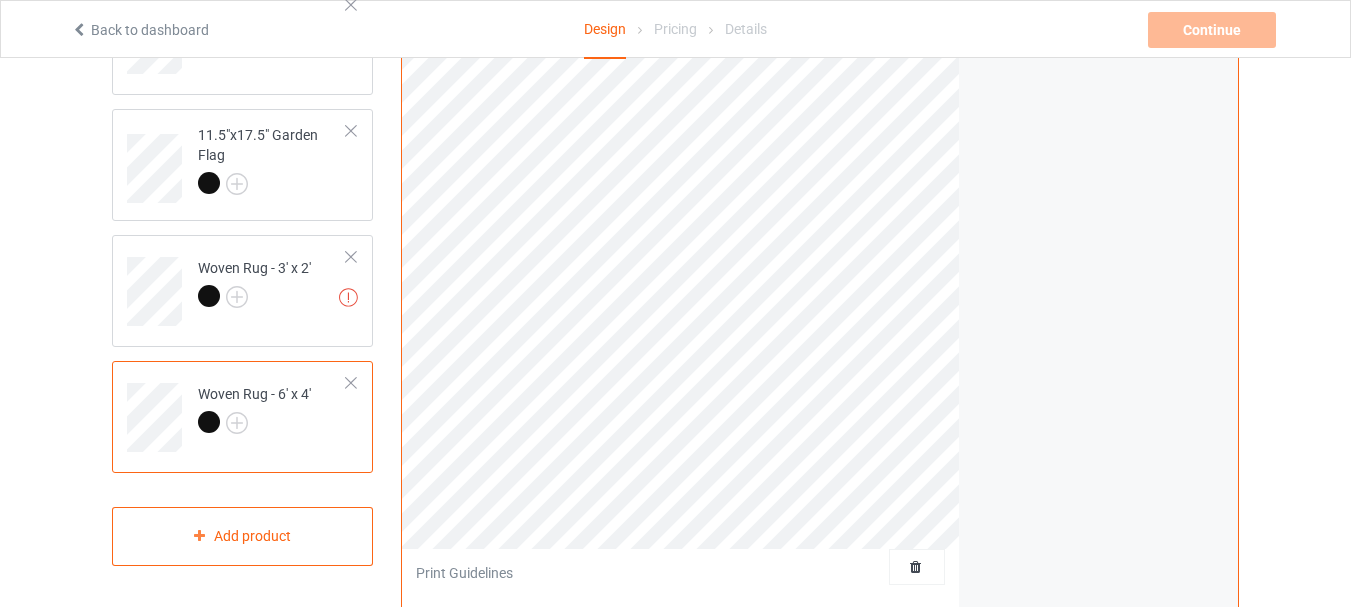 scroll, scrollTop: 200, scrollLeft: 0, axis: vertical 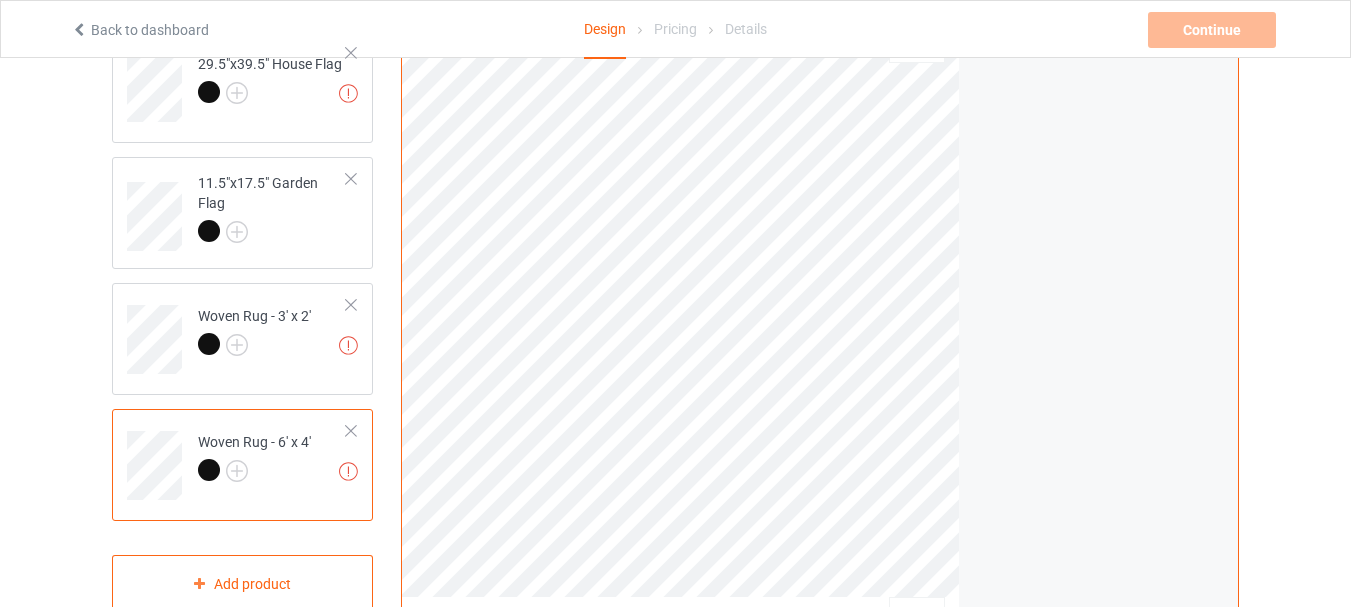 click on "Print quality: Poor ( 64.51 " x 36.33 " @ 30 DPI) Front Artwork Personalized text Print Guidelines Artwork Move and resize the design until you have found your desired placement" at bounding box center (820, 281) 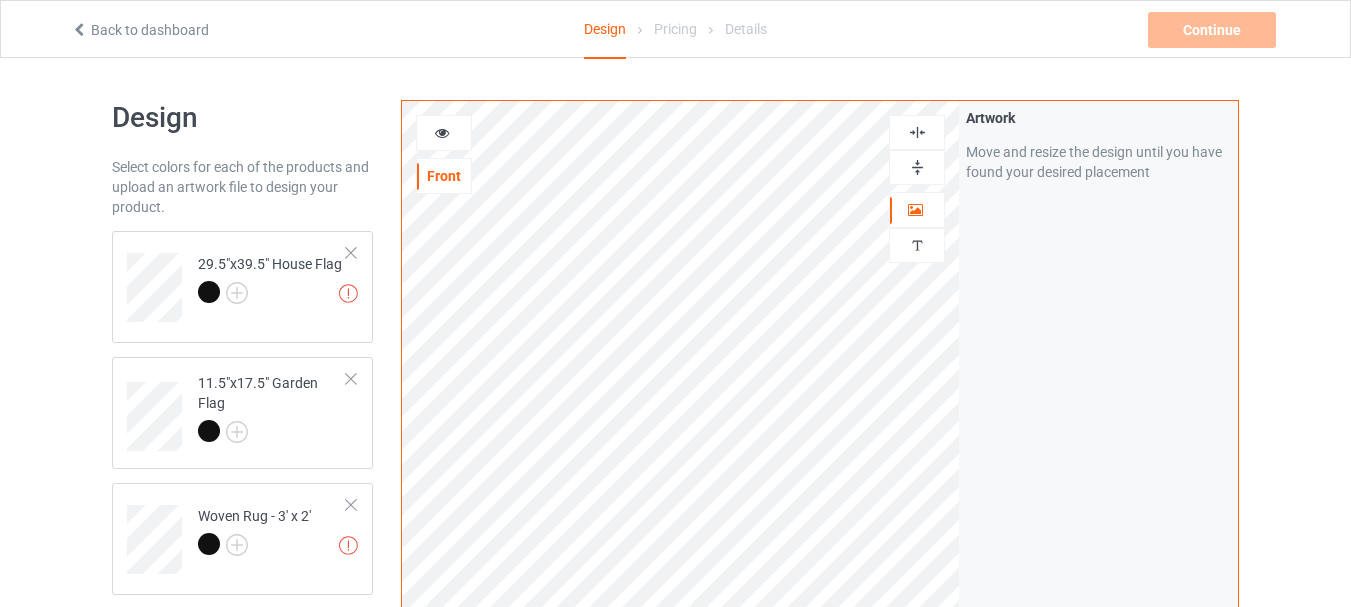 click at bounding box center [917, 167] 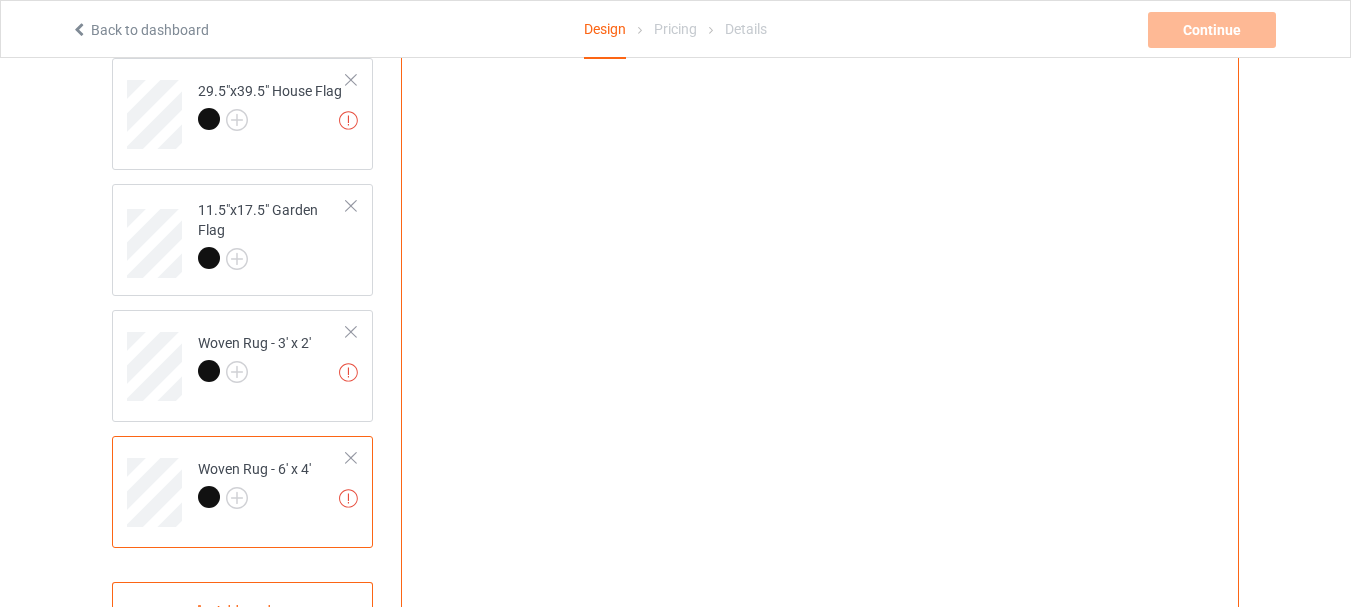 scroll, scrollTop: 100, scrollLeft: 0, axis: vertical 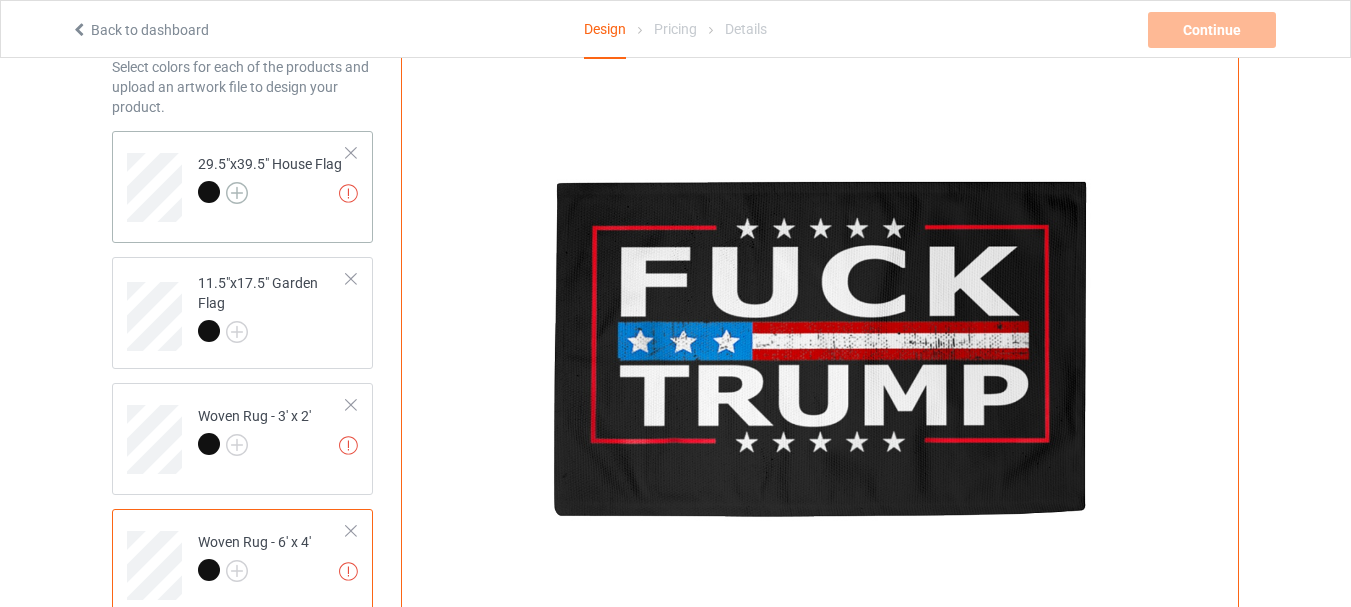 click at bounding box center (237, 193) 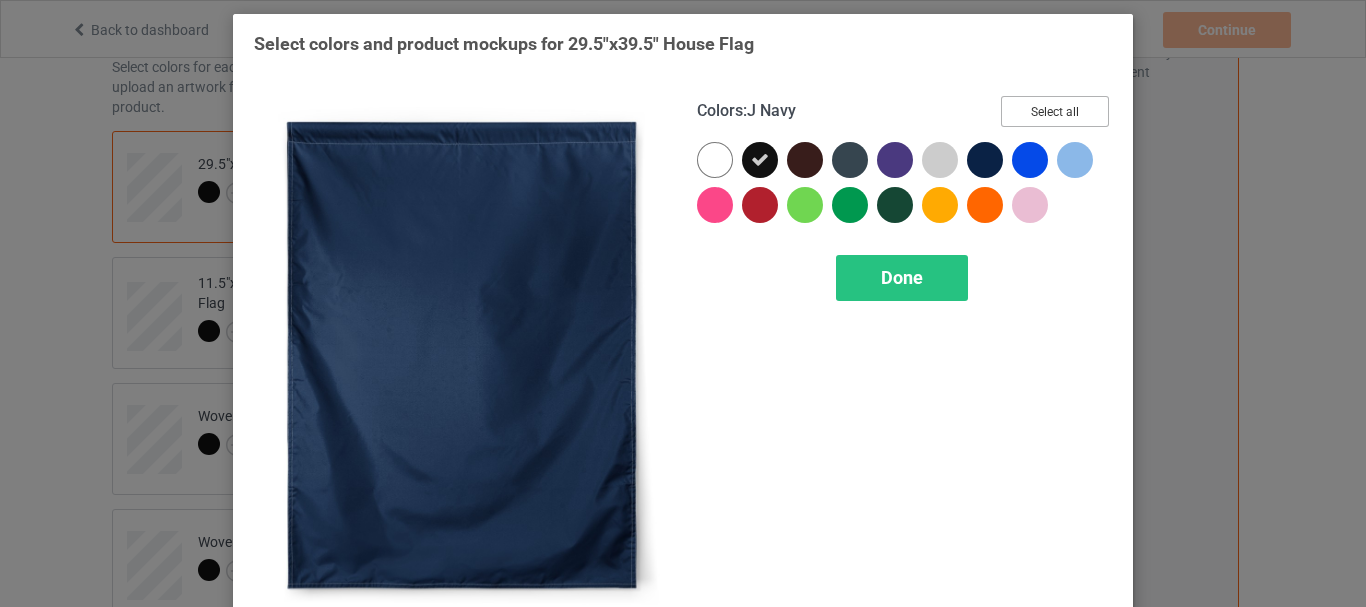 click on "Select all" at bounding box center [1055, 111] 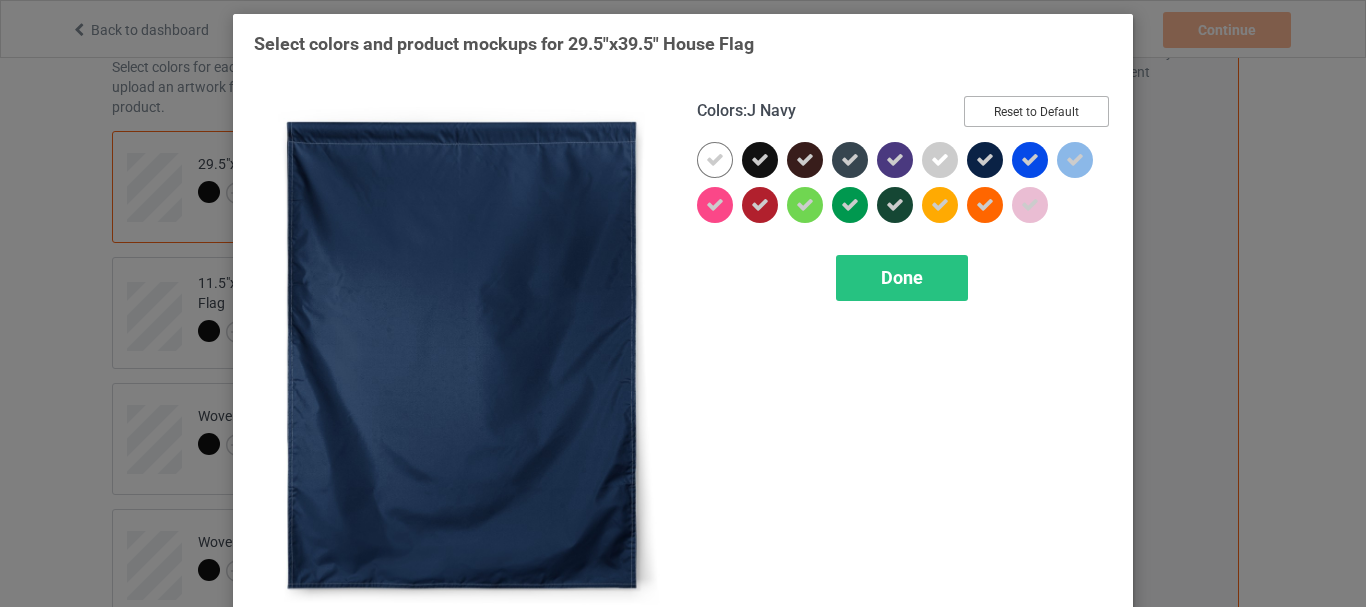 click on "Reset to Default" at bounding box center (1036, 111) 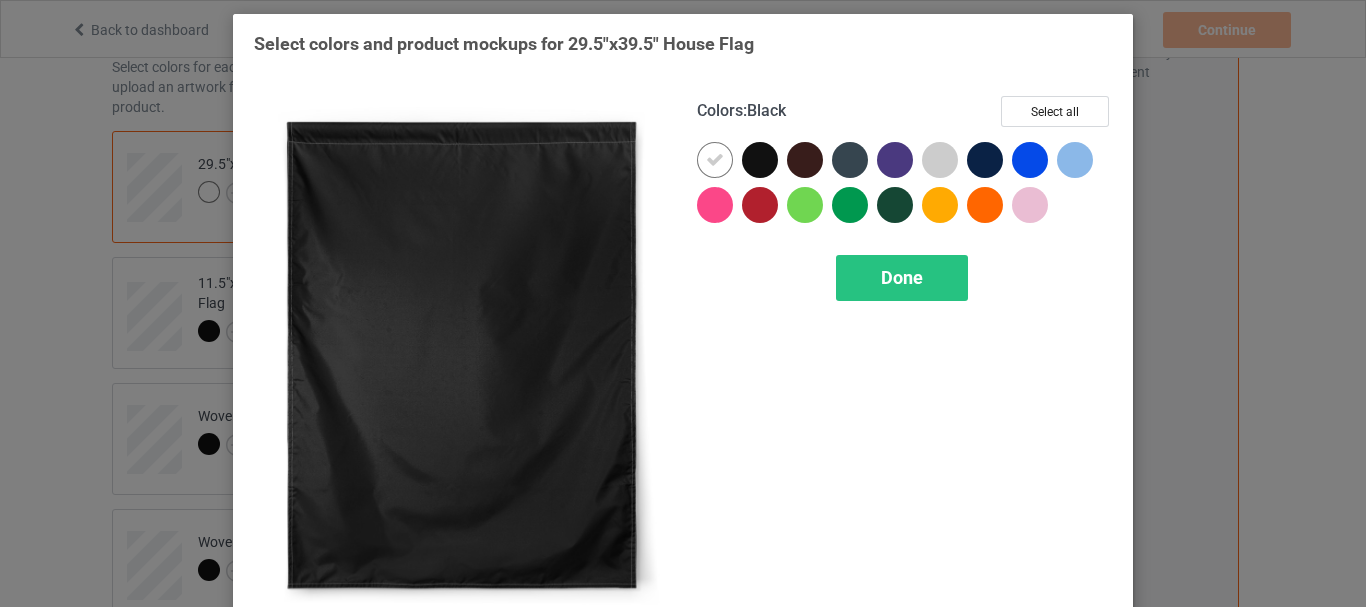 click at bounding box center [760, 160] 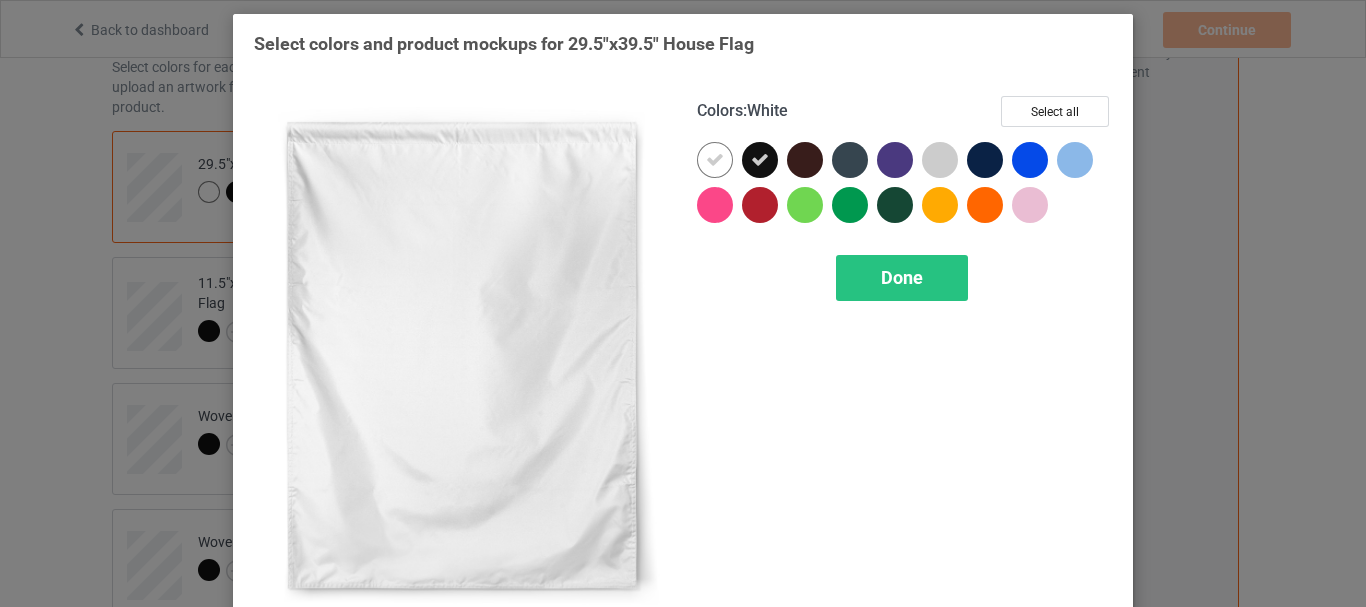 click at bounding box center (715, 160) 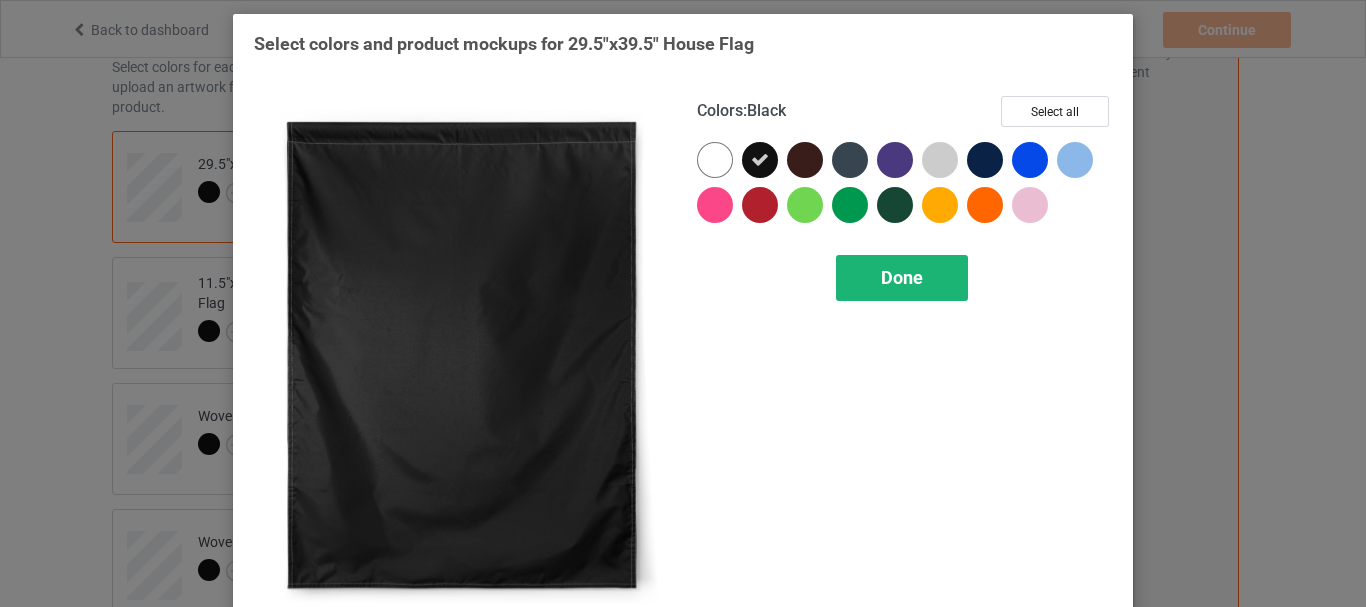 click on "Done" at bounding box center (902, 277) 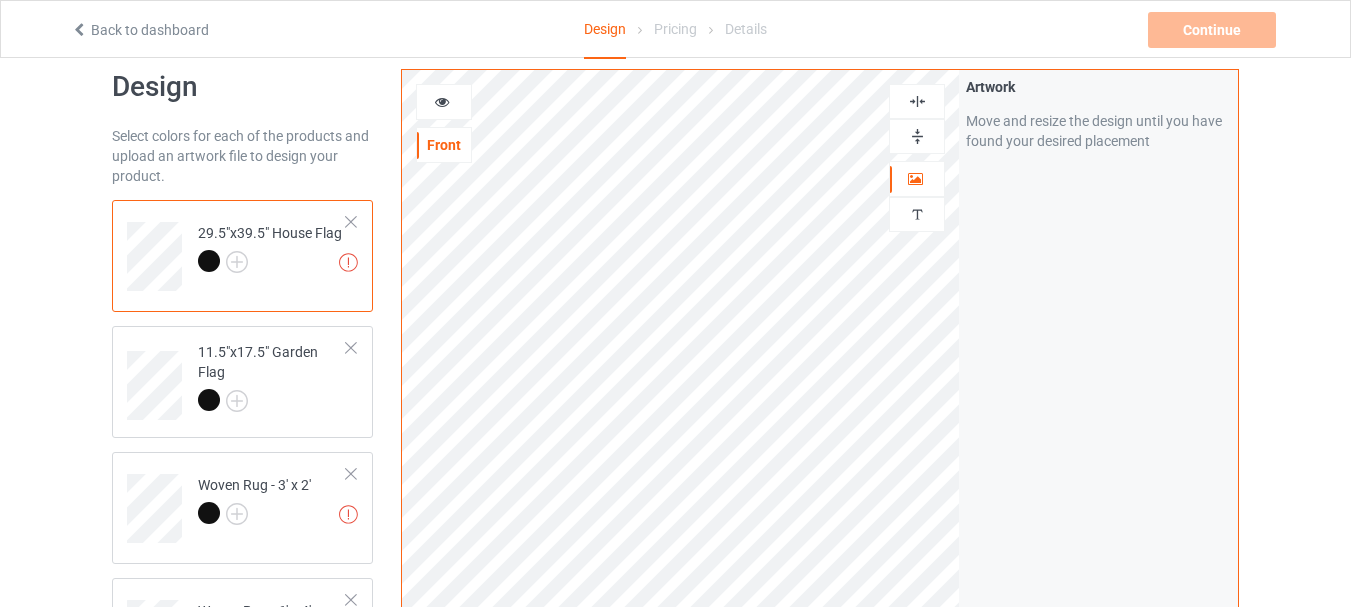 scroll, scrollTop: 0, scrollLeft: 0, axis: both 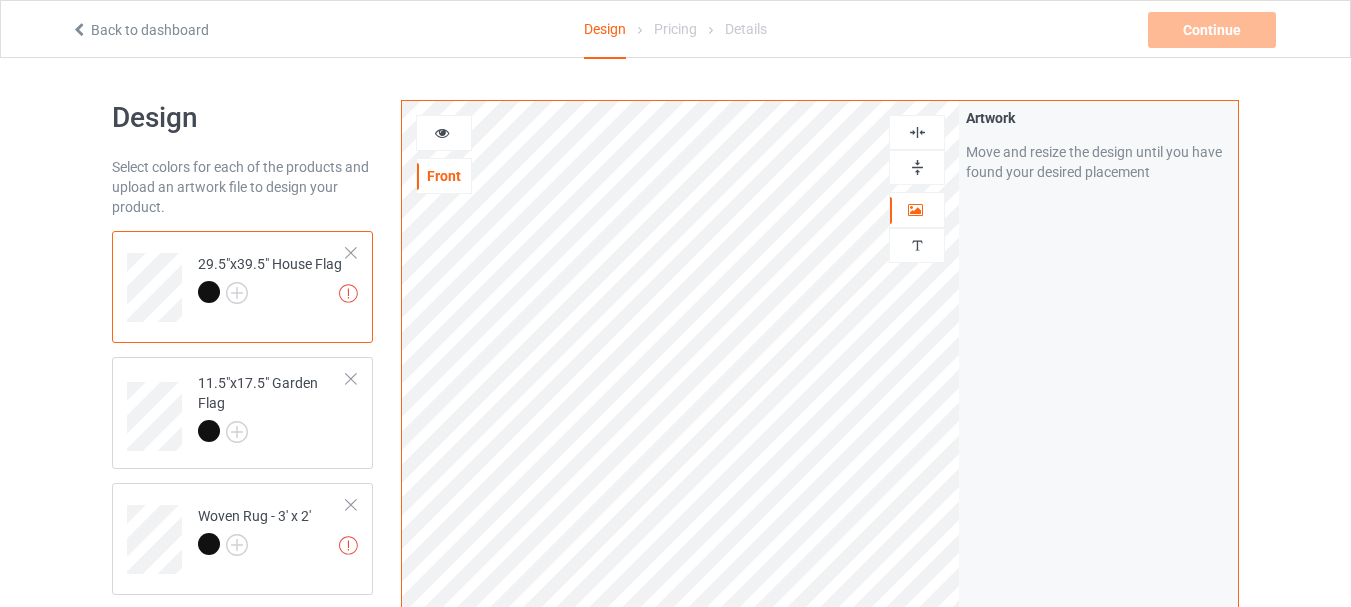 click at bounding box center [917, 167] 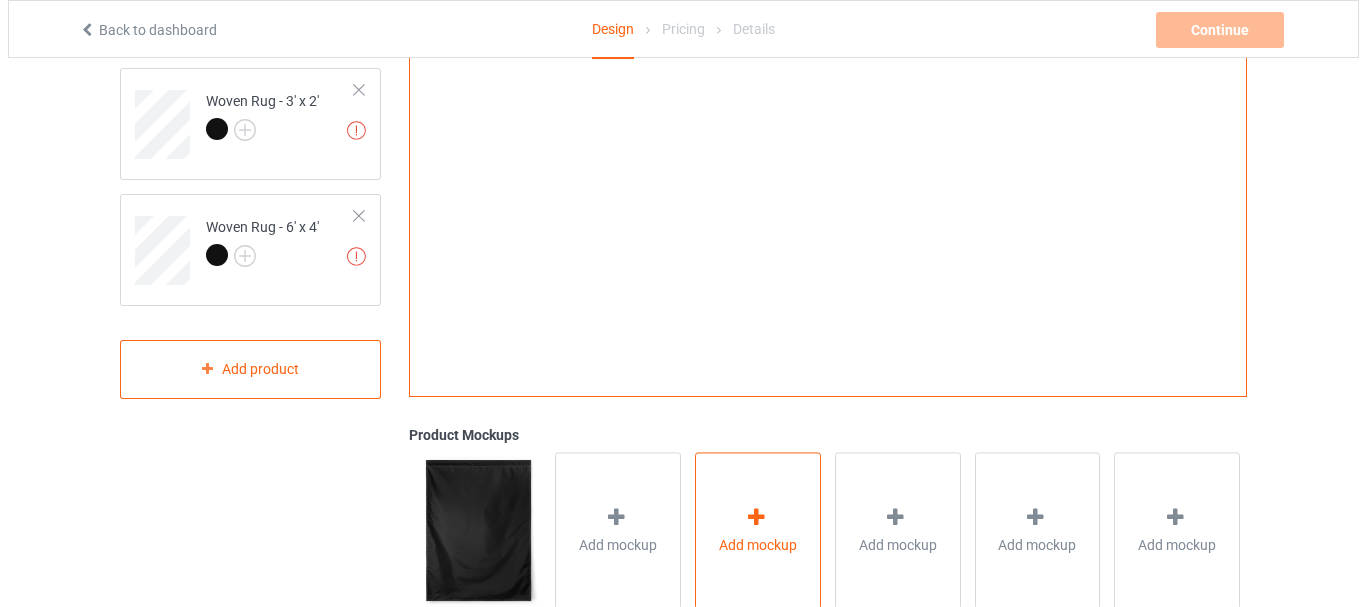 scroll, scrollTop: 638, scrollLeft: 0, axis: vertical 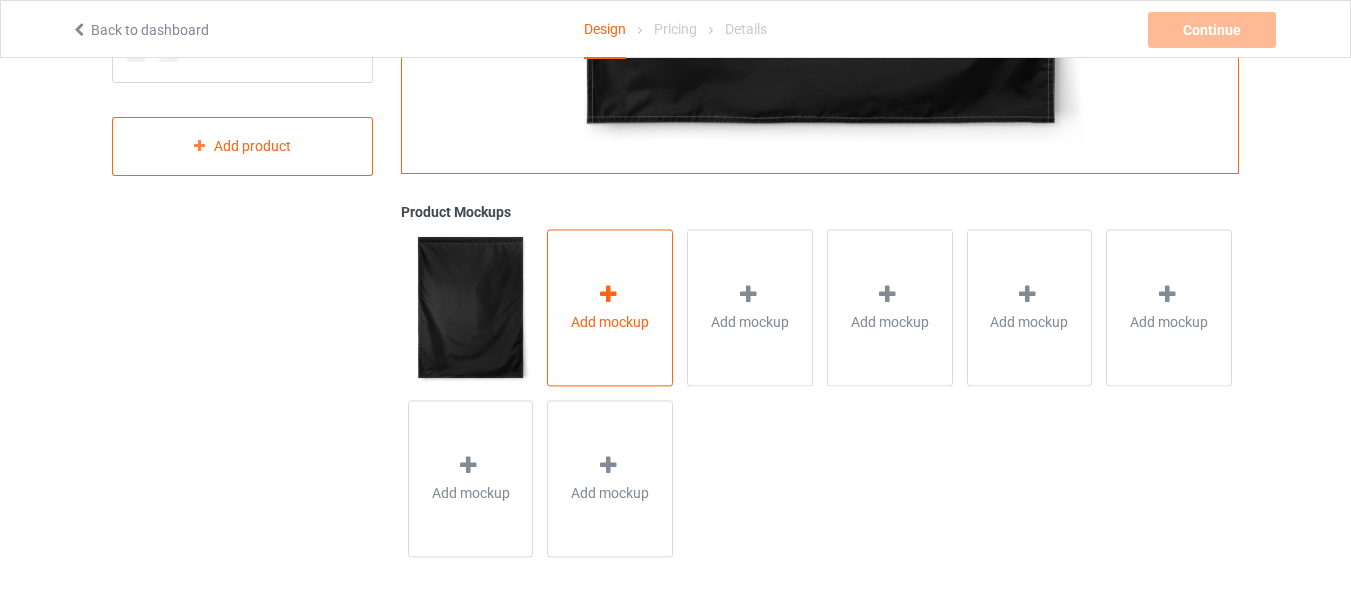 click on "Add mockup" at bounding box center (610, 322) 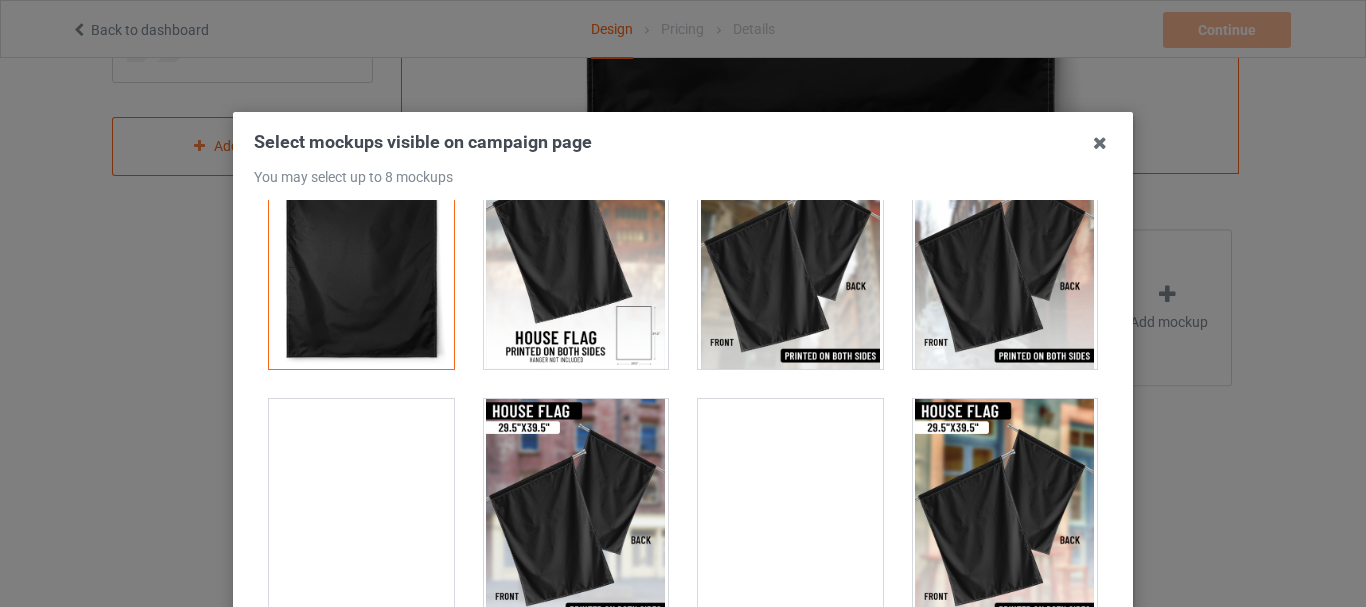 scroll, scrollTop: 200, scrollLeft: 0, axis: vertical 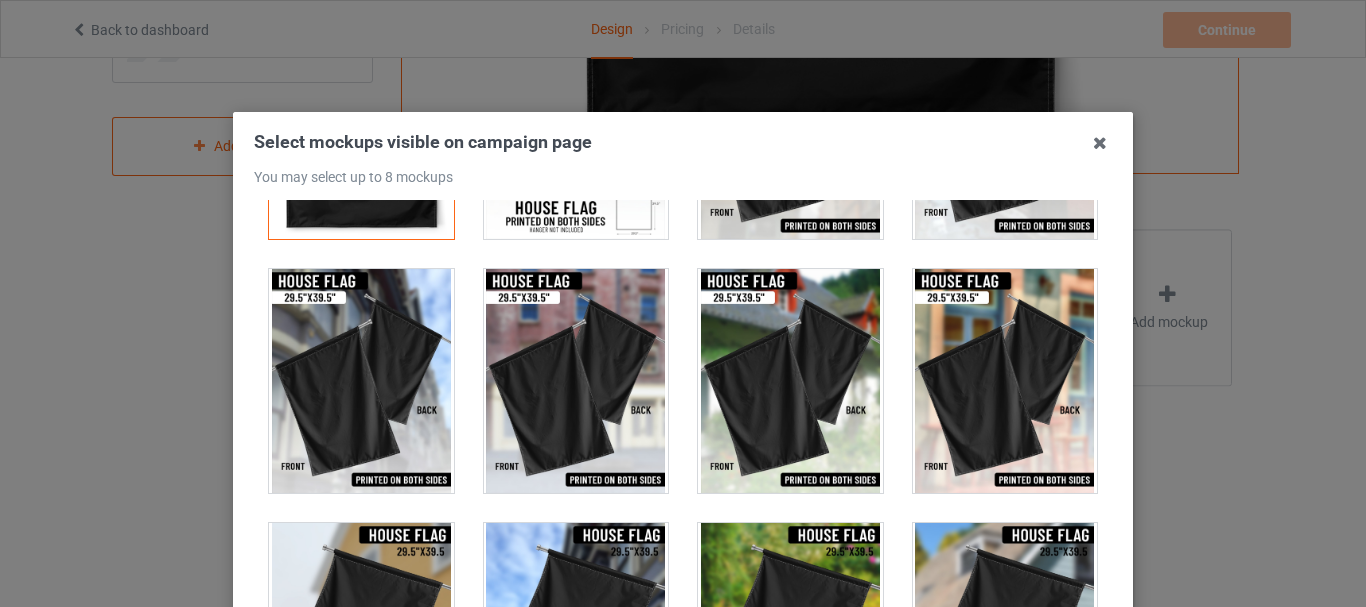 click at bounding box center (576, 381) 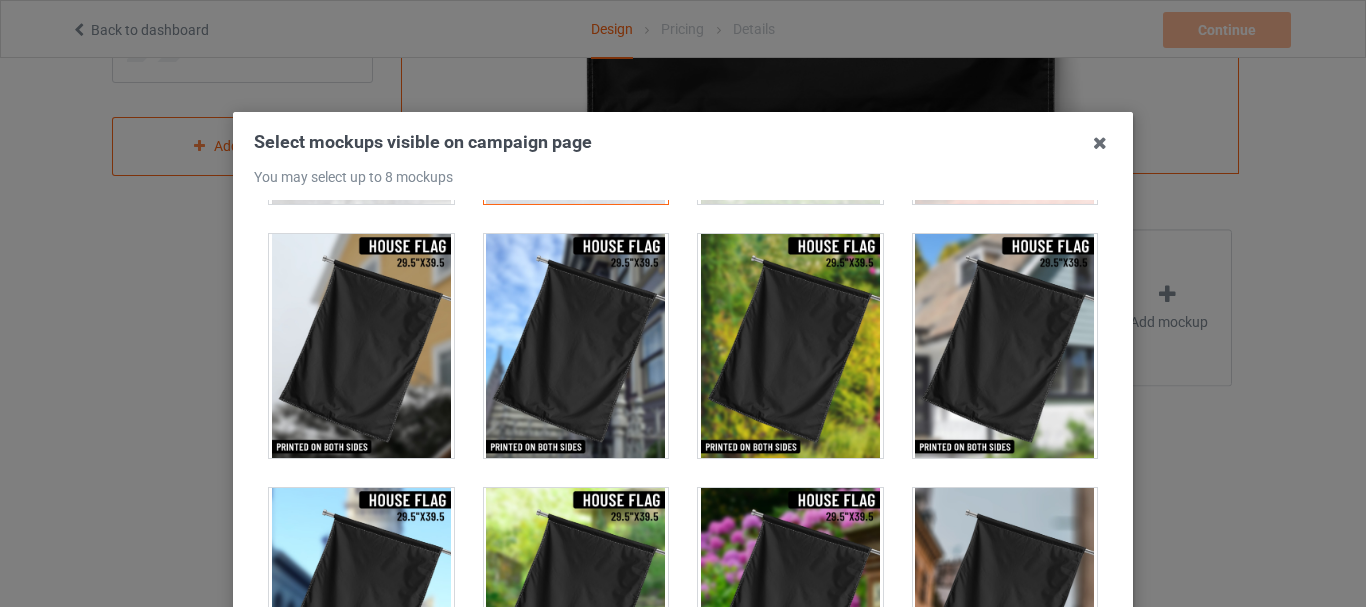 scroll, scrollTop: 784, scrollLeft: 0, axis: vertical 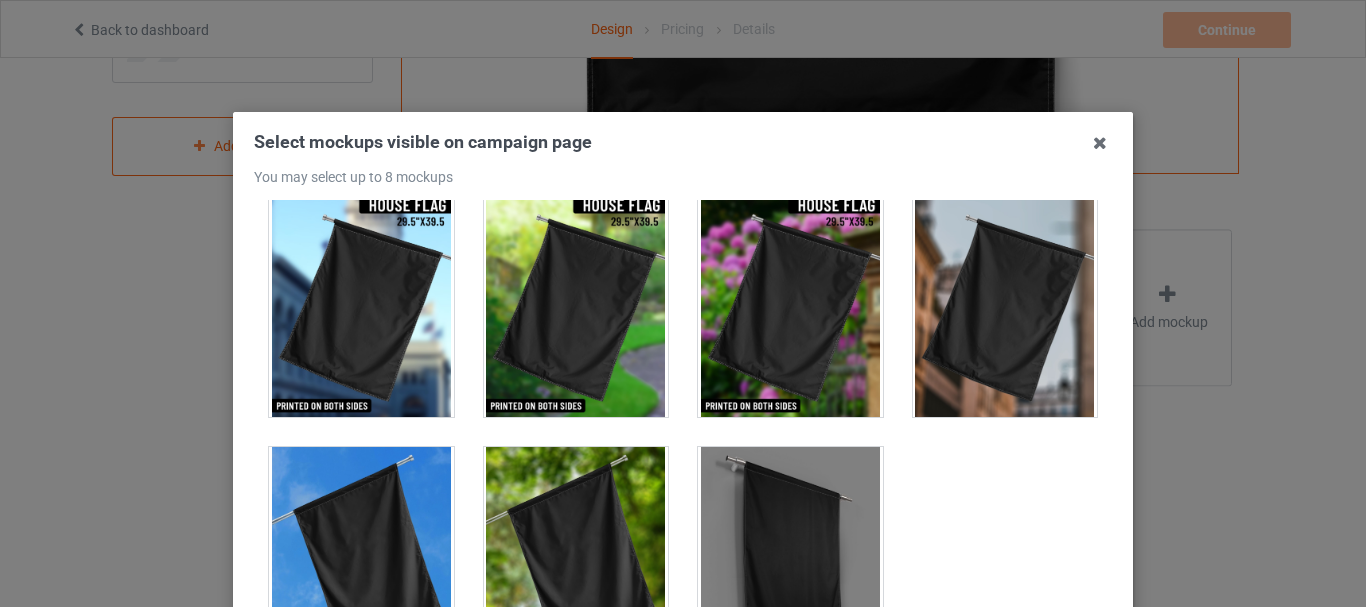 click at bounding box center [576, 559] 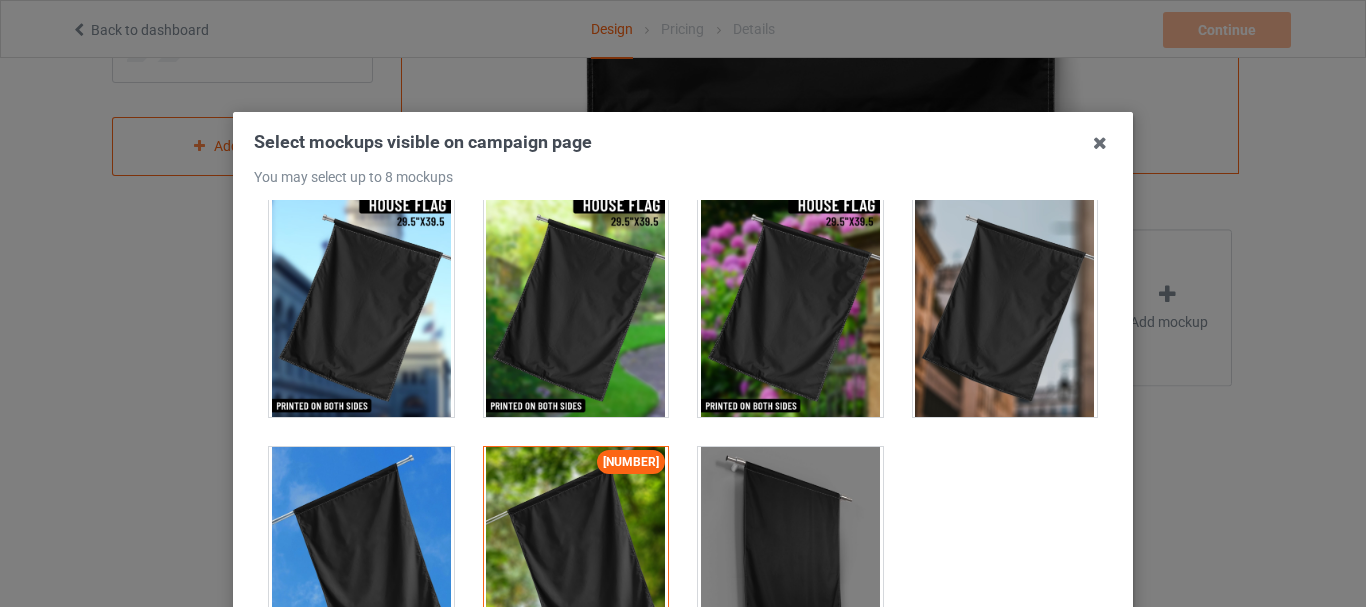 click at bounding box center [361, 559] 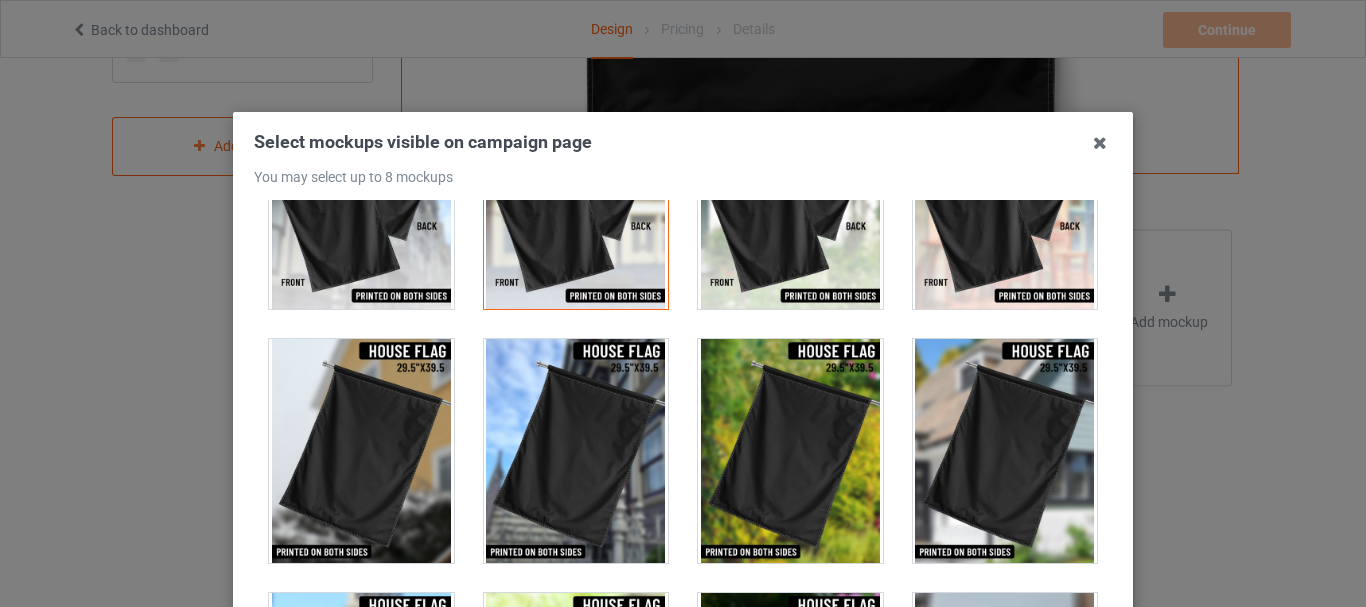 scroll, scrollTop: 184, scrollLeft: 0, axis: vertical 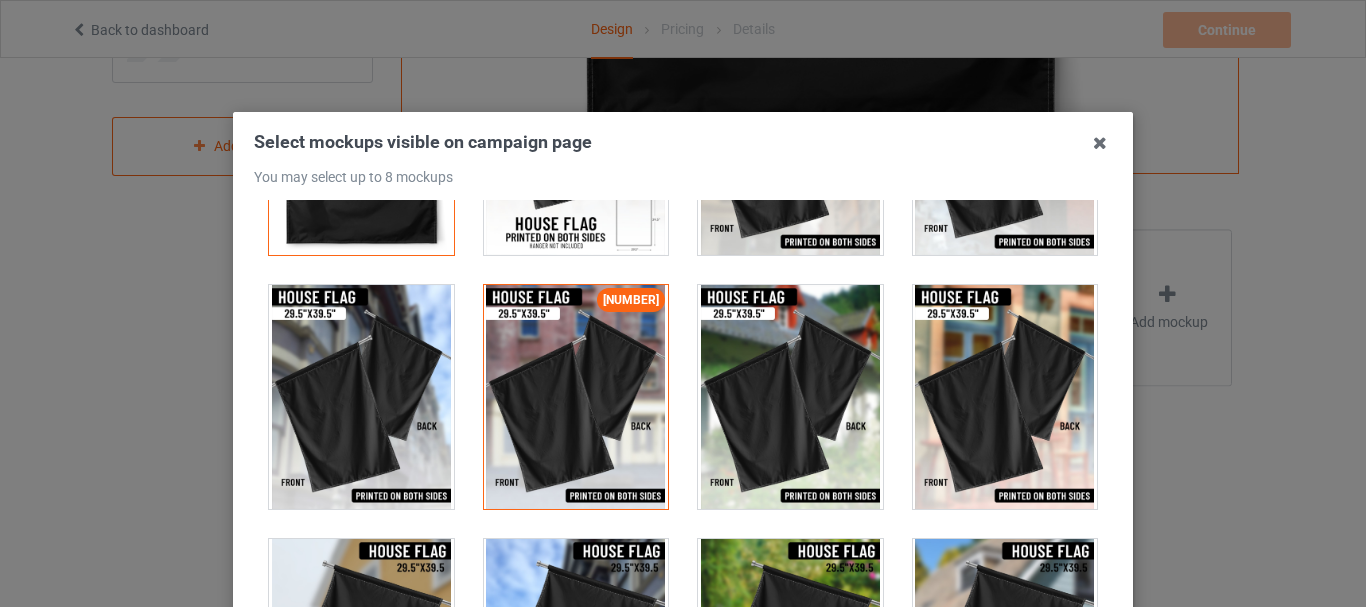 click at bounding box center (576, 397) 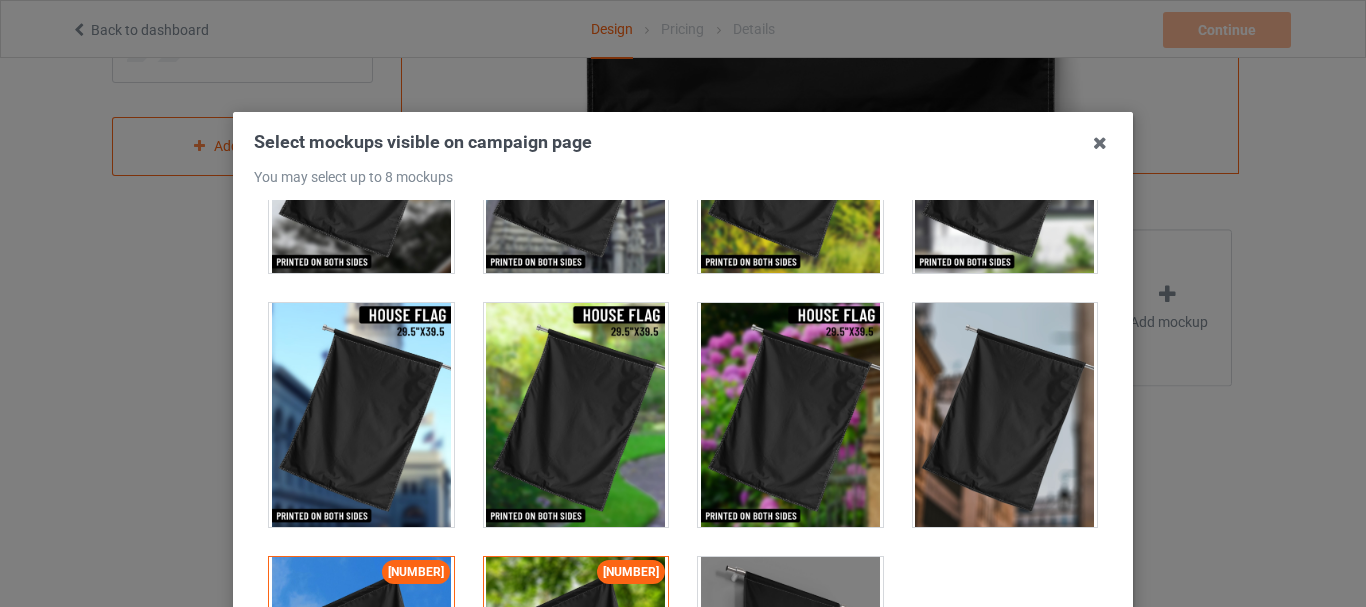 scroll, scrollTop: 784, scrollLeft: 0, axis: vertical 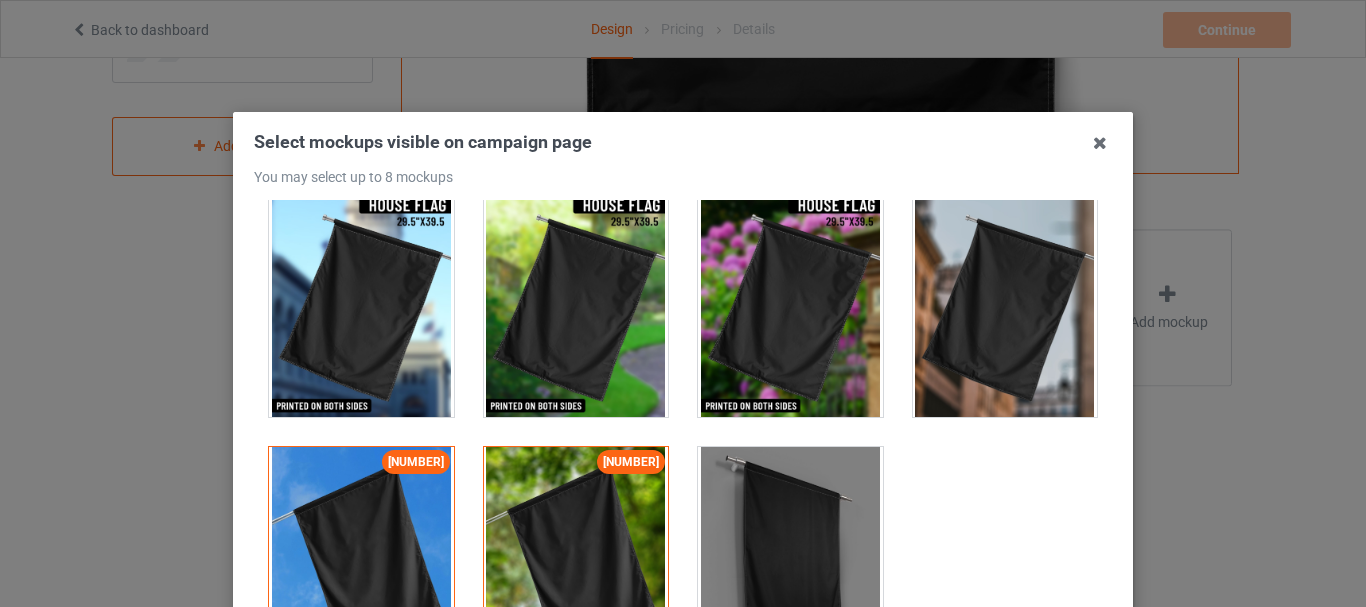 click at bounding box center (790, 559) 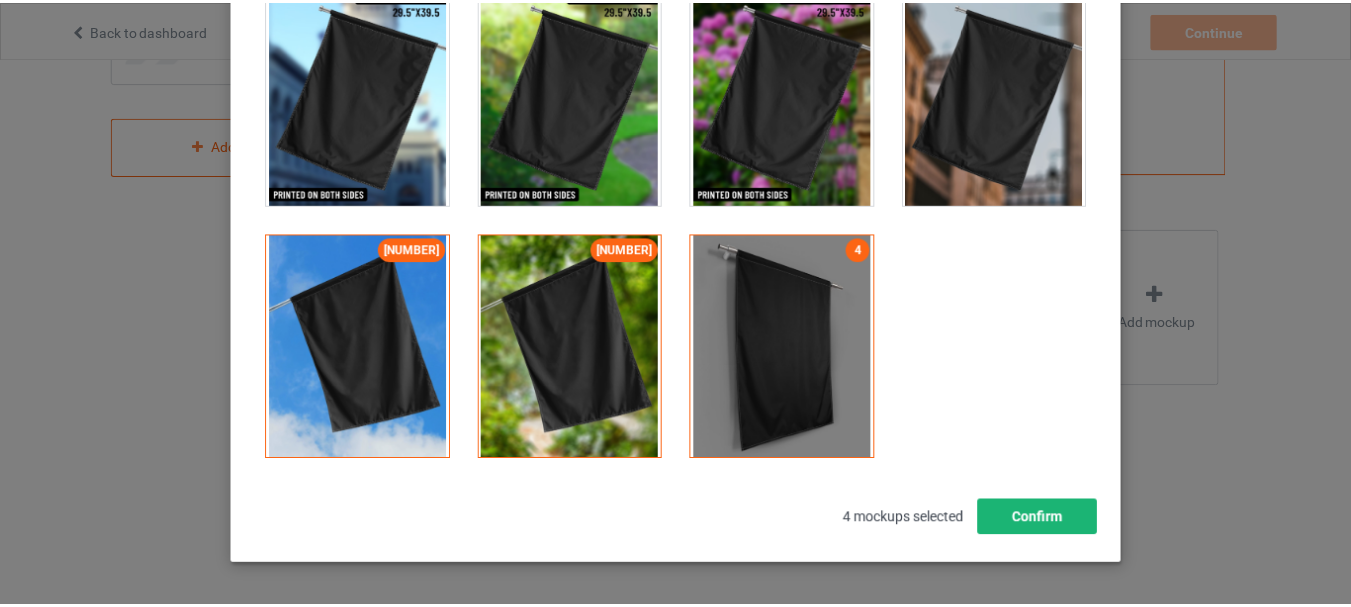 scroll, scrollTop: 282, scrollLeft: 0, axis: vertical 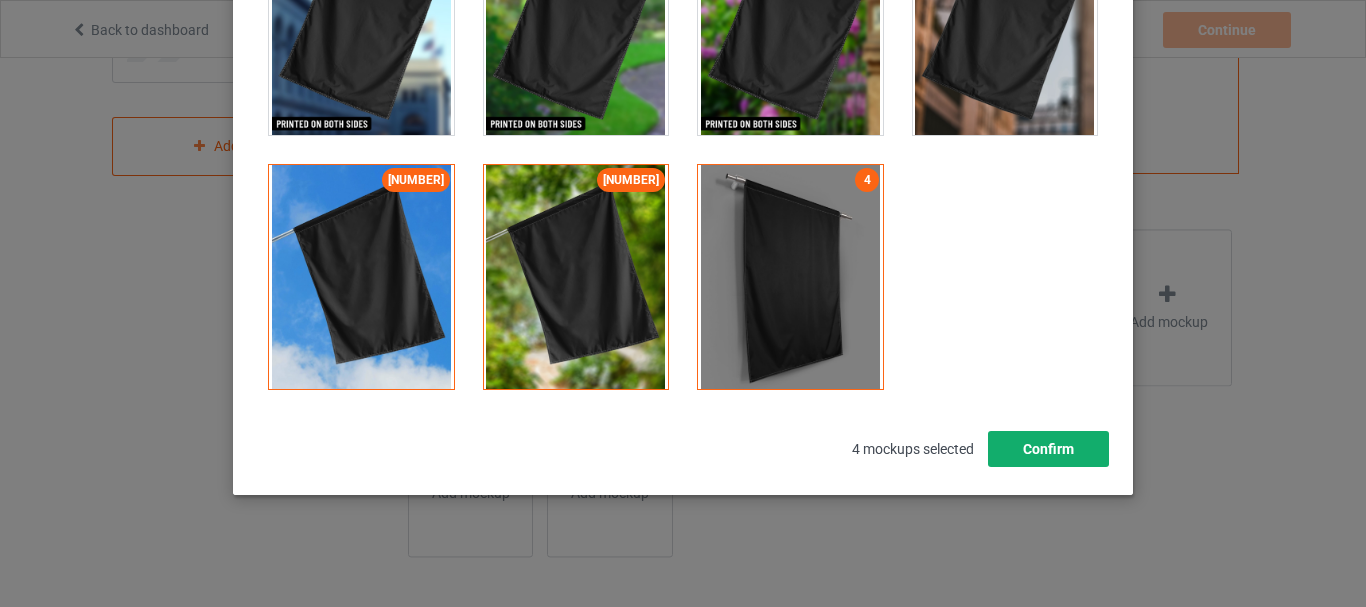 click on "Confirm" at bounding box center [1048, 449] 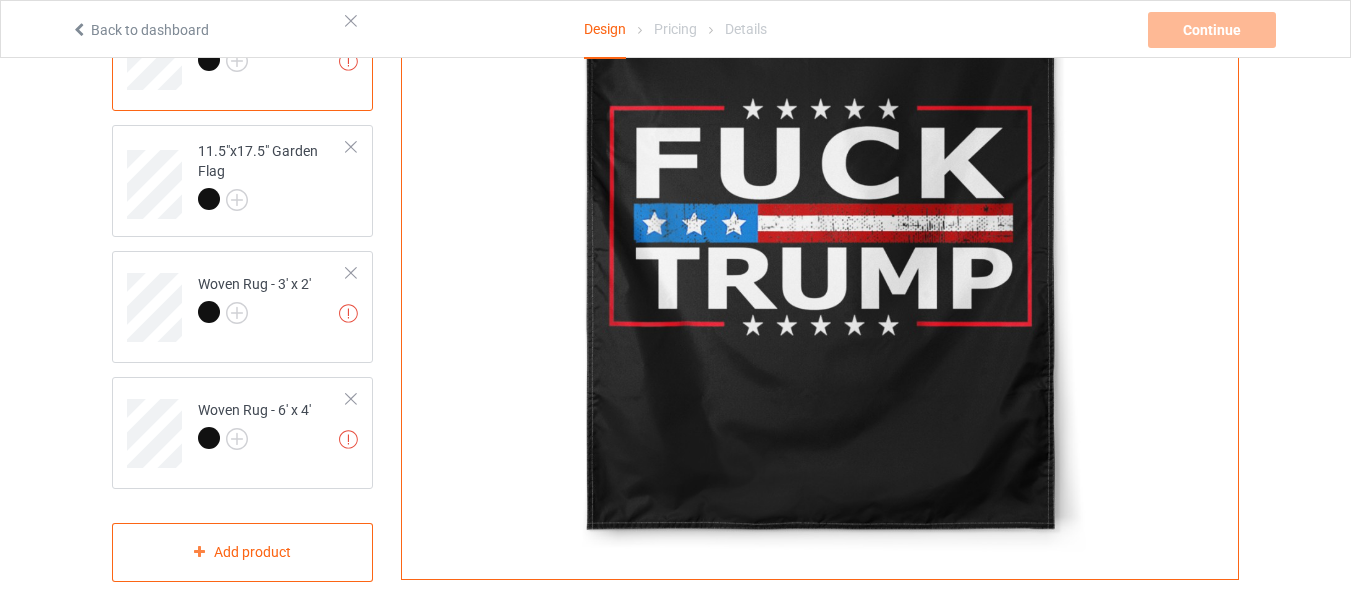 scroll, scrollTop: 138, scrollLeft: 0, axis: vertical 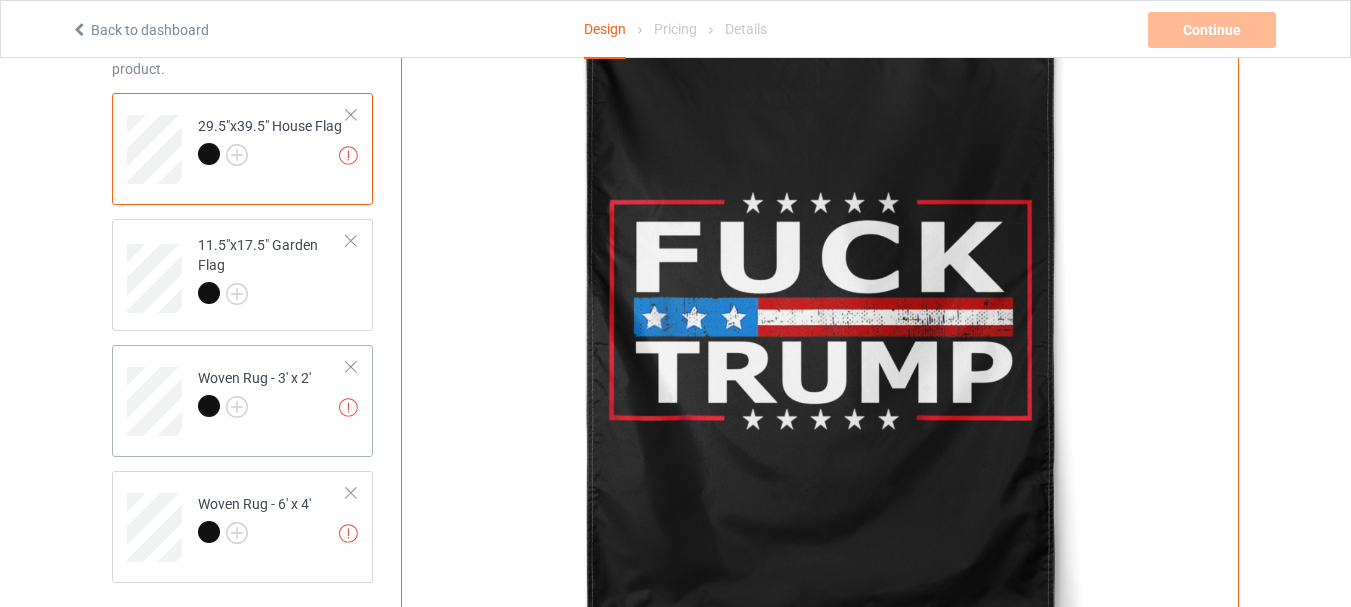 click at bounding box center [351, 367] 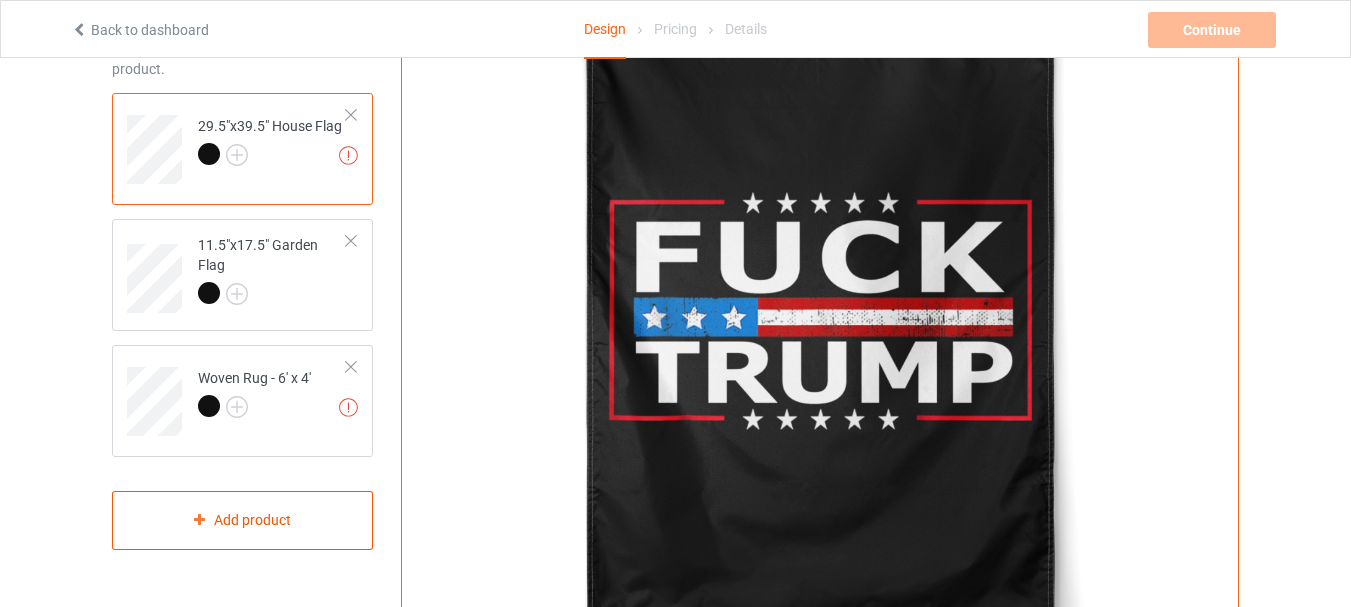 click at bounding box center [351, 367] 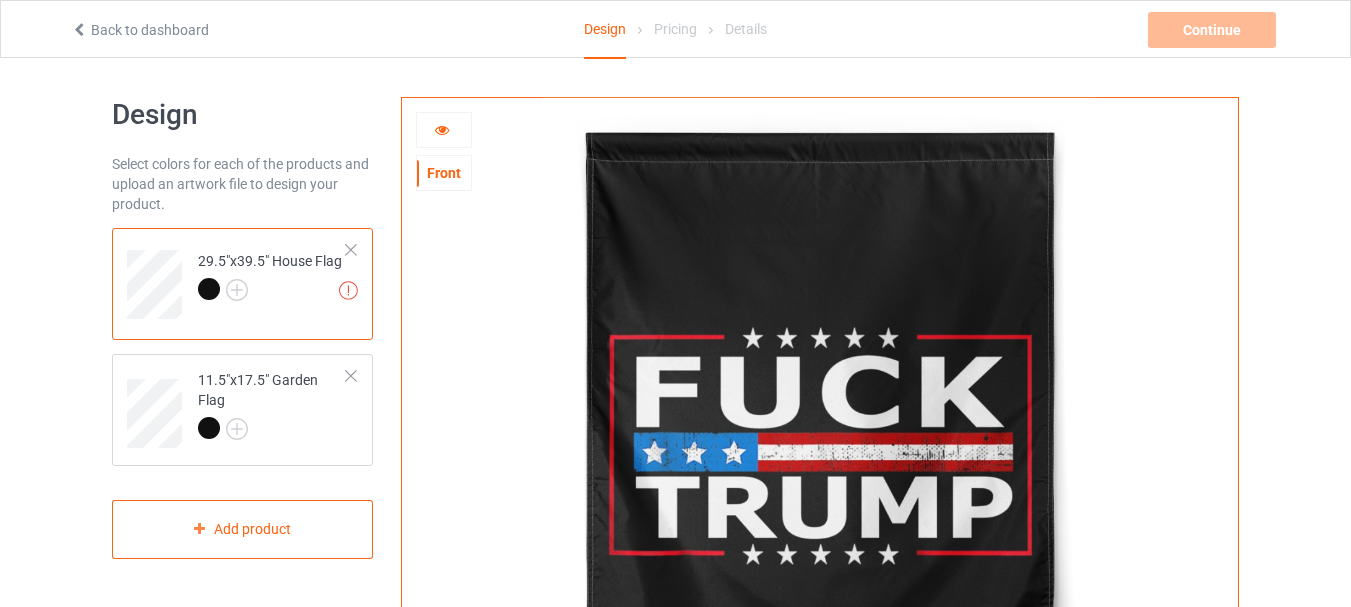 scroll, scrollTop: 0, scrollLeft: 0, axis: both 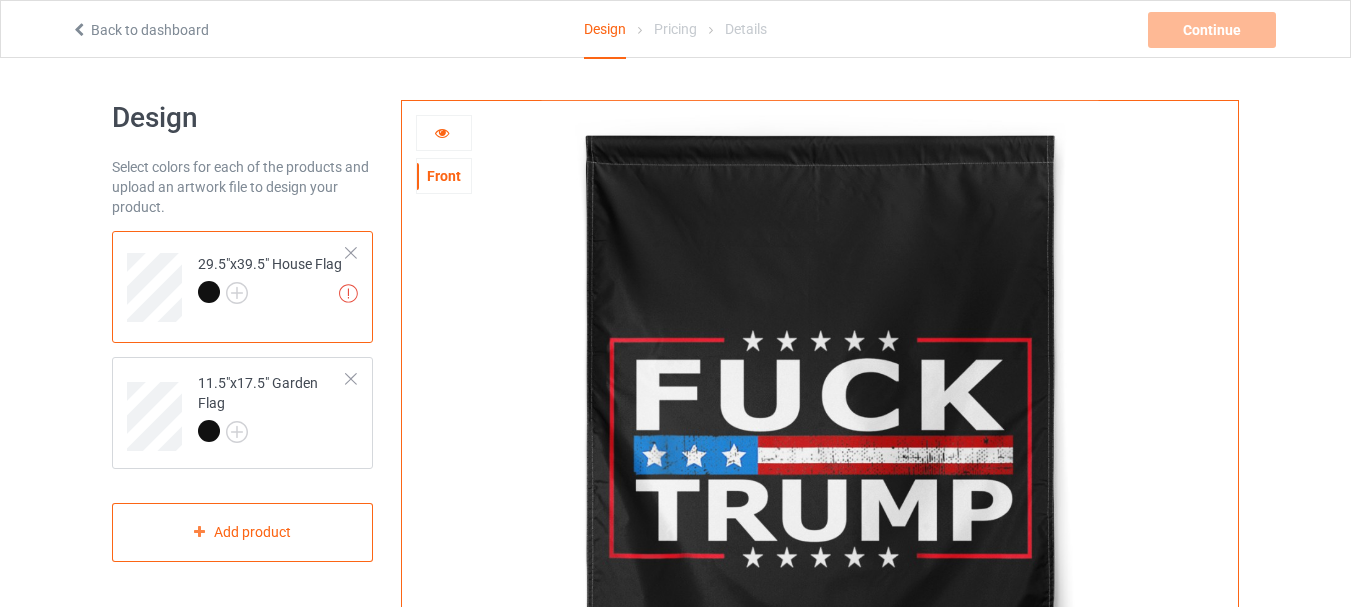click at bounding box center [444, 133] 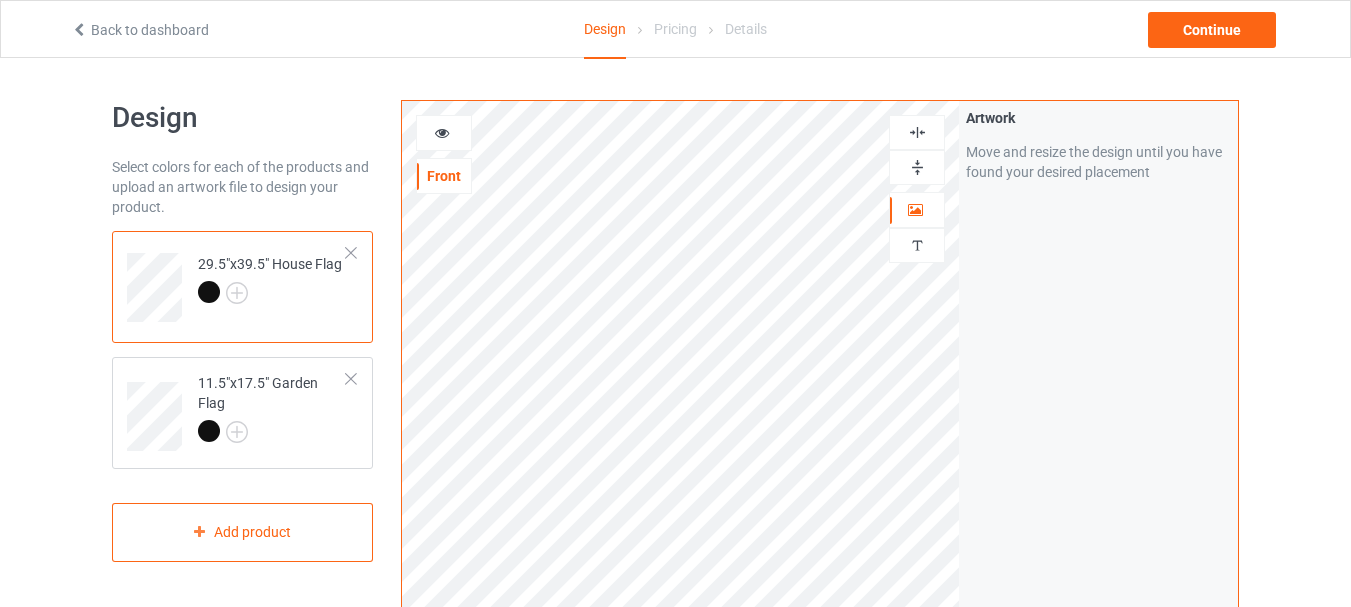 click at bounding box center [917, 167] 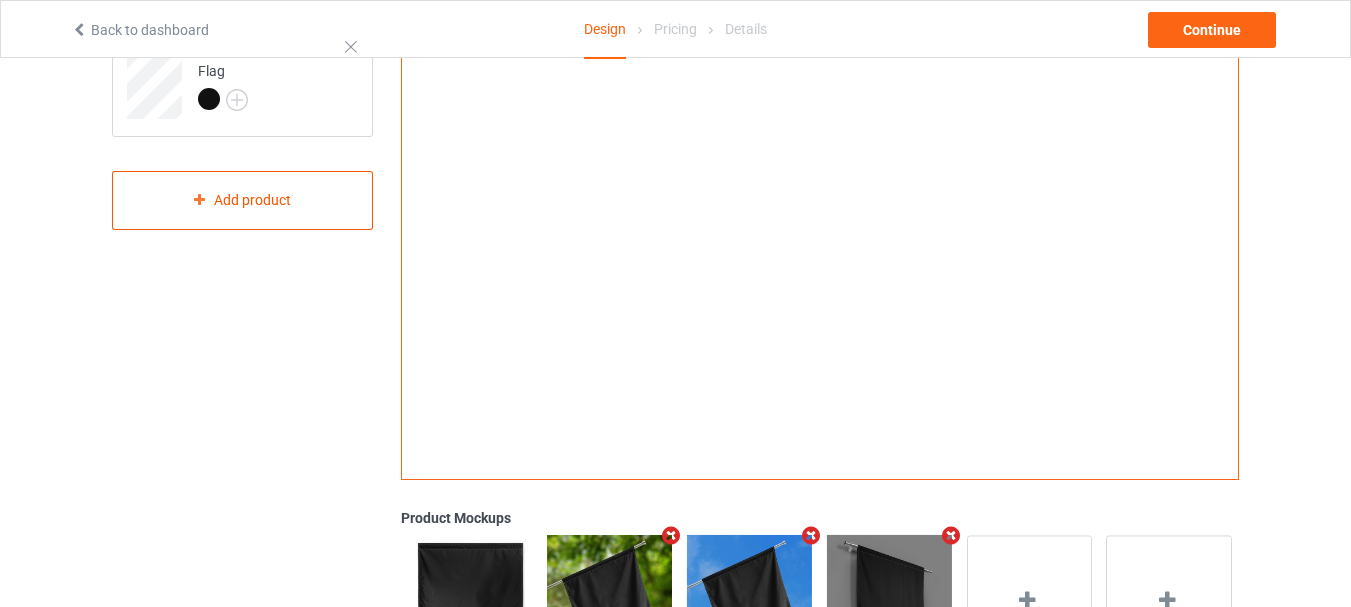 scroll, scrollTop: 200, scrollLeft: 0, axis: vertical 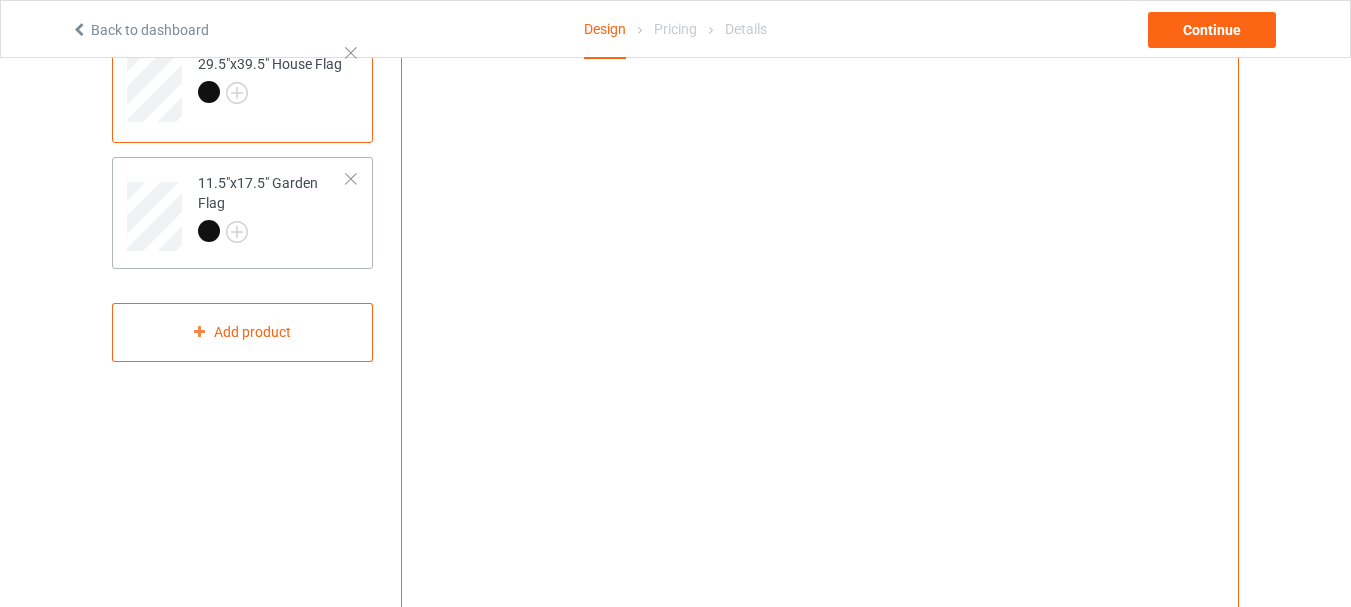 click on "11.5"x17.5" Garden Flag" at bounding box center (272, 207) 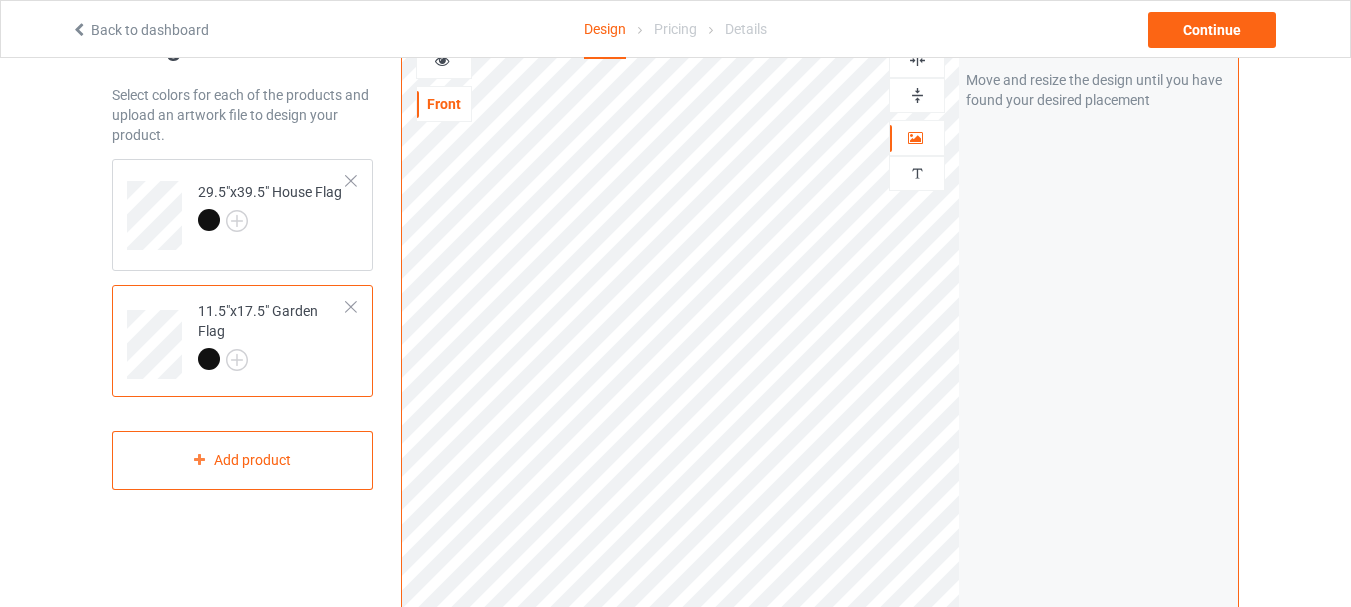 scroll, scrollTop: 0, scrollLeft: 0, axis: both 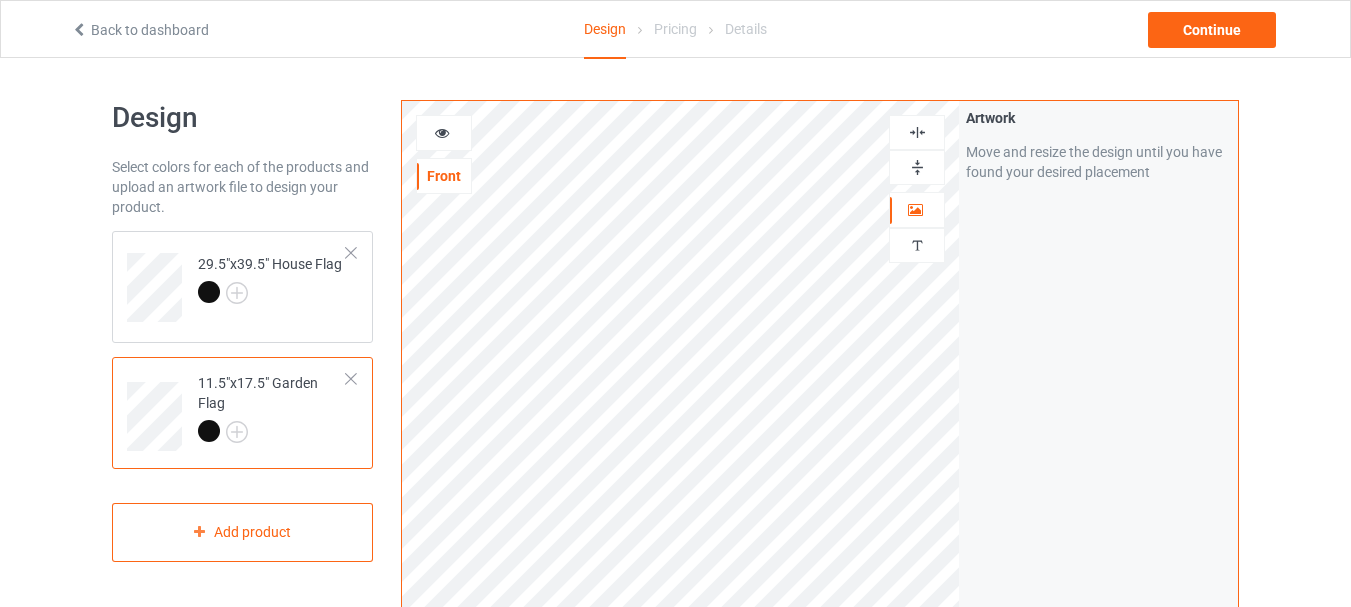 click at bounding box center [442, 130] 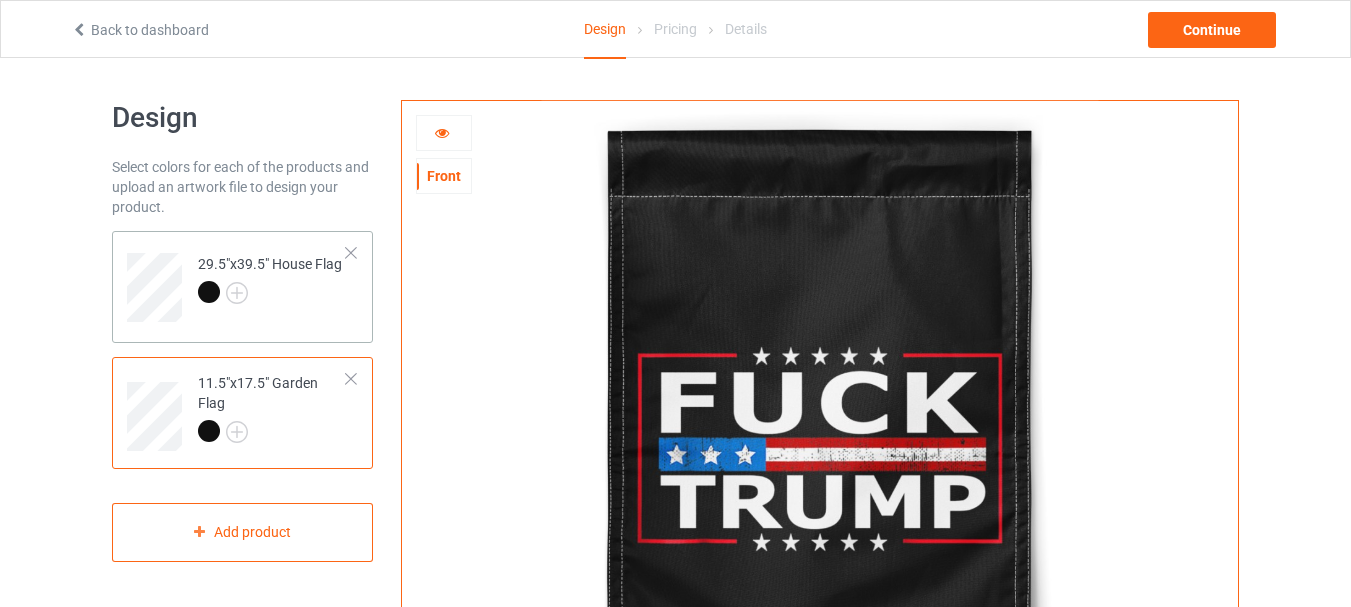 click at bounding box center (270, 295) 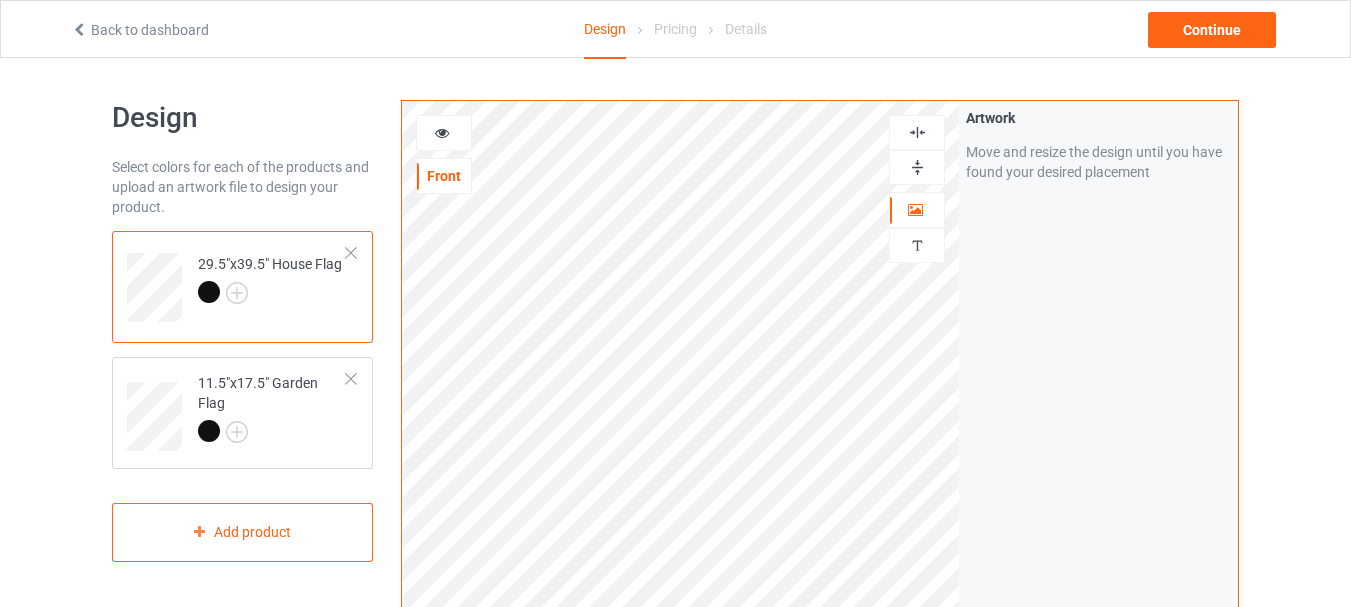 click at bounding box center [917, 132] 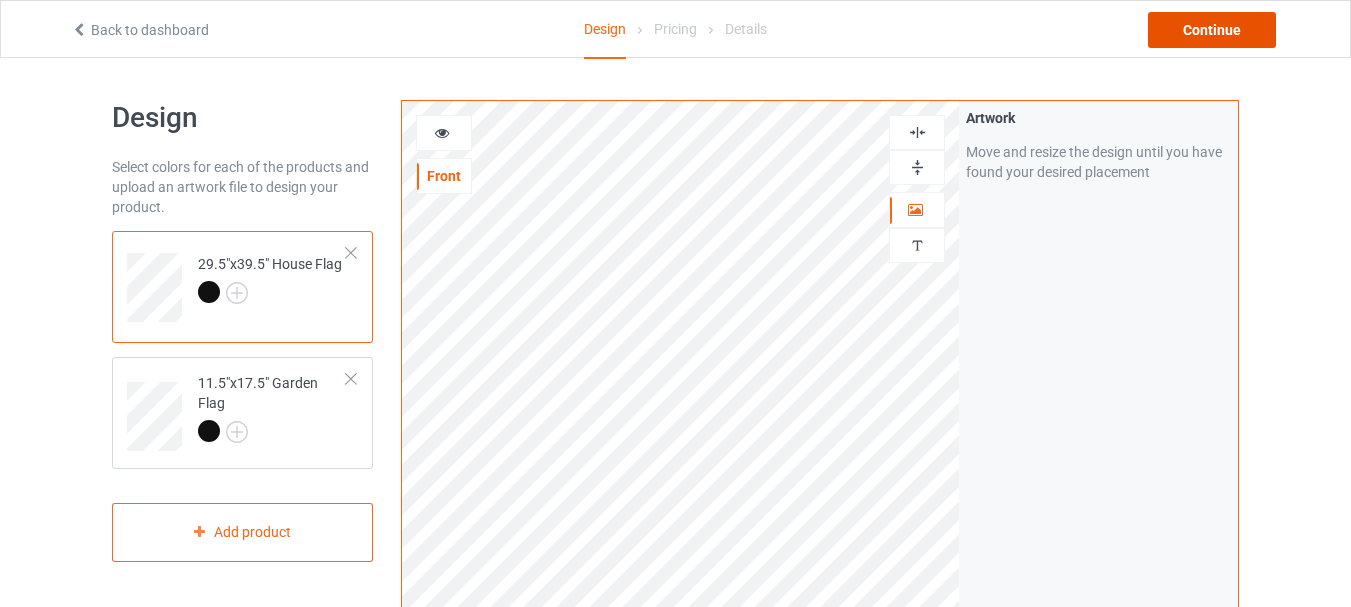 click on "Continue" at bounding box center [1212, 30] 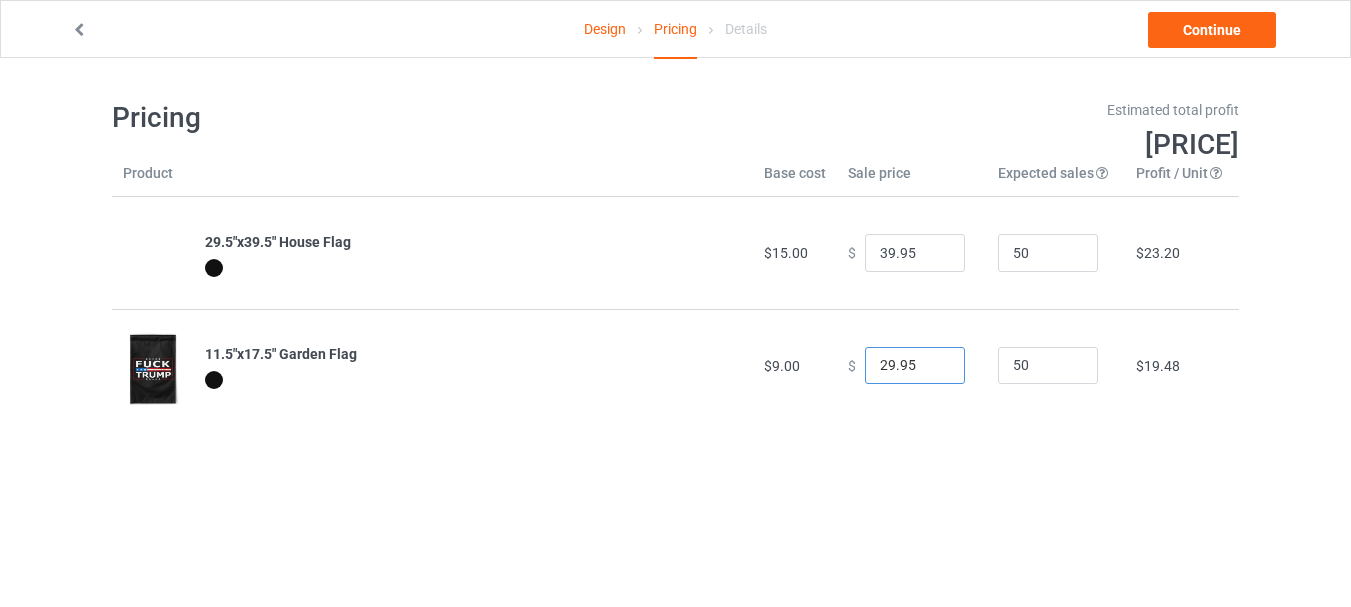 click on "29.95" at bounding box center (915, 366) 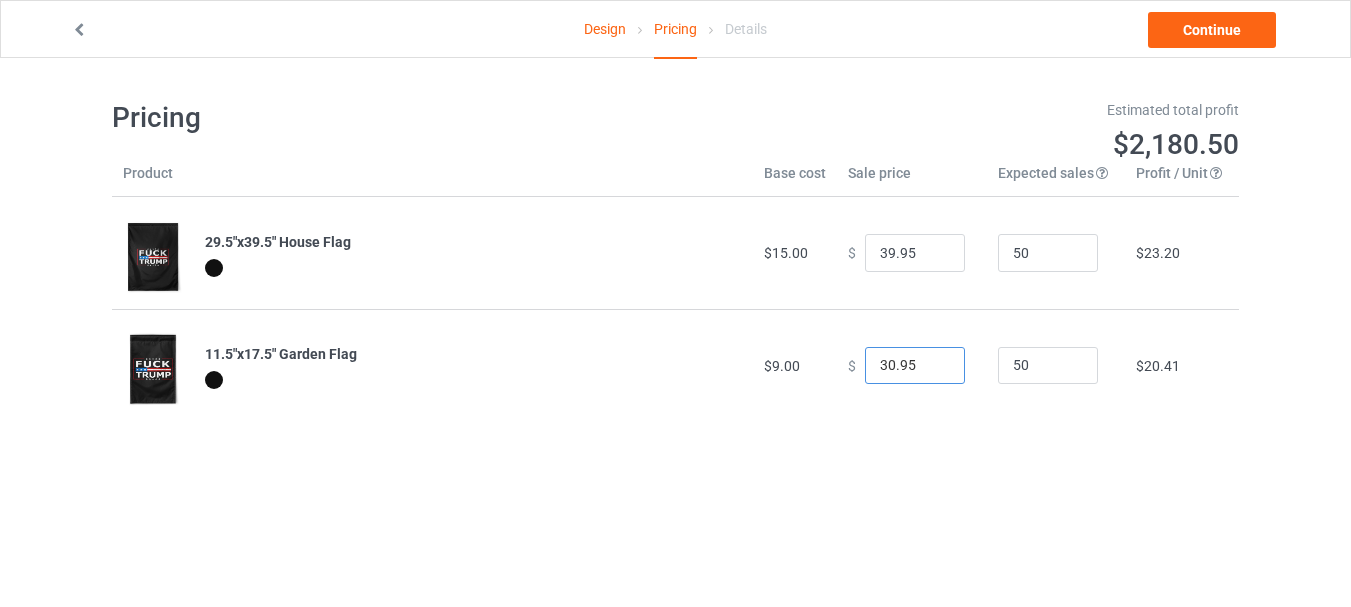 click on "30.95" at bounding box center [915, 366] 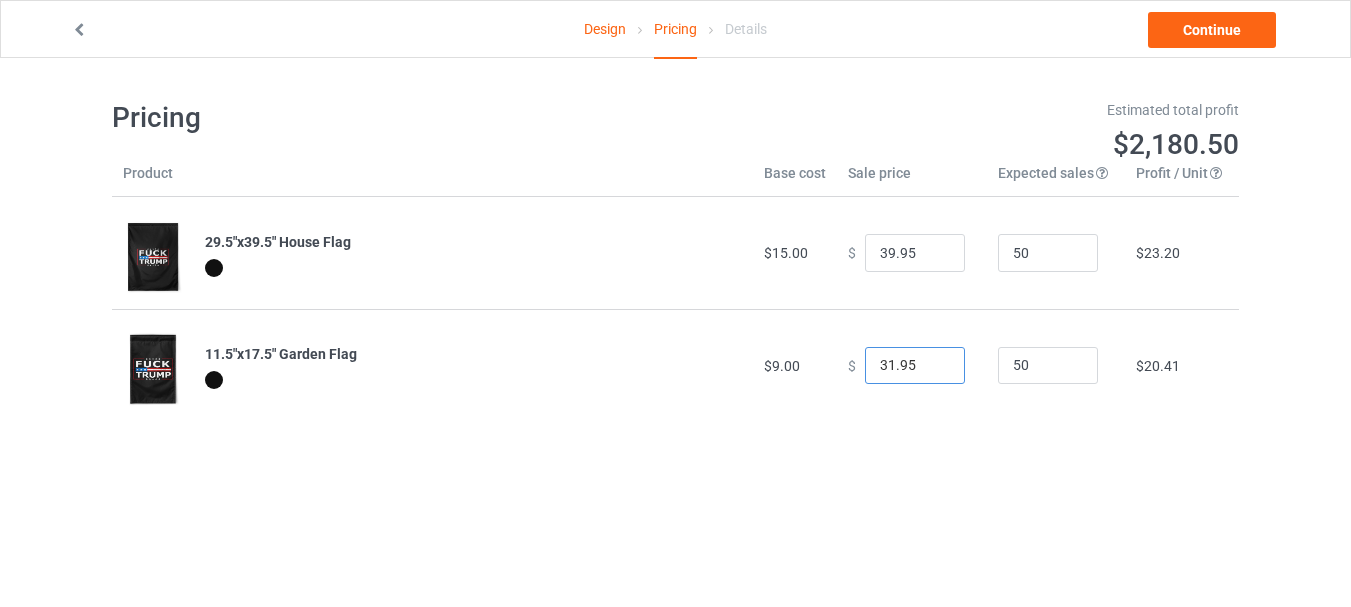 click on "31.95" at bounding box center (915, 366) 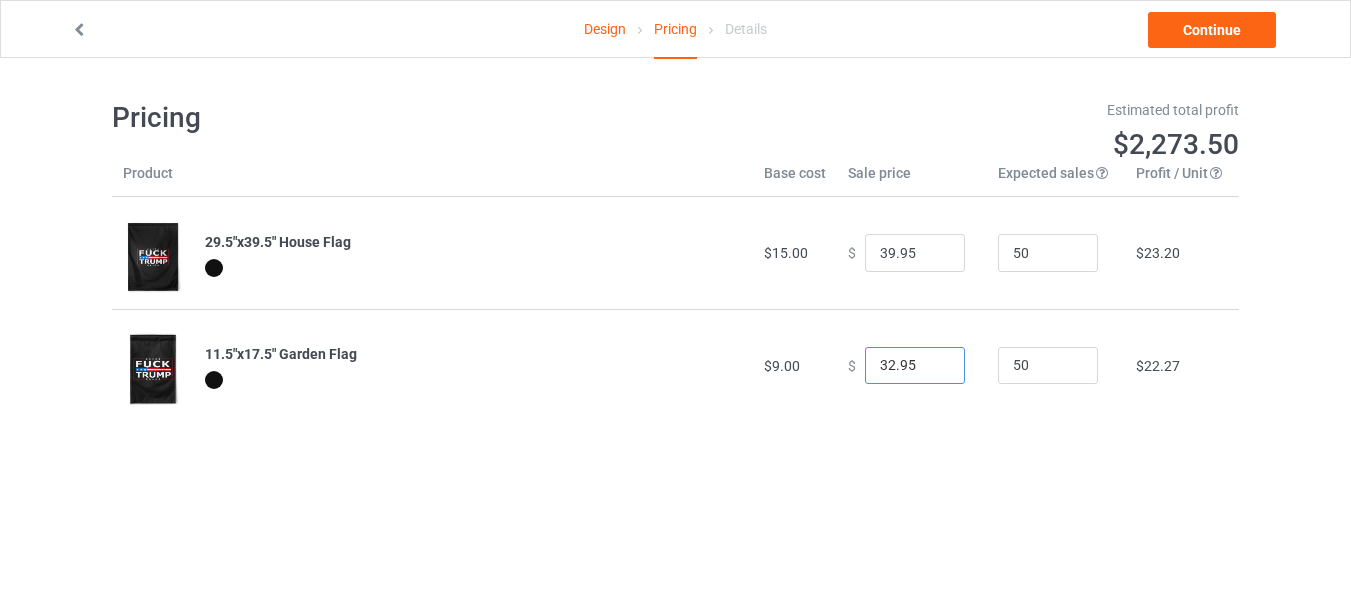 type on "32.95" 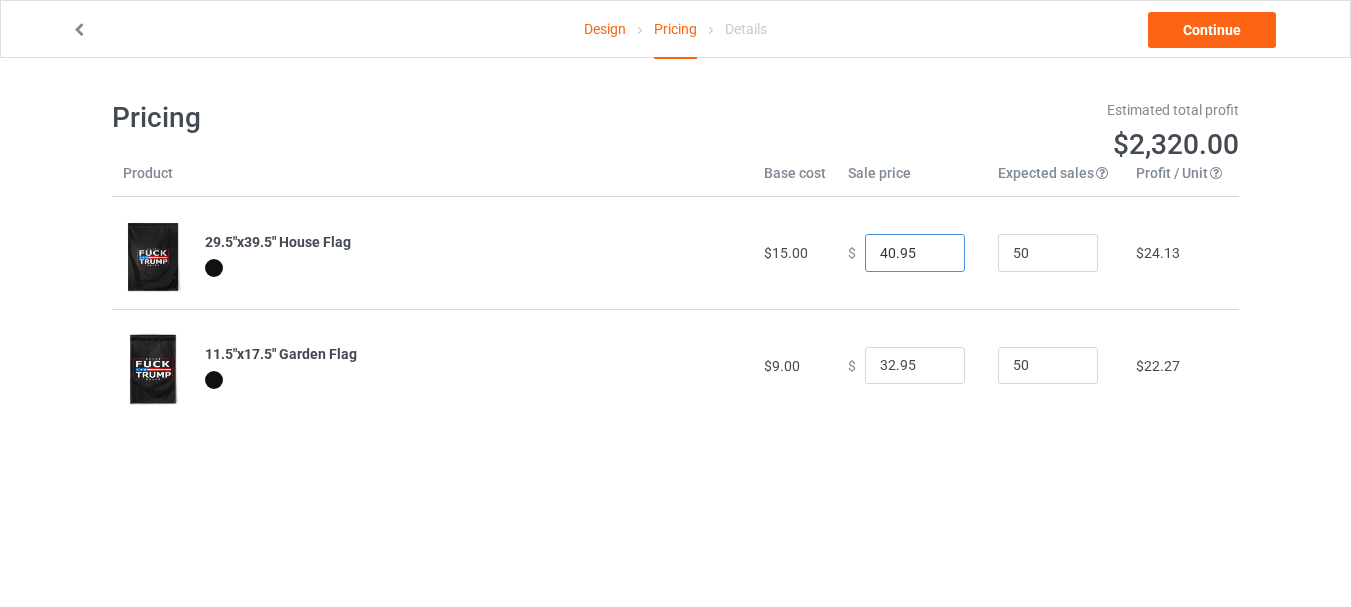 click on "40.95" at bounding box center (915, 253) 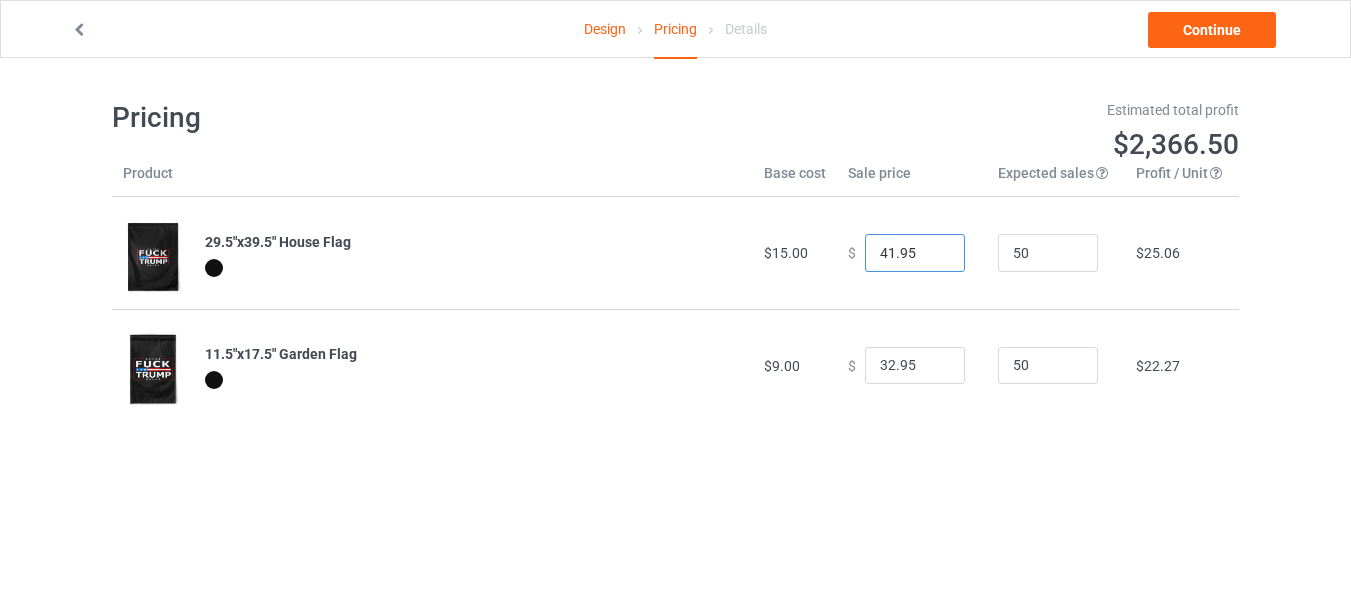 type on "41.95" 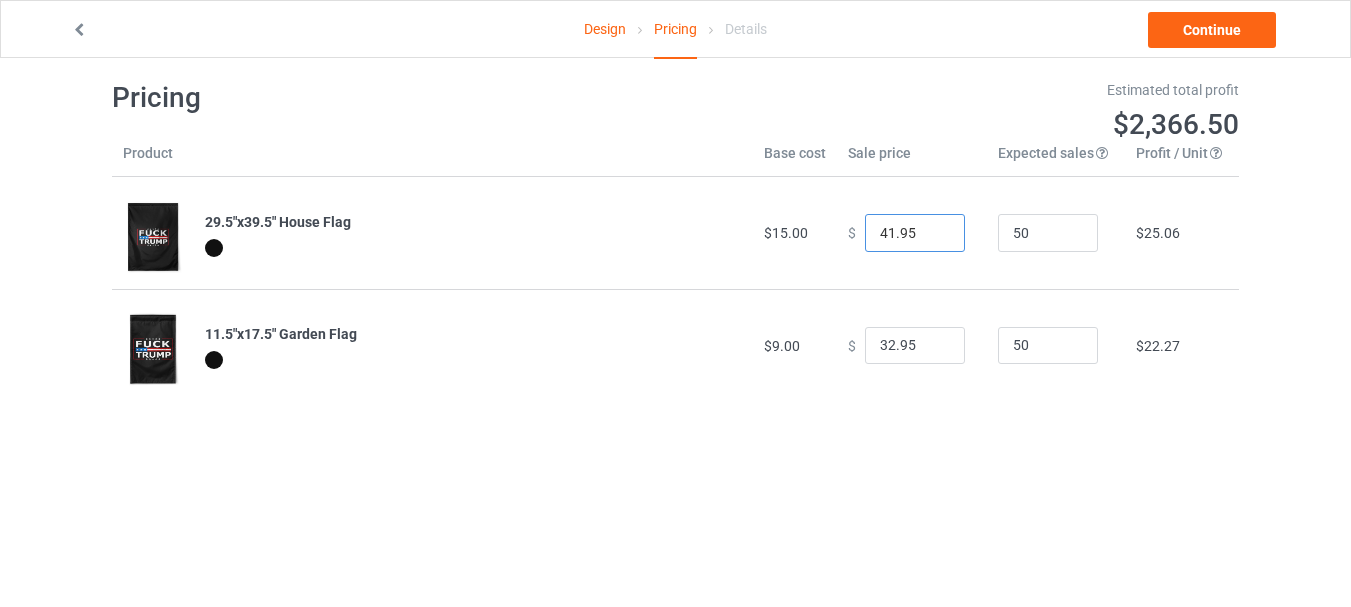 scroll, scrollTop: 0, scrollLeft: 0, axis: both 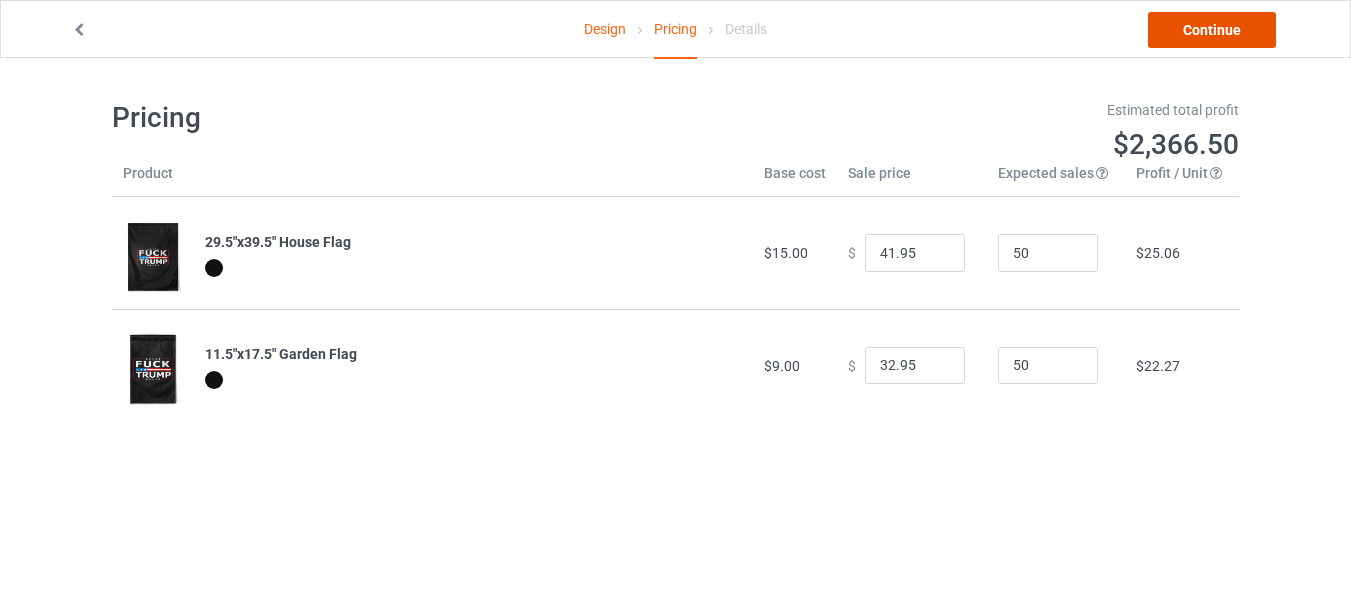 click on "Continue" at bounding box center (1212, 30) 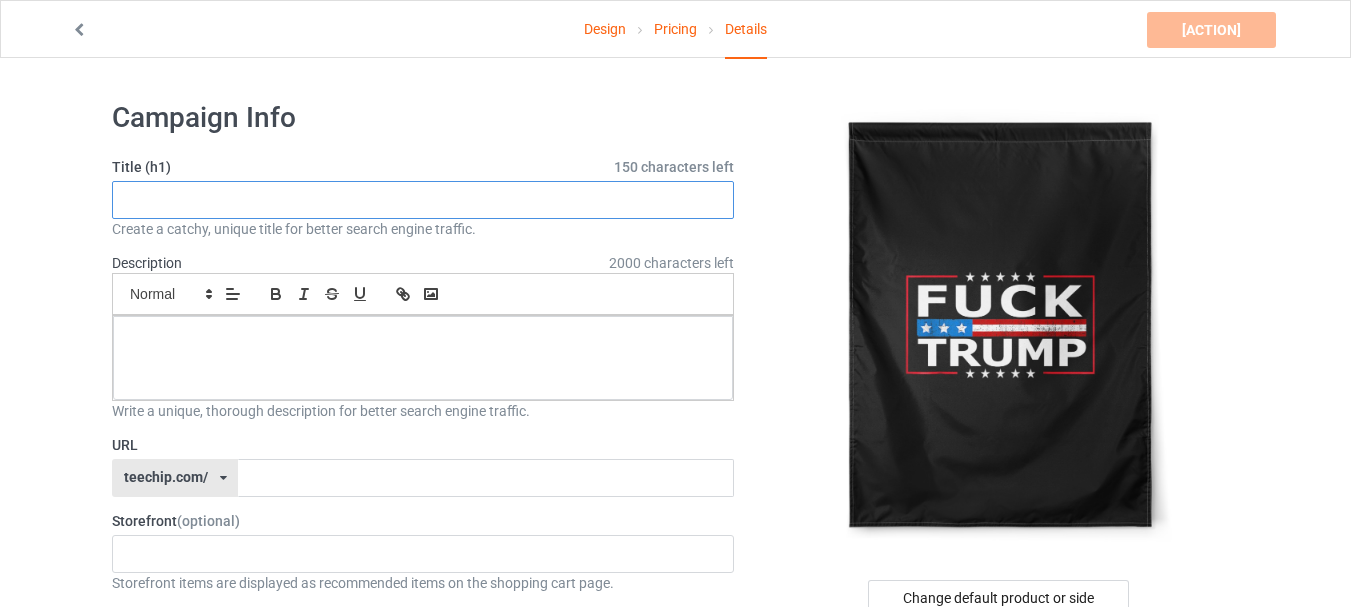 click at bounding box center [423, 200] 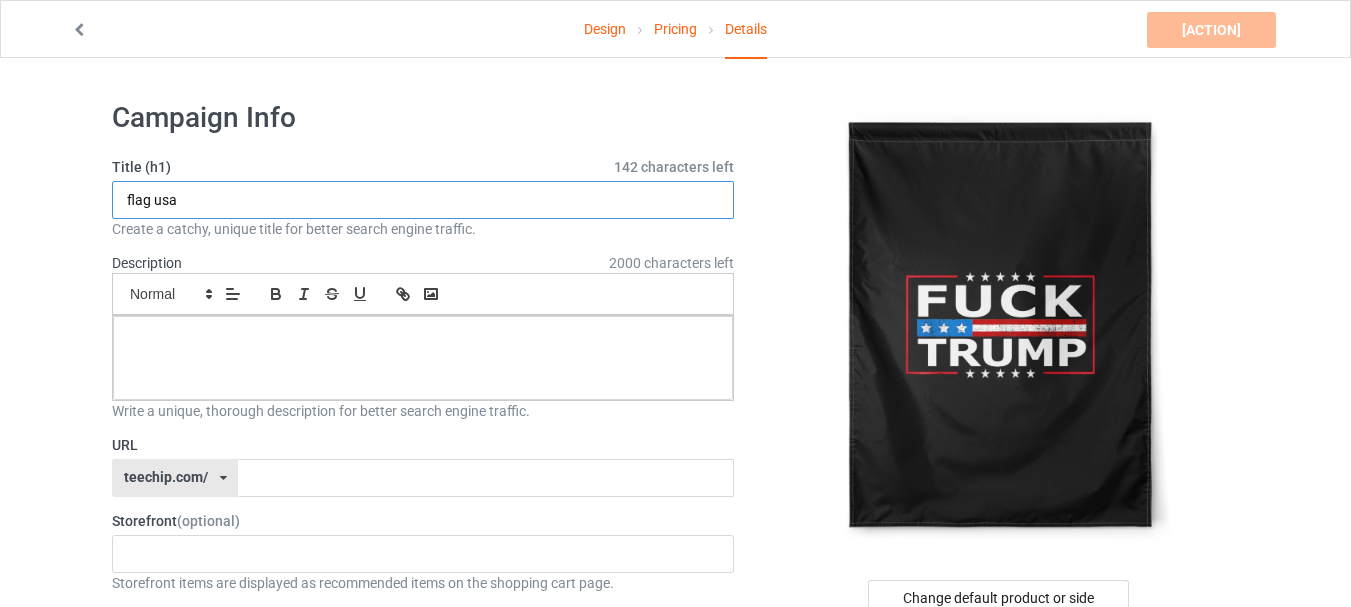 drag, startPoint x: 223, startPoint y: 199, endPoint x: 103, endPoint y: 196, distance: 120.03749 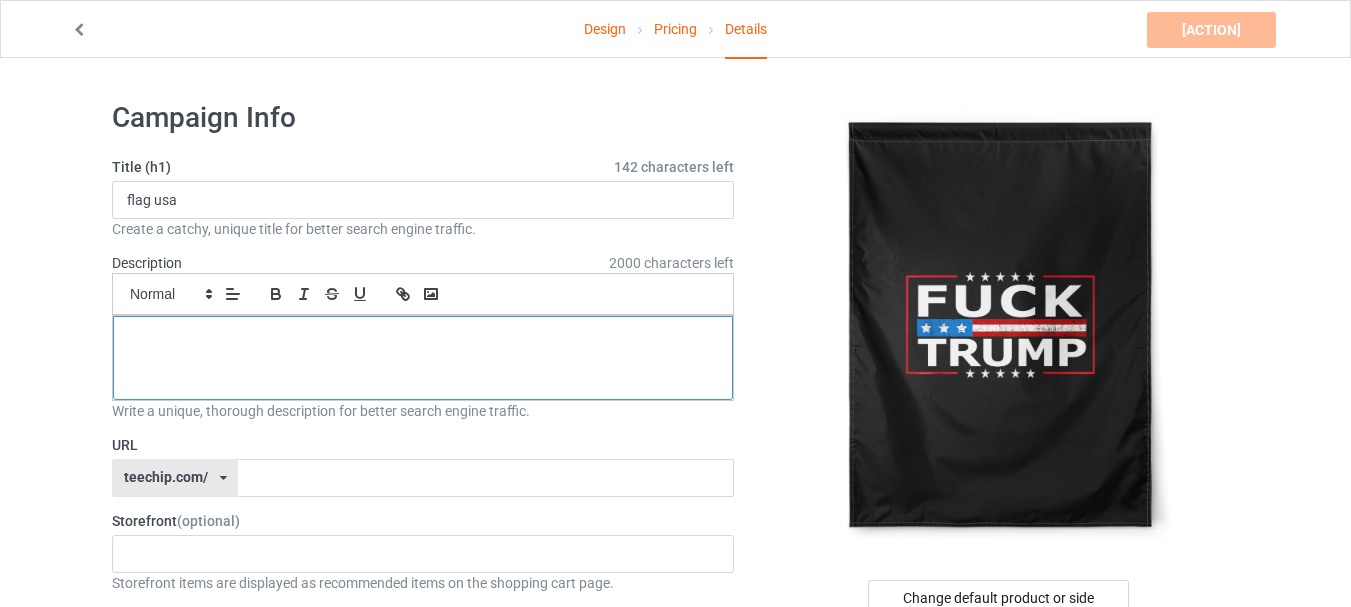 click at bounding box center (423, 358) 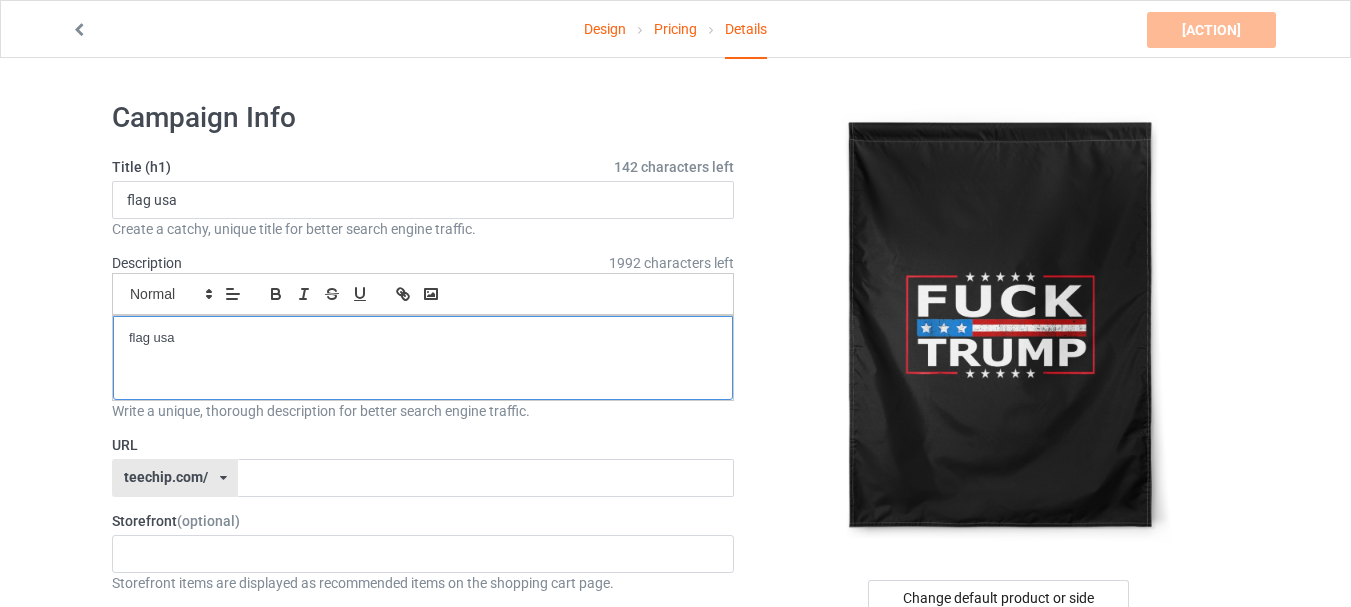 scroll, scrollTop: 0, scrollLeft: 0, axis: both 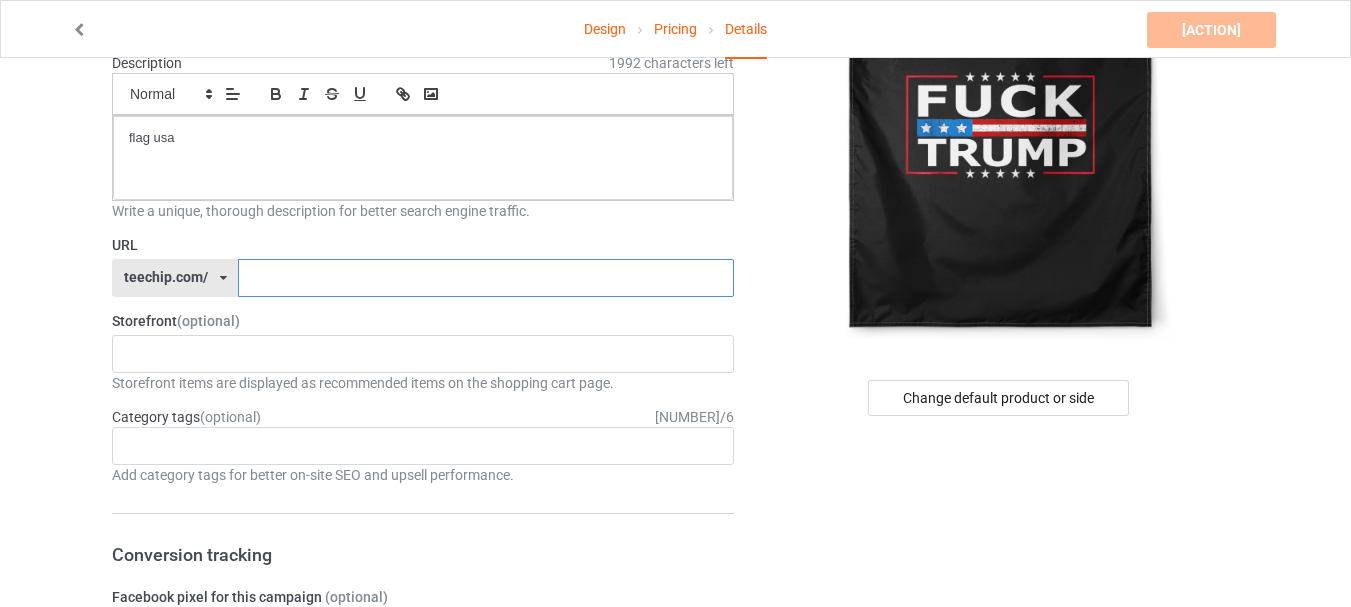 click at bounding box center (485, 278) 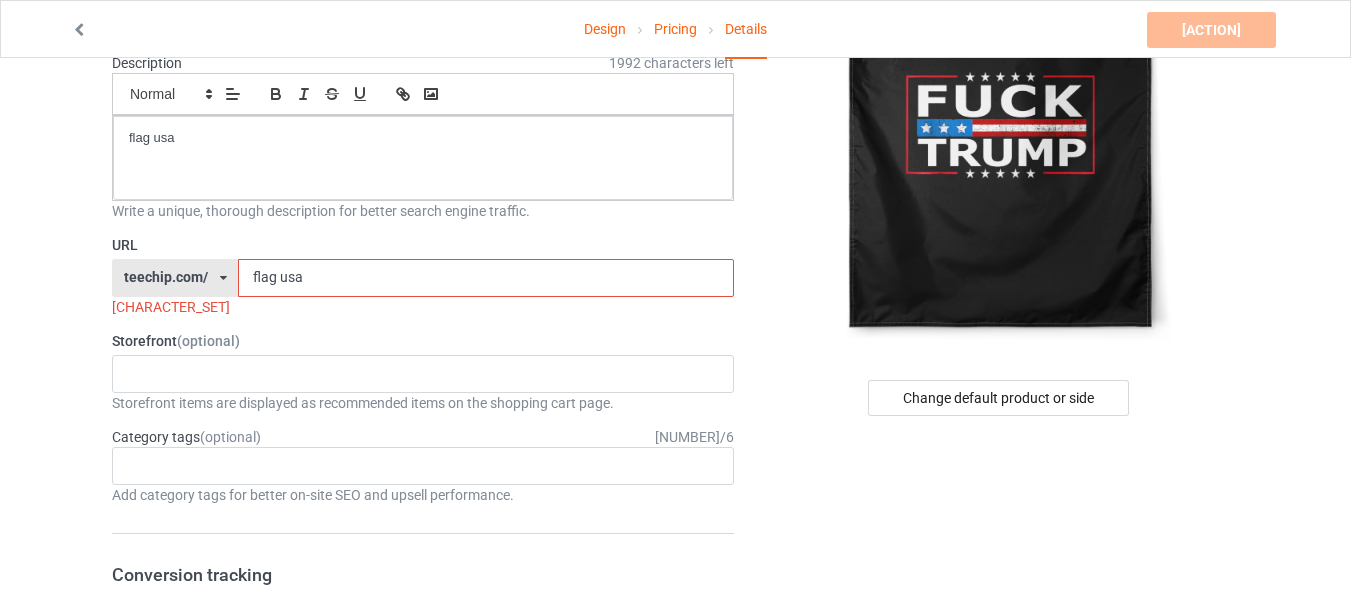 click on "flag usa" at bounding box center (485, 278) 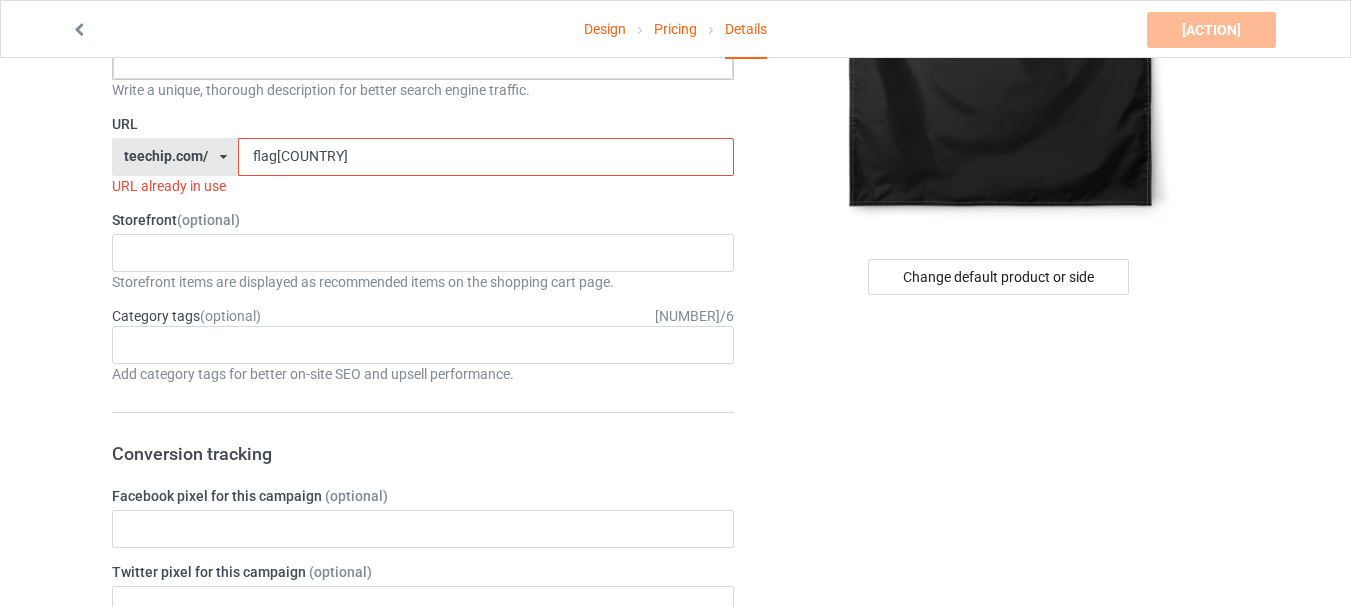 scroll, scrollTop: 400, scrollLeft: 0, axis: vertical 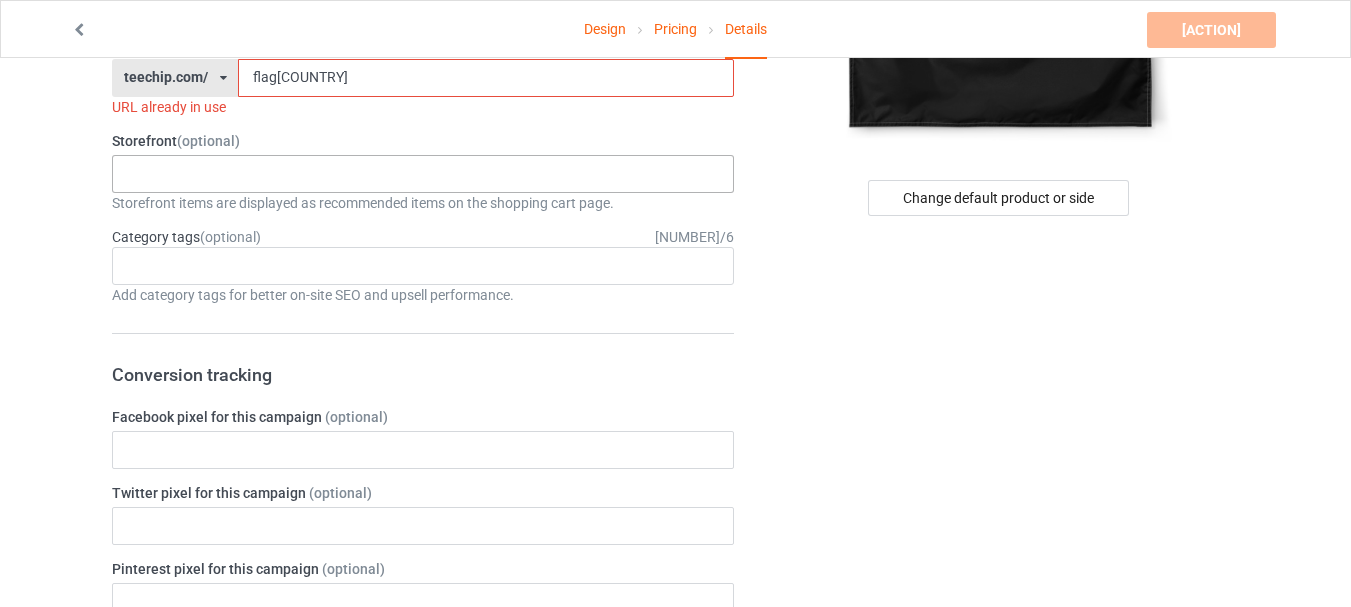 click on "MAGA Hat republicans 2024 usa shop [REDACTED] [REDACTED]" at bounding box center (423, 174) 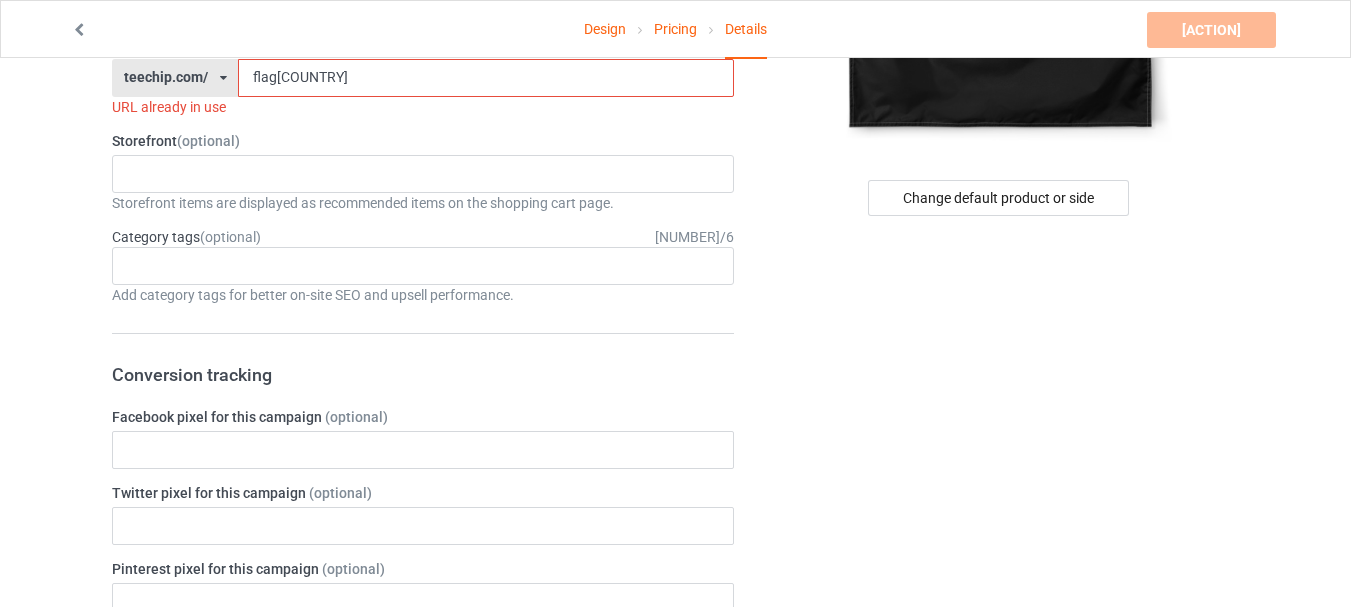 click on "flag[COUNTRY]" at bounding box center (485, 78) 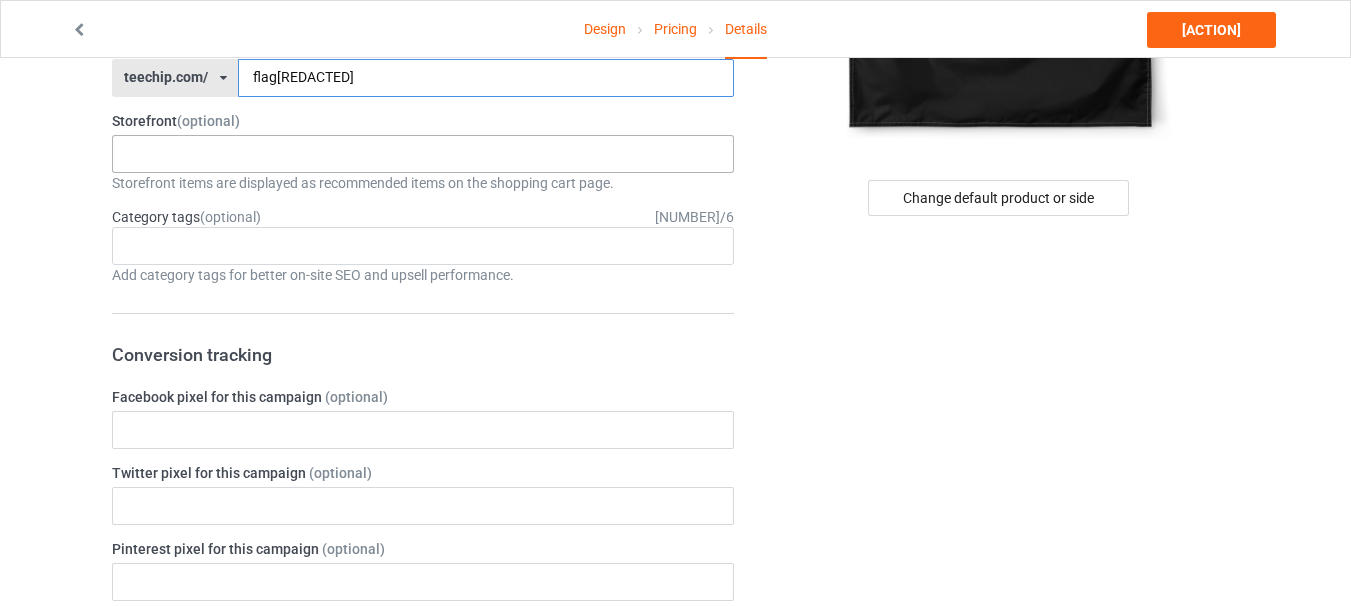 type on "flag[REDACTED]" 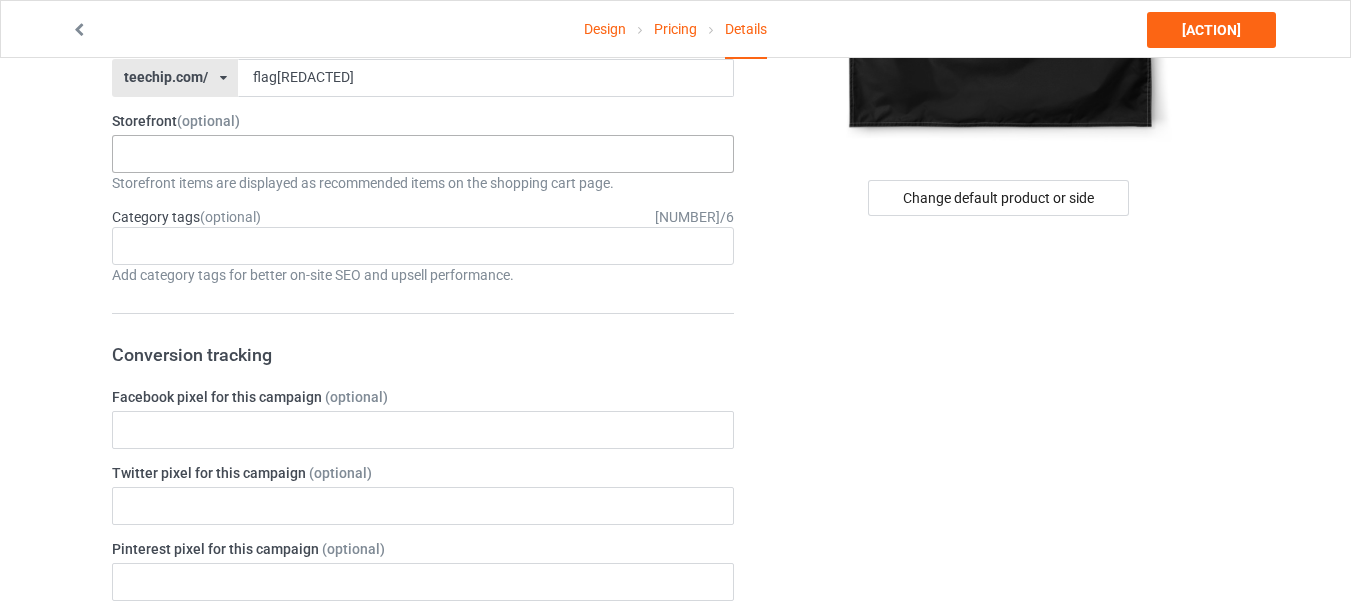 click on "MAGA Hat republicans 2024 usa shop [REDACTED] [REDACTED]" at bounding box center (423, 154) 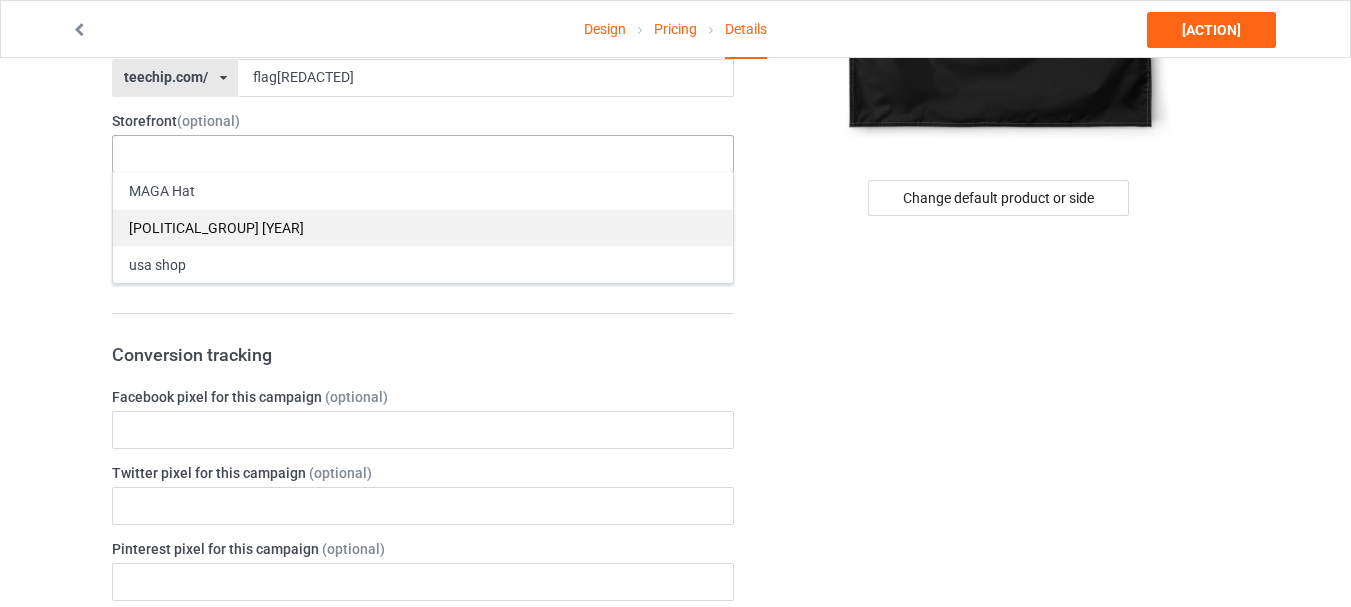 click on "[POLITICAL_GROUP] [YEAR]" at bounding box center [423, 227] 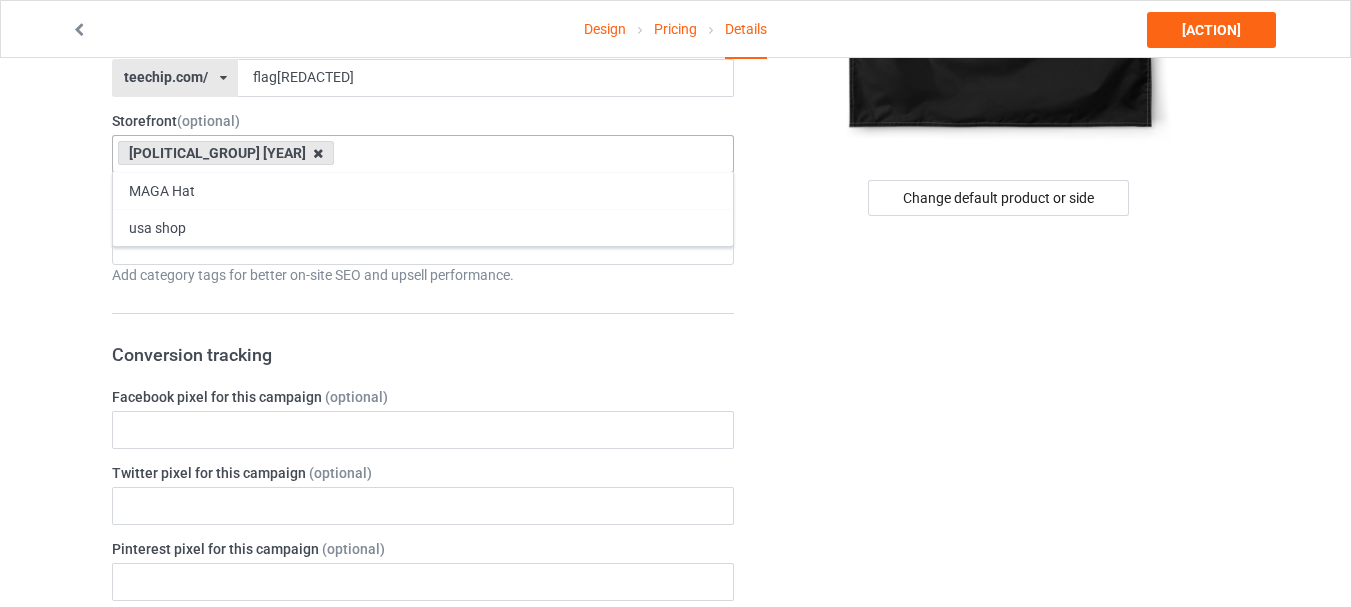 click at bounding box center (318, 153) 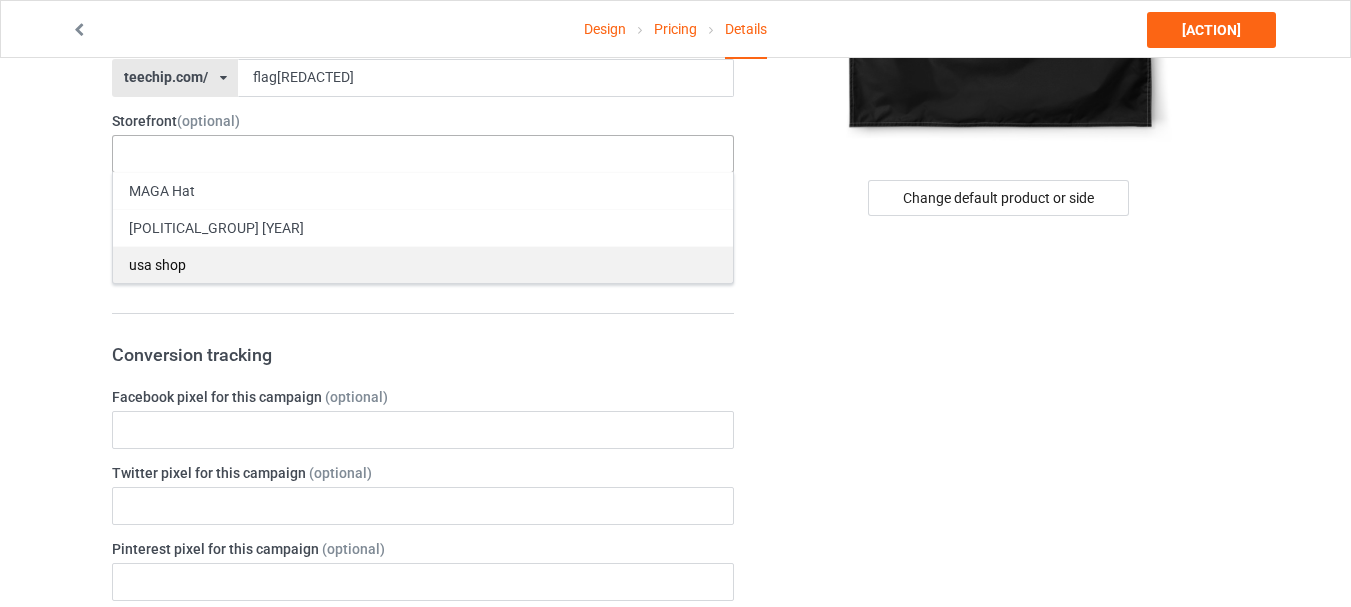 click on "usa shop" at bounding box center [423, 264] 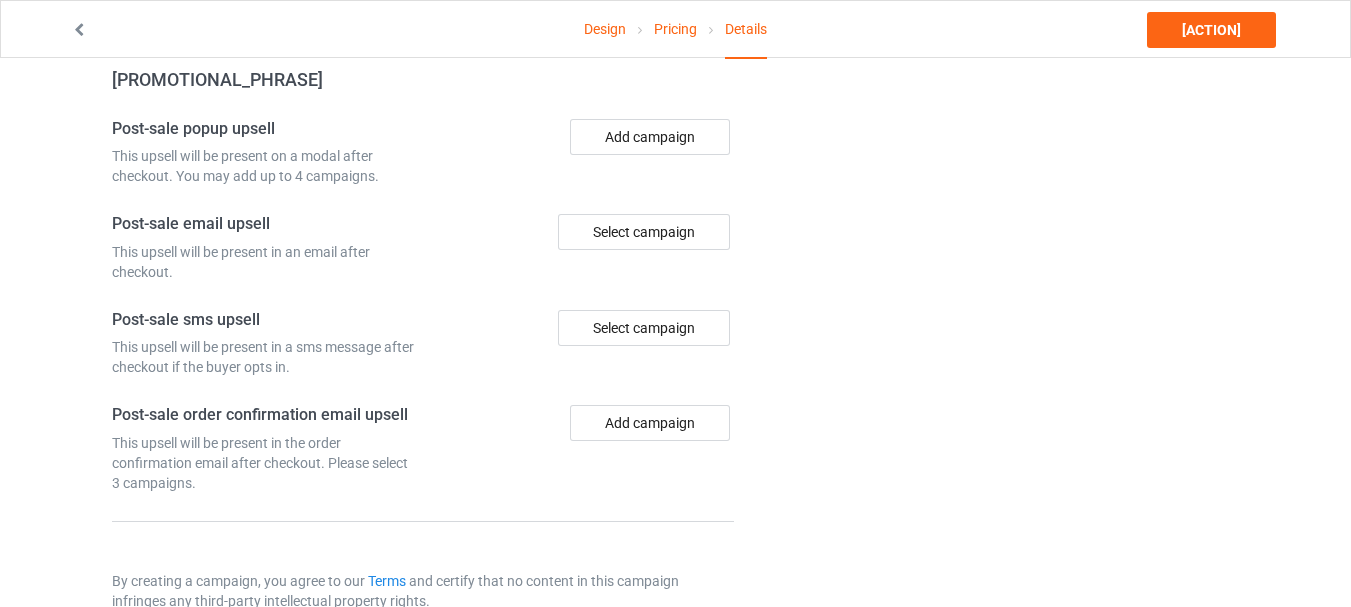 scroll, scrollTop: 1524, scrollLeft: 0, axis: vertical 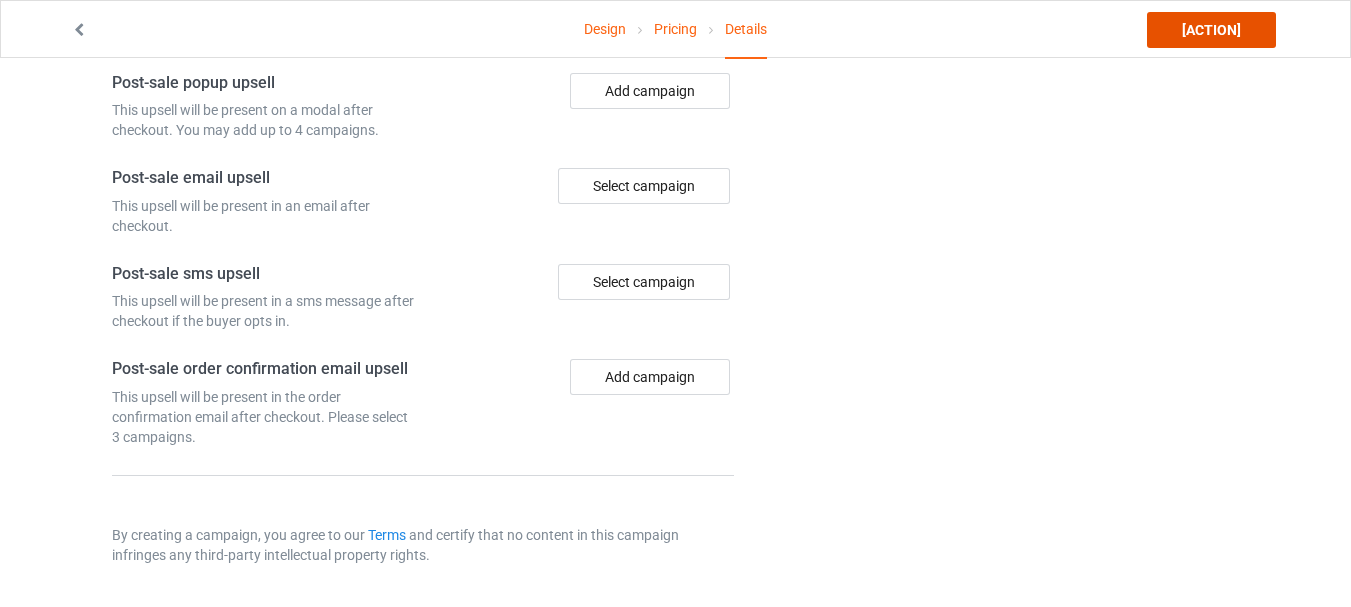 click on "[ACTION]" at bounding box center [1211, 30] 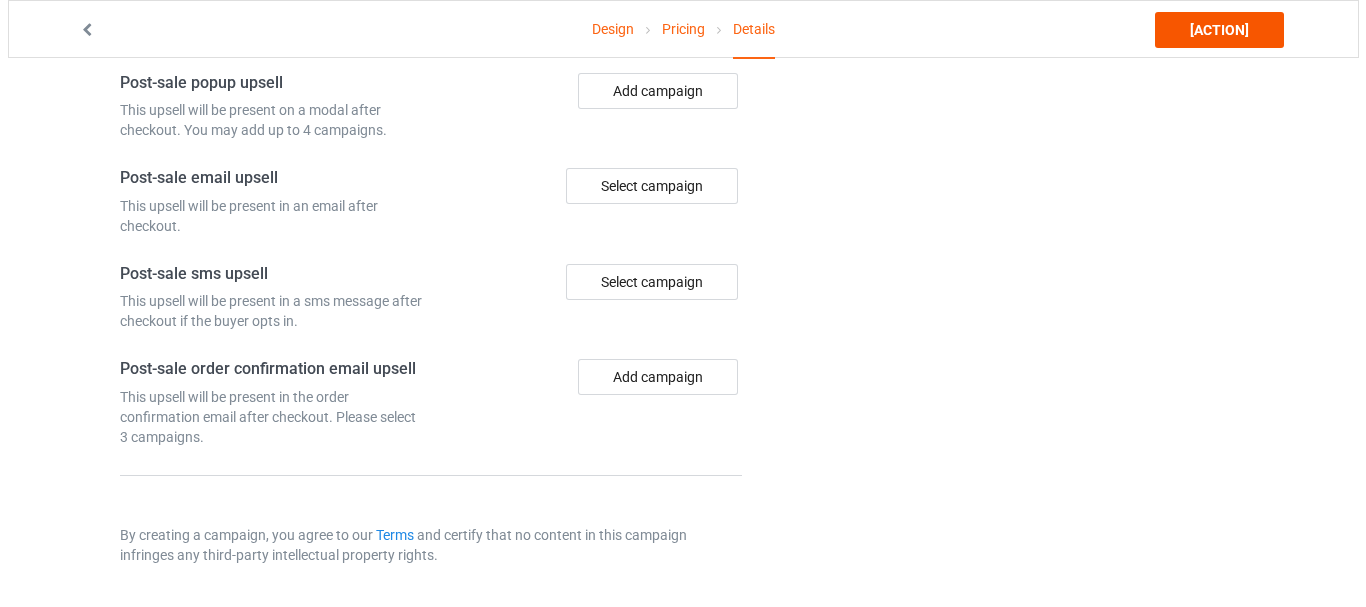 scroll, scrollTop: 0, scrollLeft: 0, axis: both 